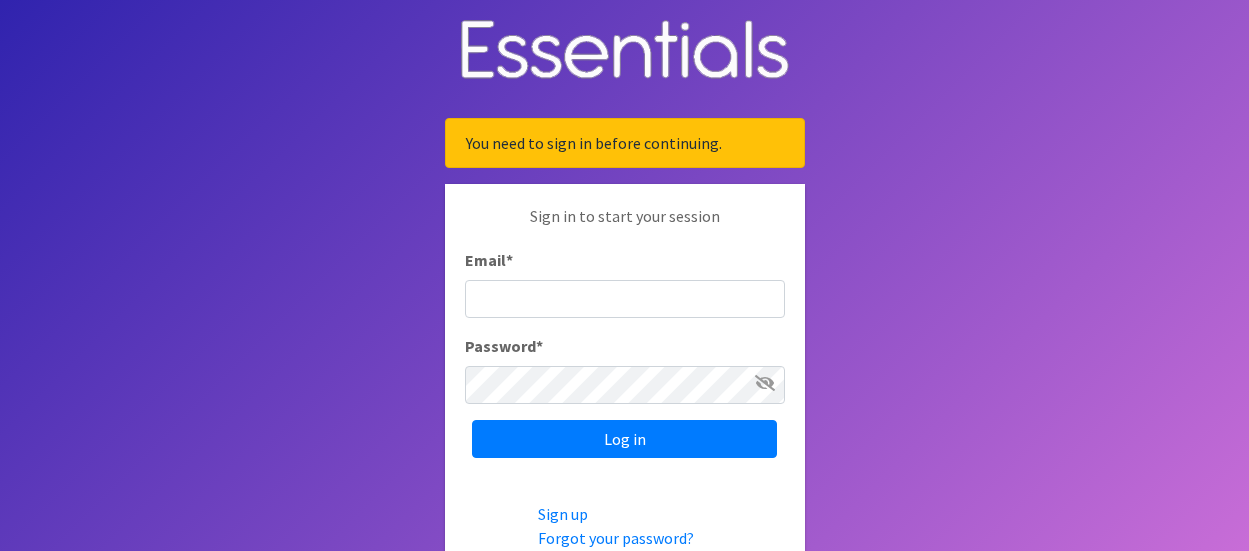 scroll, scrollTop: 0, scrollLeft: 0, axis: both 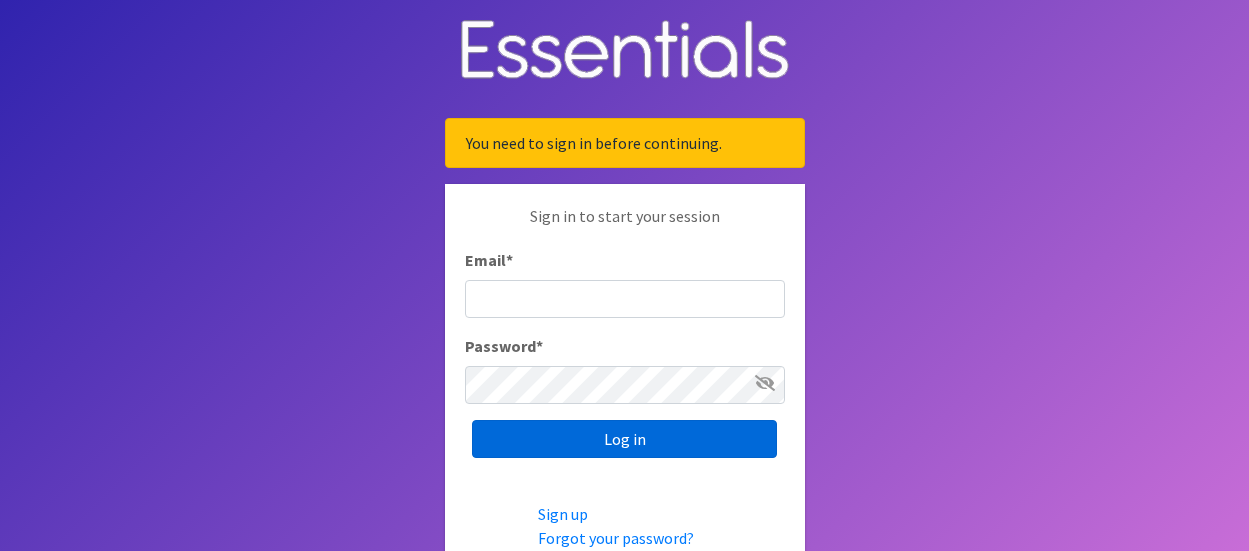 type on "[EMAIL_ADDRESS][DOMAIN_NAME]" 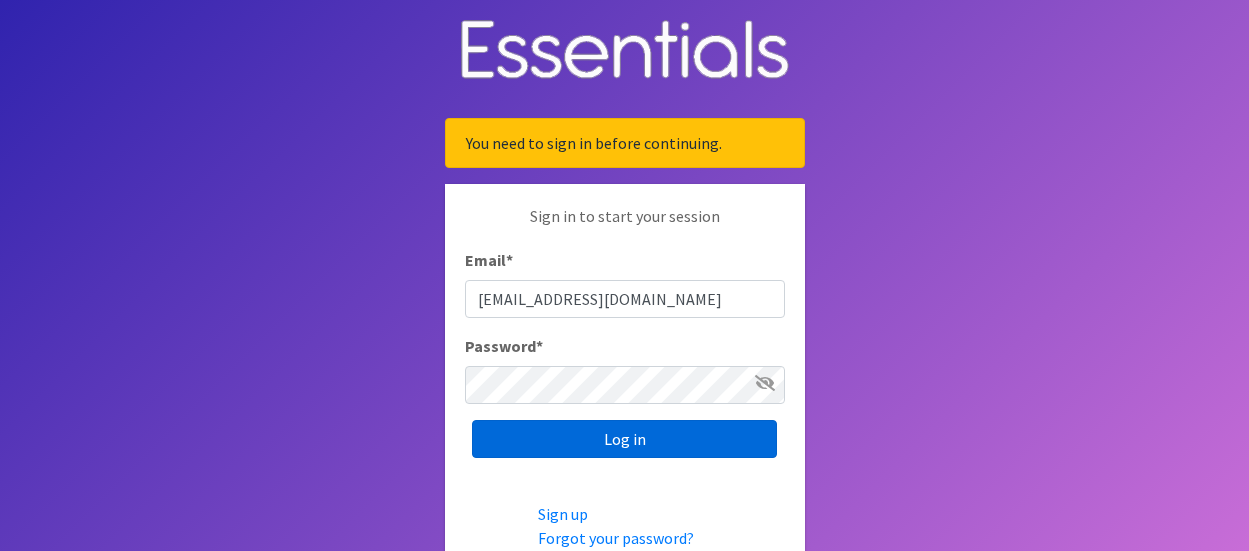 click on "Log in" at bounding box center [624, 439] 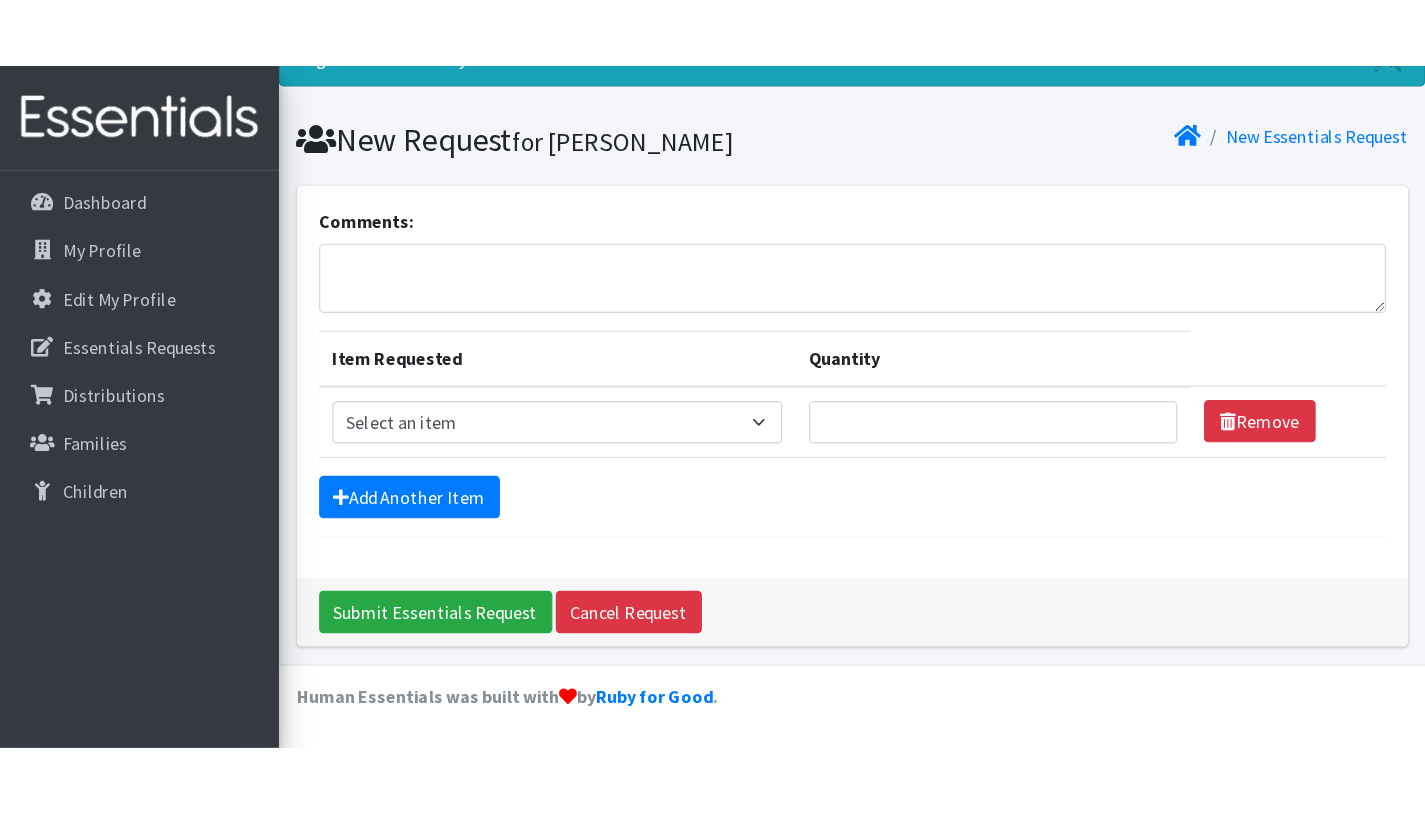 scroll, scrollTop: 0, scrollLeft: 0, axis: both 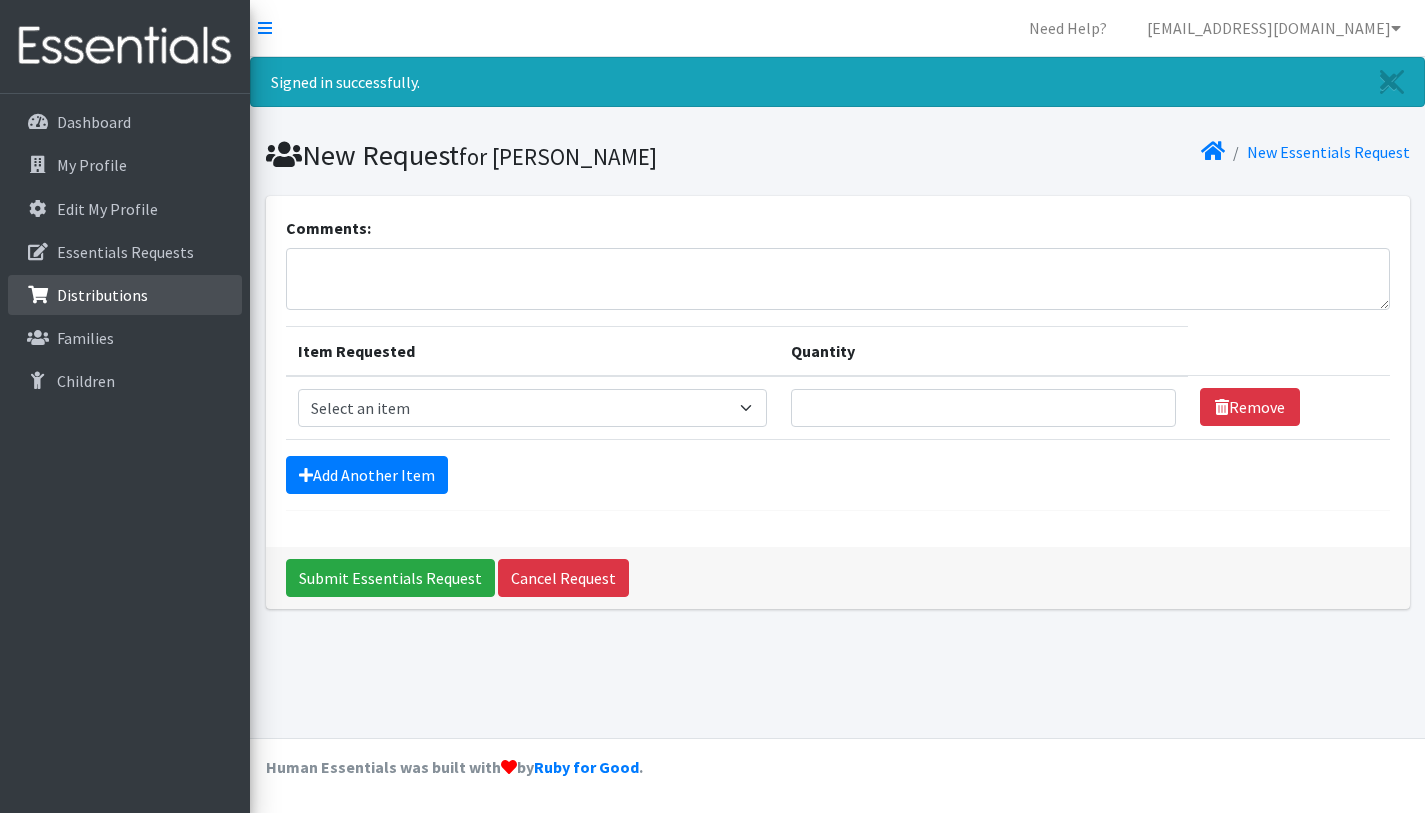 click on "Distributions" at bounding box center (102, 295) 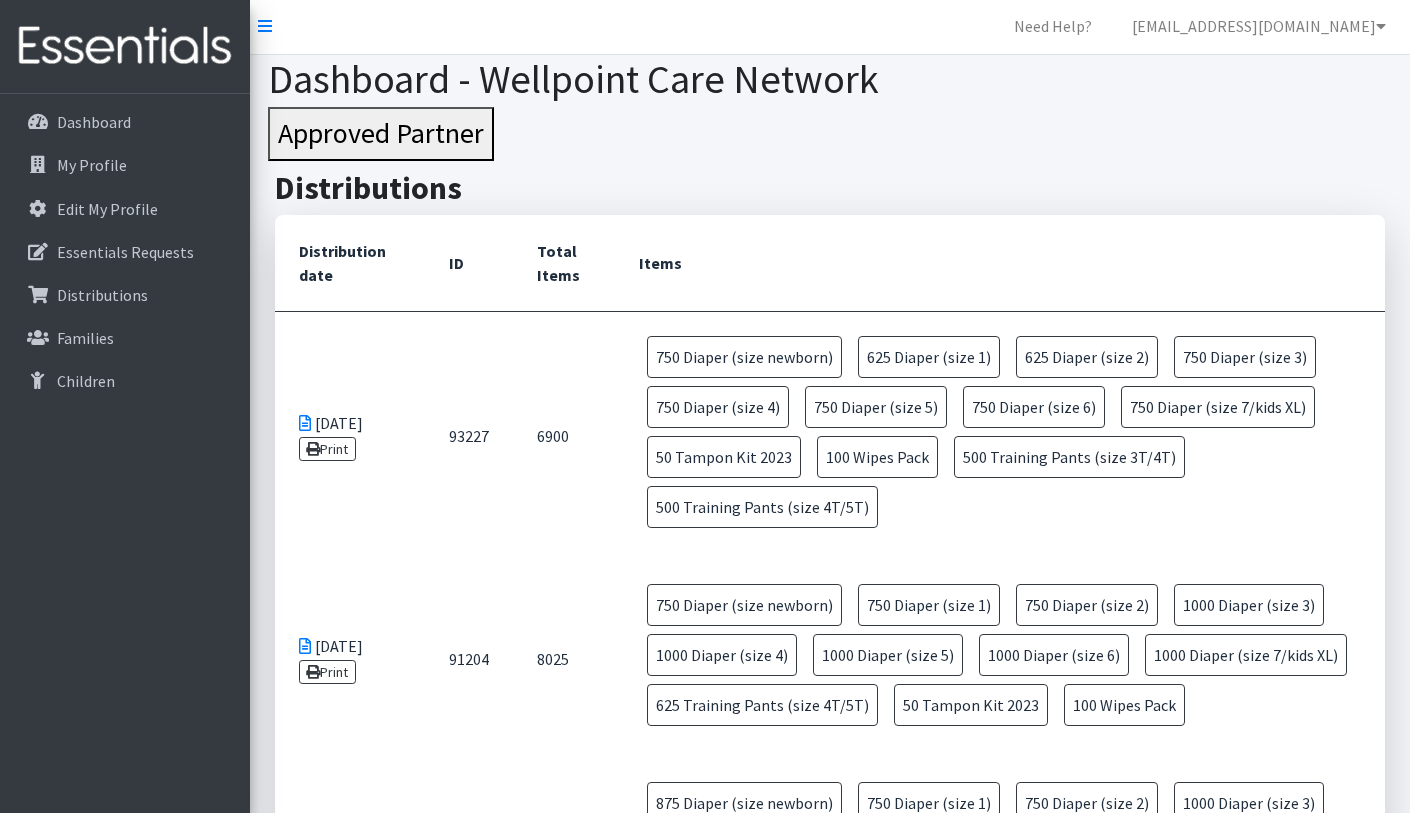 scroll, scrollTop: 0, scrollLeft: 0, axis: both 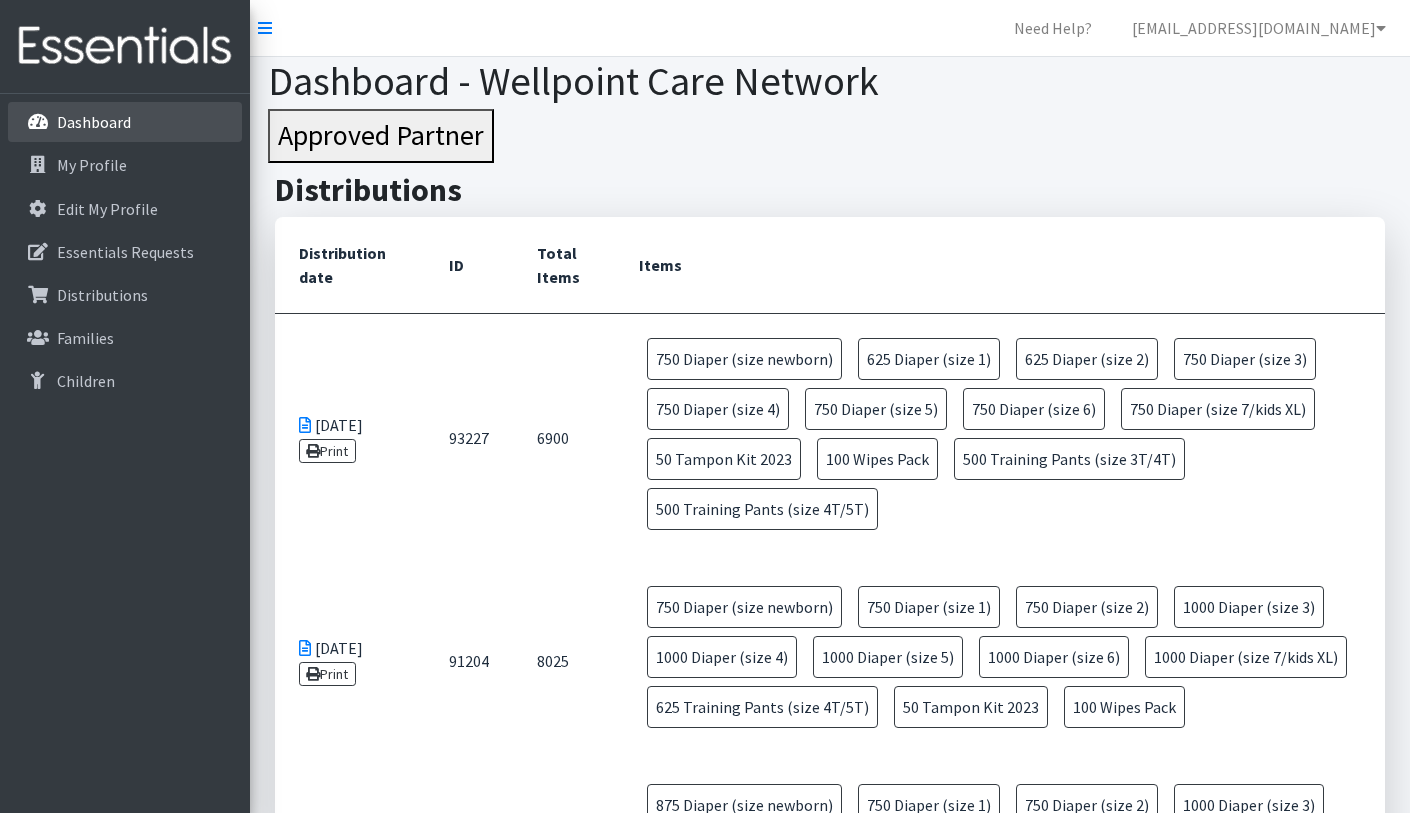 click on "Dashboard" at bounding box center (94, 122) 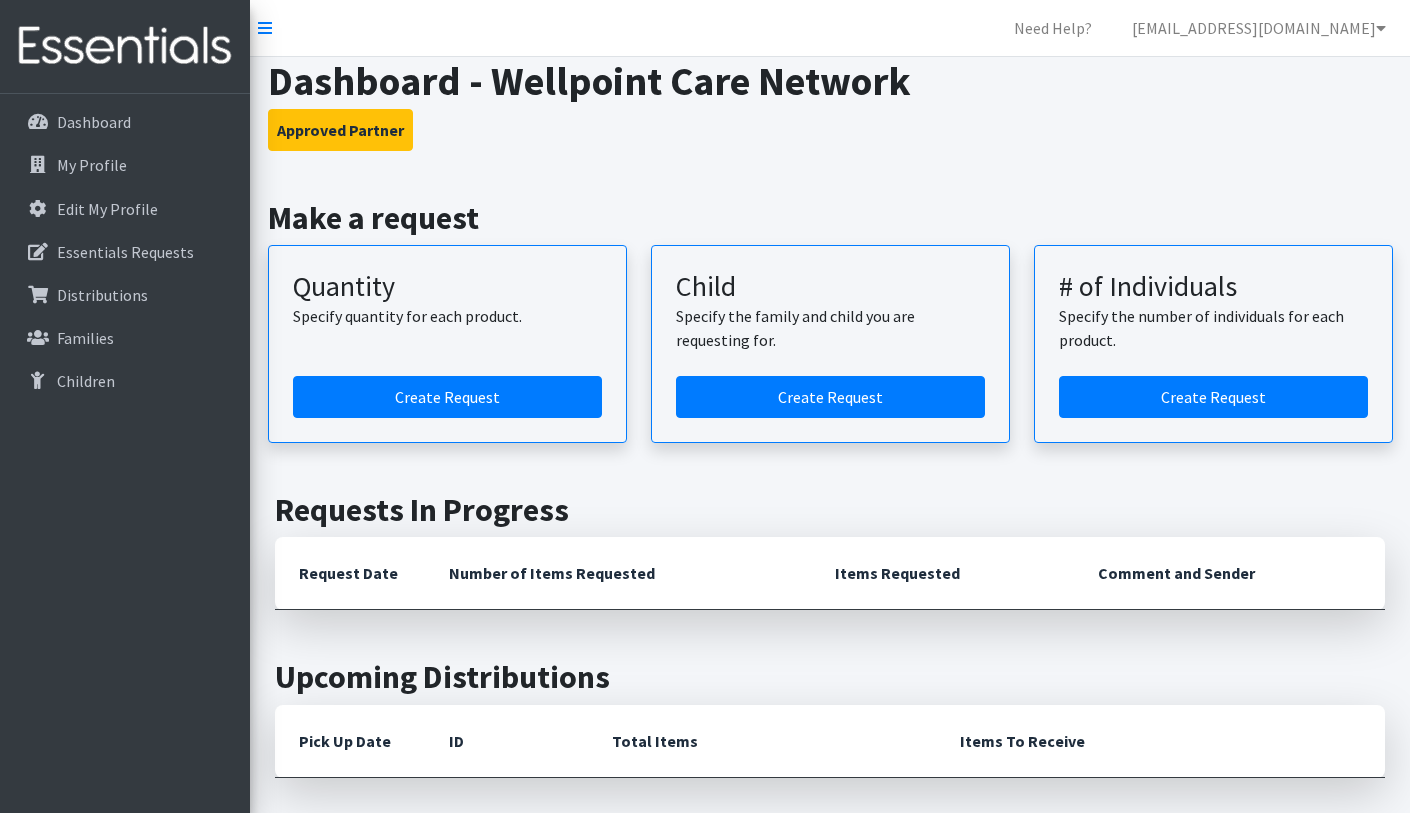 scroll, scrollTop: 0, scrollLeft: 0, axis: both 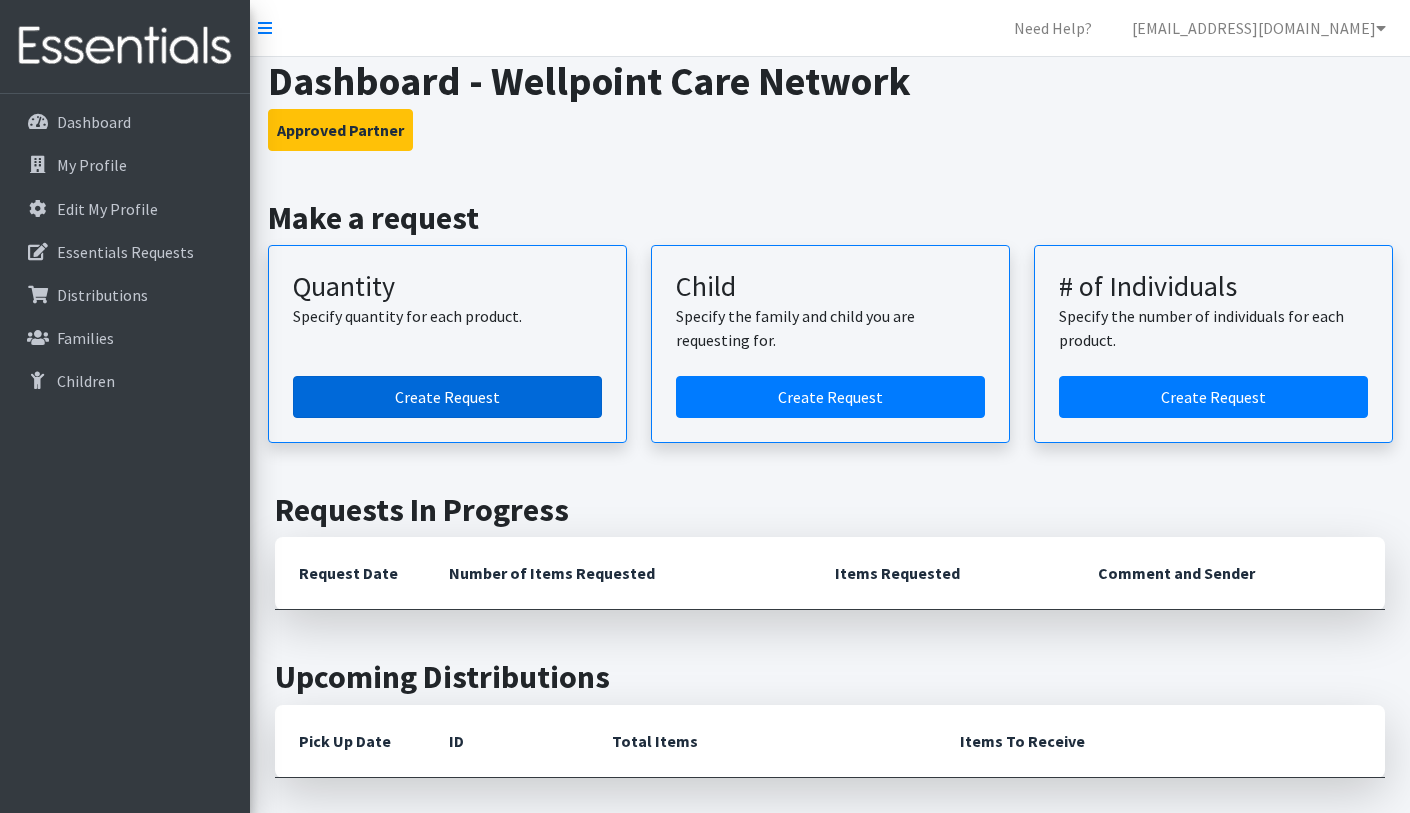 click on "Create Request" at bounding box center (447, 397) 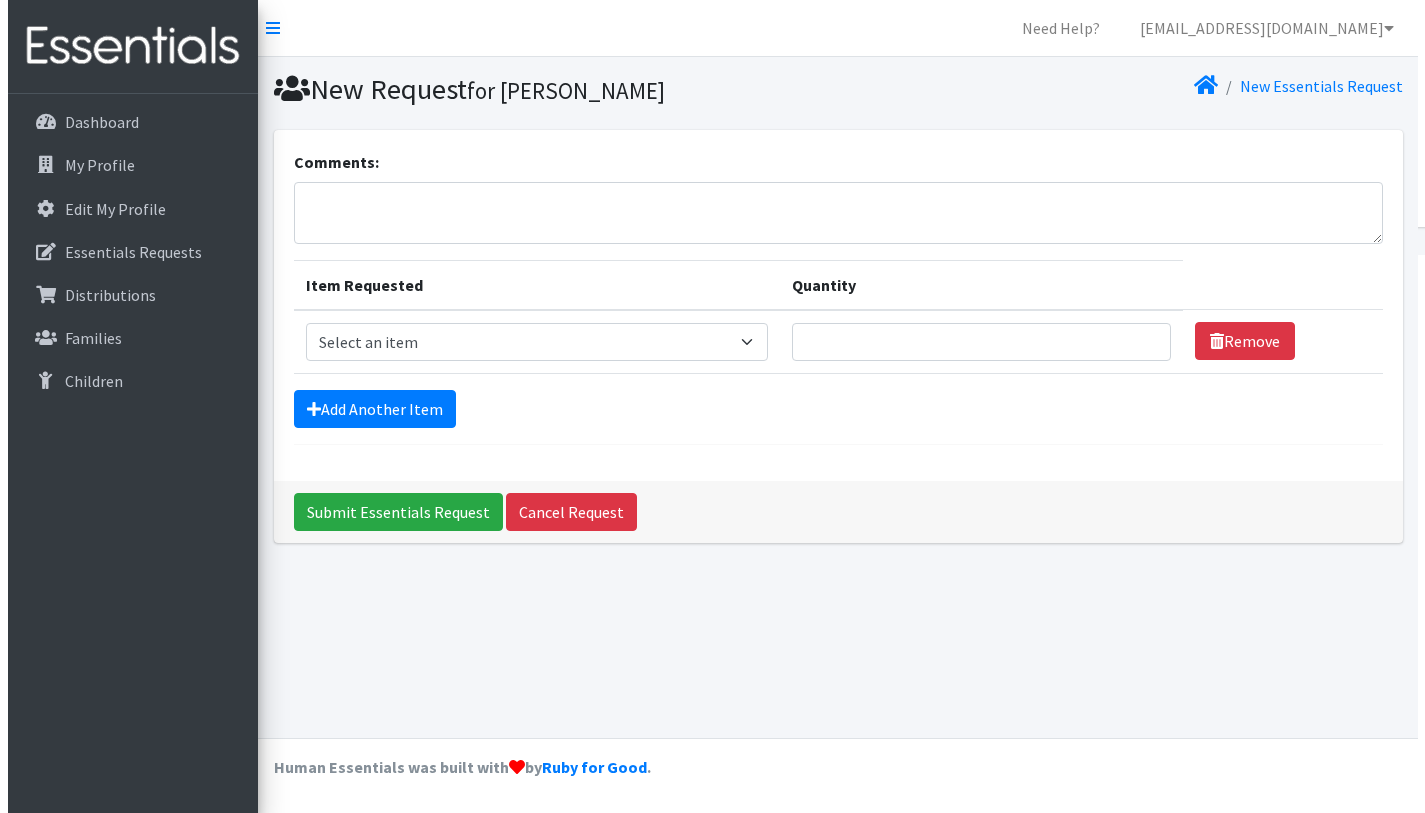 scroll, scrollTop: 0, scrollLeft: 0, axis: both 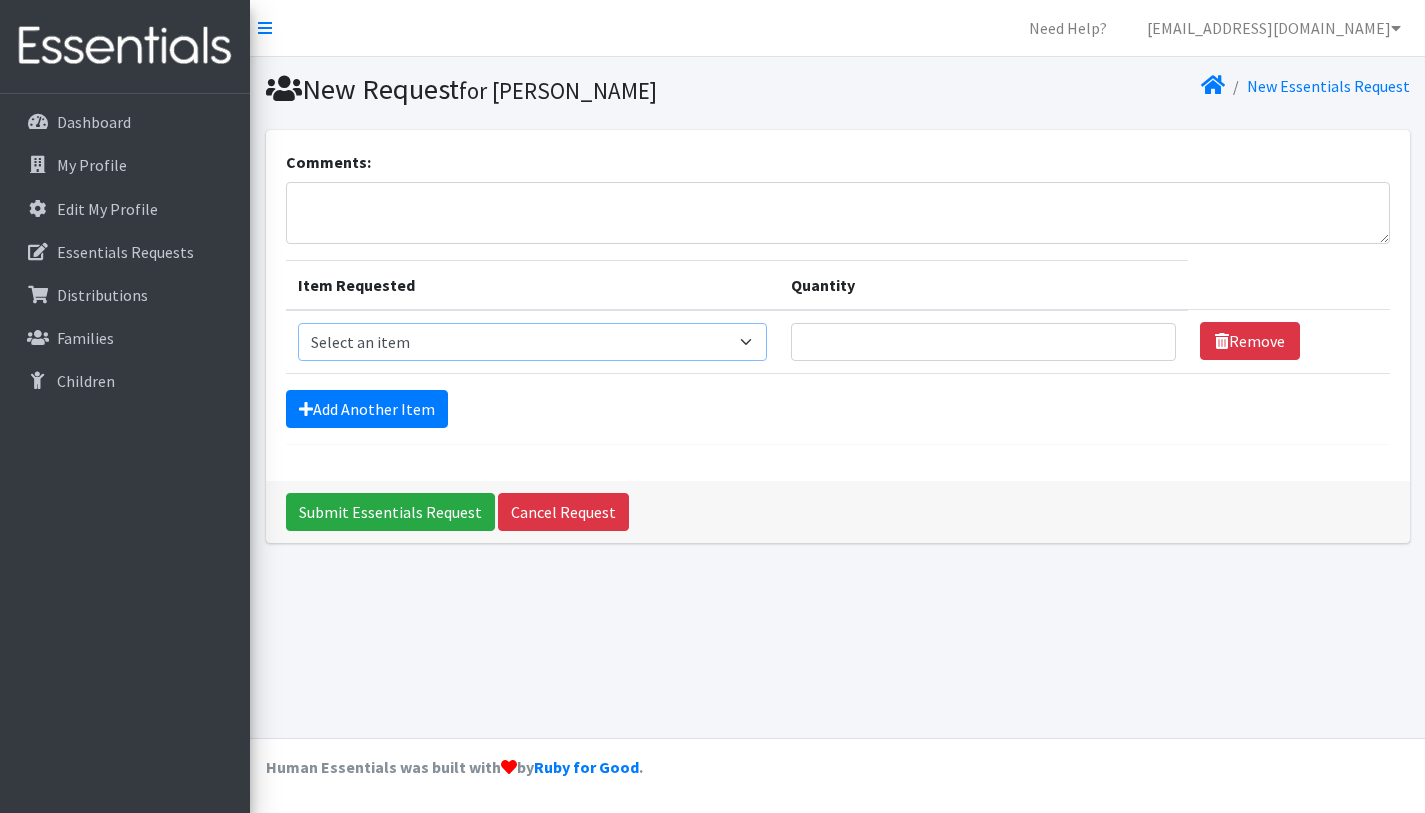 click on "Select an item
Adult Briefs (Medium)
Adult Briefs (XL)
Adult Briefs (XS)
Adult Briefs (XXL)
Adult Briefs (large)
Adult Briefs (small)
Adult Incontinence Underwear Liners
Bed Pads (disposable)
Diaper (size 1)
Diaper (size 2)
Diaper (size 3)
Diaper (size 4)
Diaper (size 5)
Diaper (size 6)
Diaper (size 7/kids XL)
Diaper (size newborn)
Diaper (size preemie)
Pad Kit 2023
Swim Diaper
Tampon Kit 2023
Training Pants (size 2T/3T)
Training Pants (size 3T/4T)
Training Pants (size 4T/5T)
Wipes Pack
Youth Diaper L/XL (60-125 lbs)
Youth Diaper S/M (43-68 lbs)" at bounding box center (532, 342) 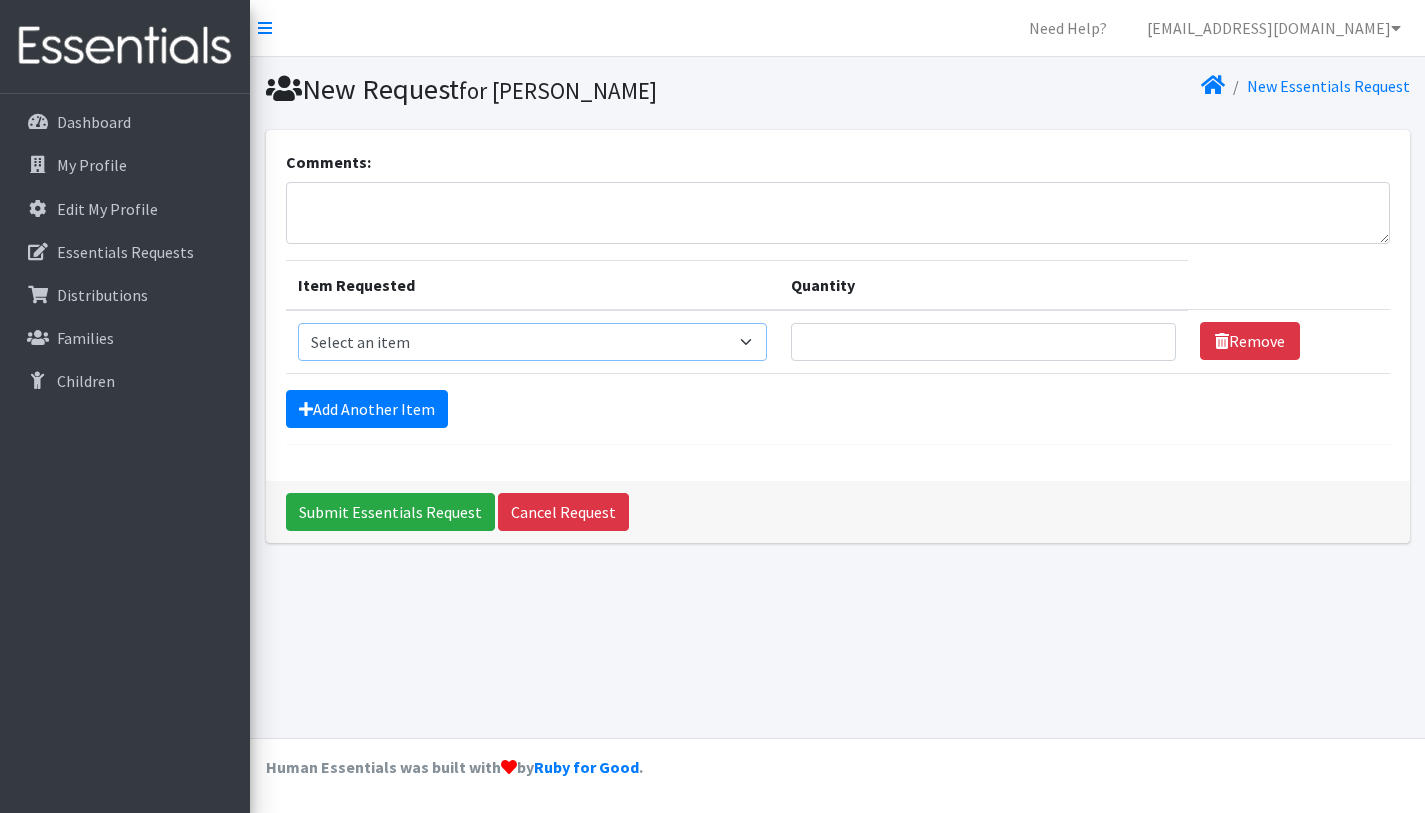 select on "4633" 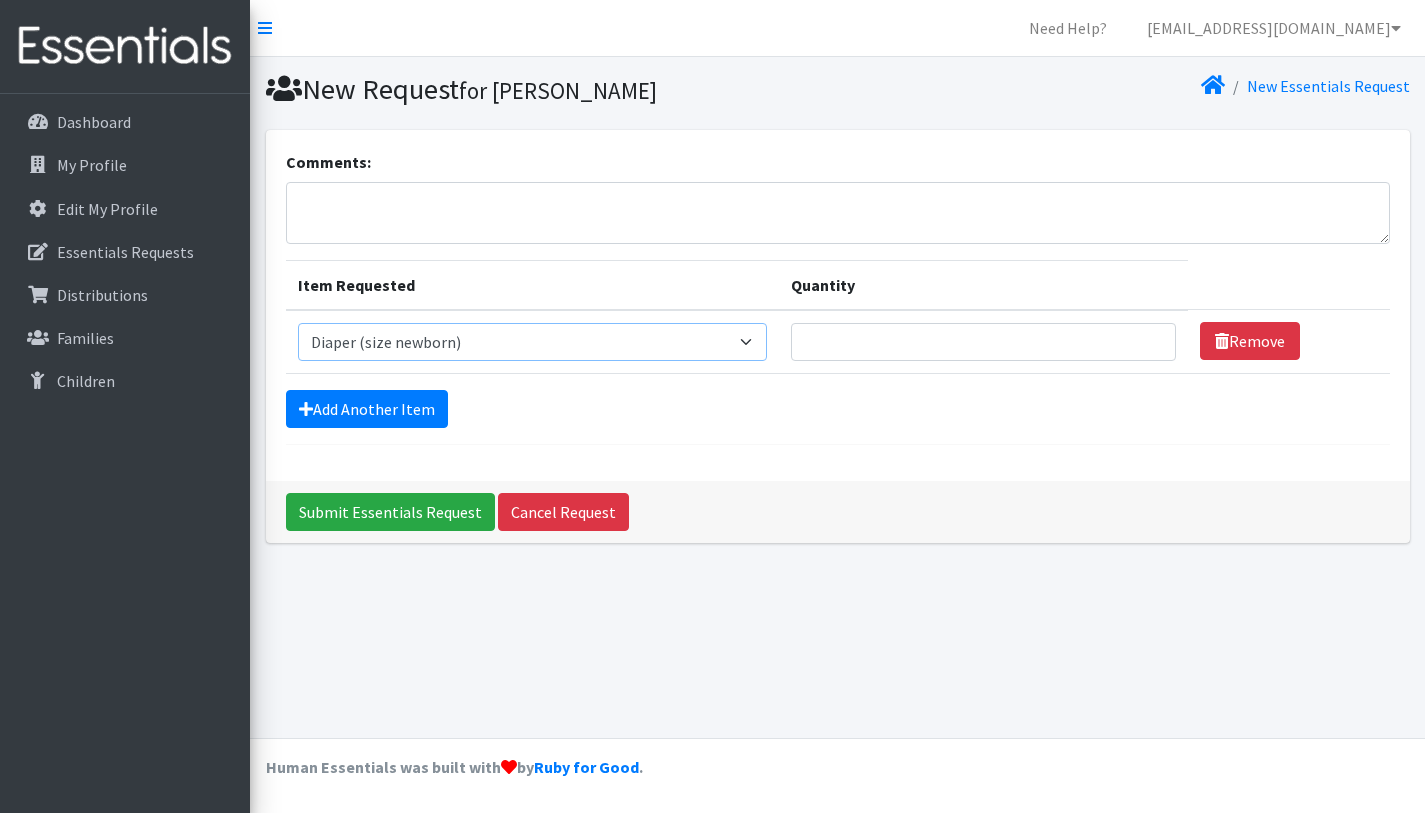 click on "Select an item
Adult Briefs (Medium)
Adult Briefs (XL)
Adult Briefs (XS)
Adult Briefs (XXL)
Adult Briefs (large)
Adult Briefs (small)
Adult Incontinence Underwear Liners
Bed Pads (disposable)
Diaper (size 1)
Diaper (size 2)
Diaper (size 3)
Diaper (size 4)
Diaper (size 5)
Diaper (size 6)
Diaper (size 7/kids XL)
Diaper (size newborn)
Diaper (size preemie)
Pad Kit 2023
Swim Diaper
Tampon Kit 2023
Training Pants (size 2T/3T)
Training Pants (size 3T/4T)
Training Pants (size 4T/5T)
Wipes Pack
Youth Diaper L/XL (60-125 lbs)
Youth Diaper S/M (43-68 lbs)" at bounding box center [532, 342] 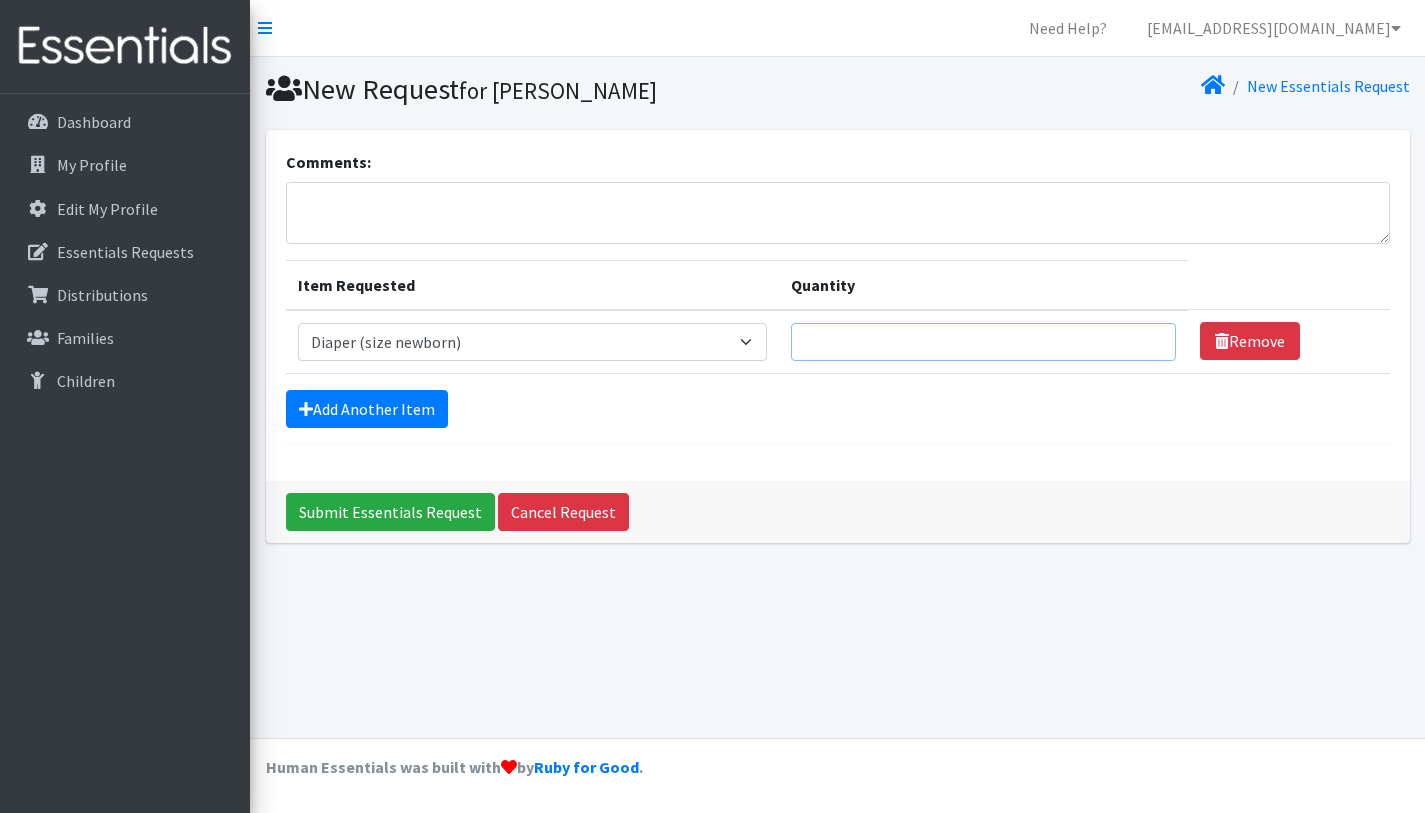 click on "Quantity" at bounding box center (983, 342) 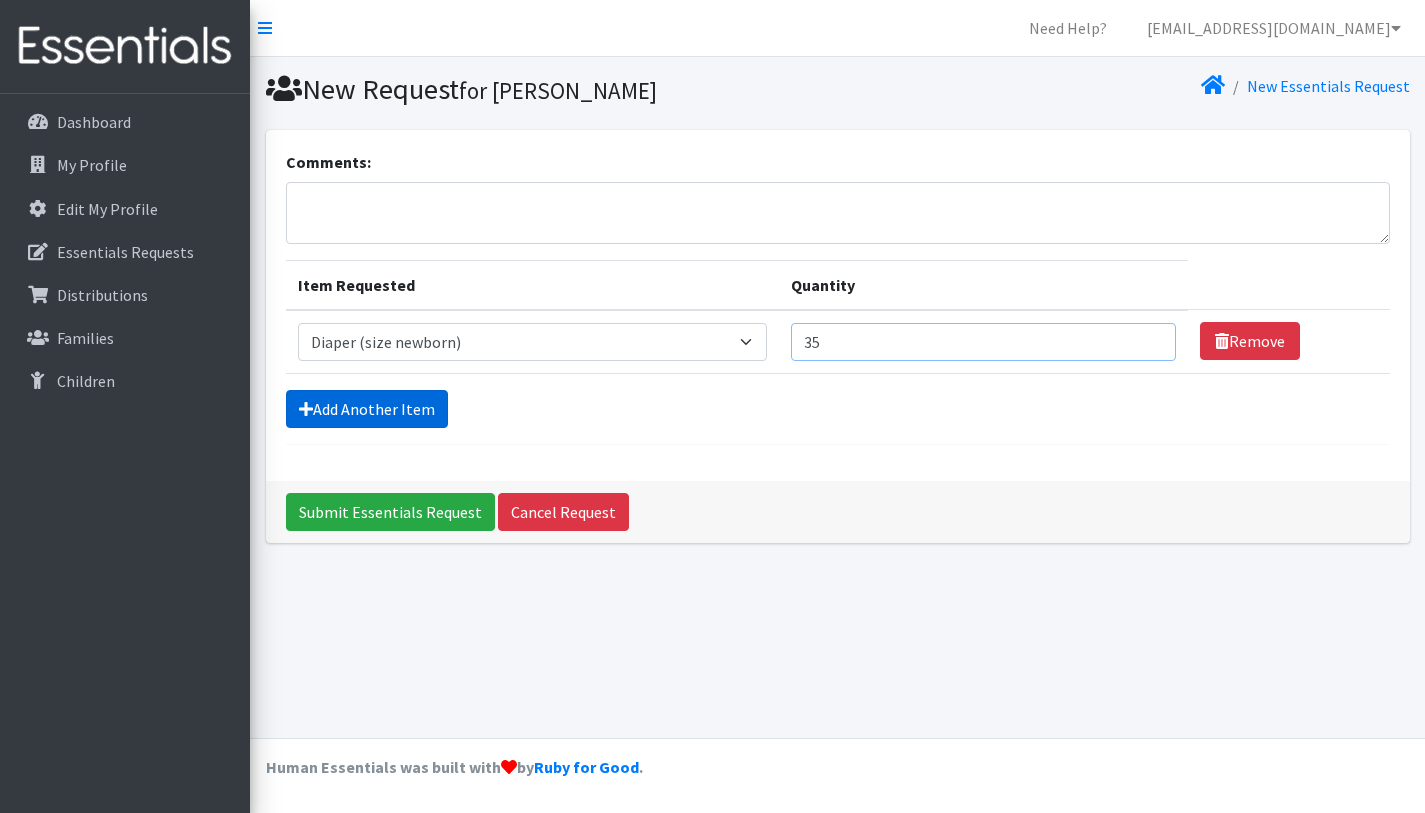 type on "35" 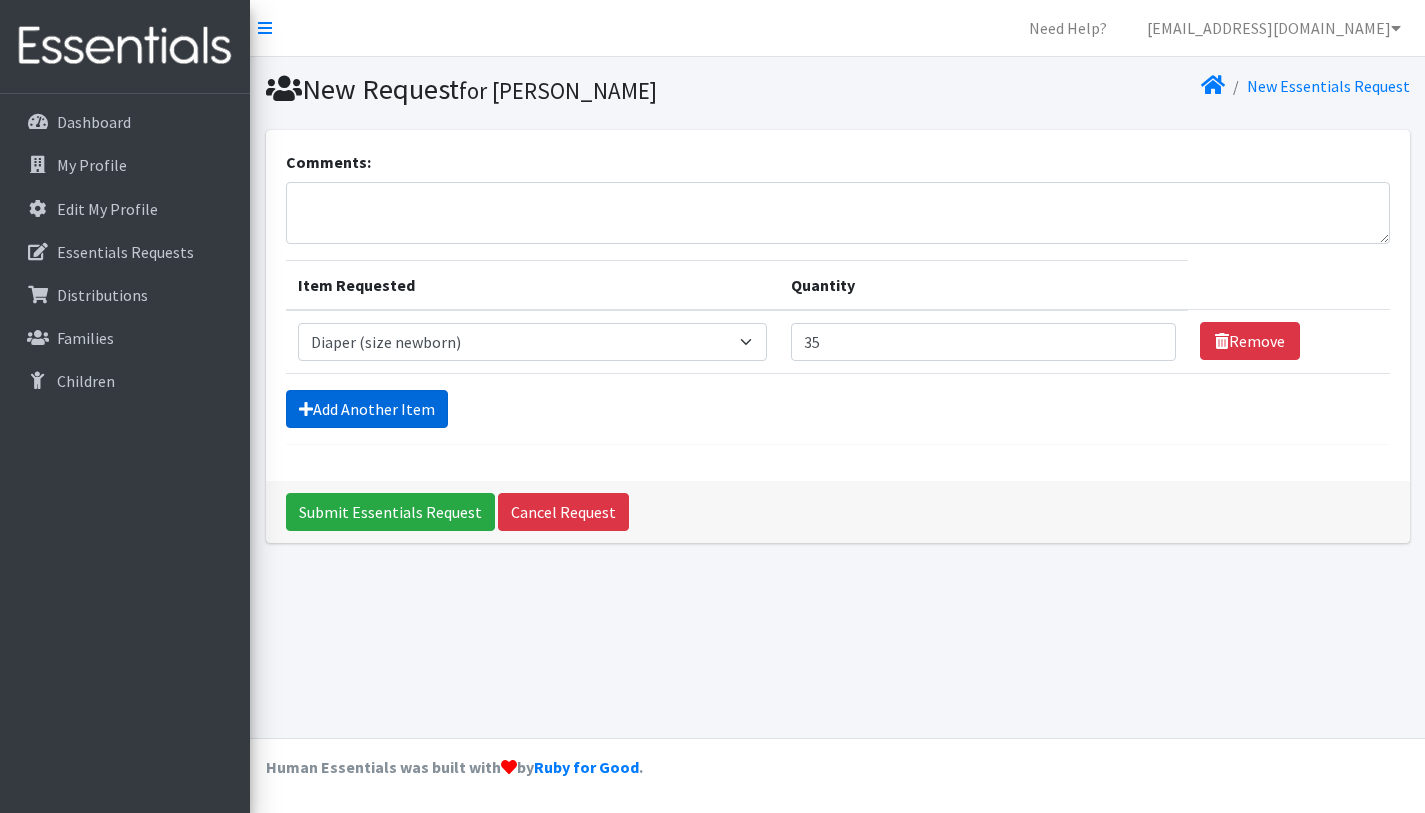 click on "Add Another Item" at bounding box center [367, 409] 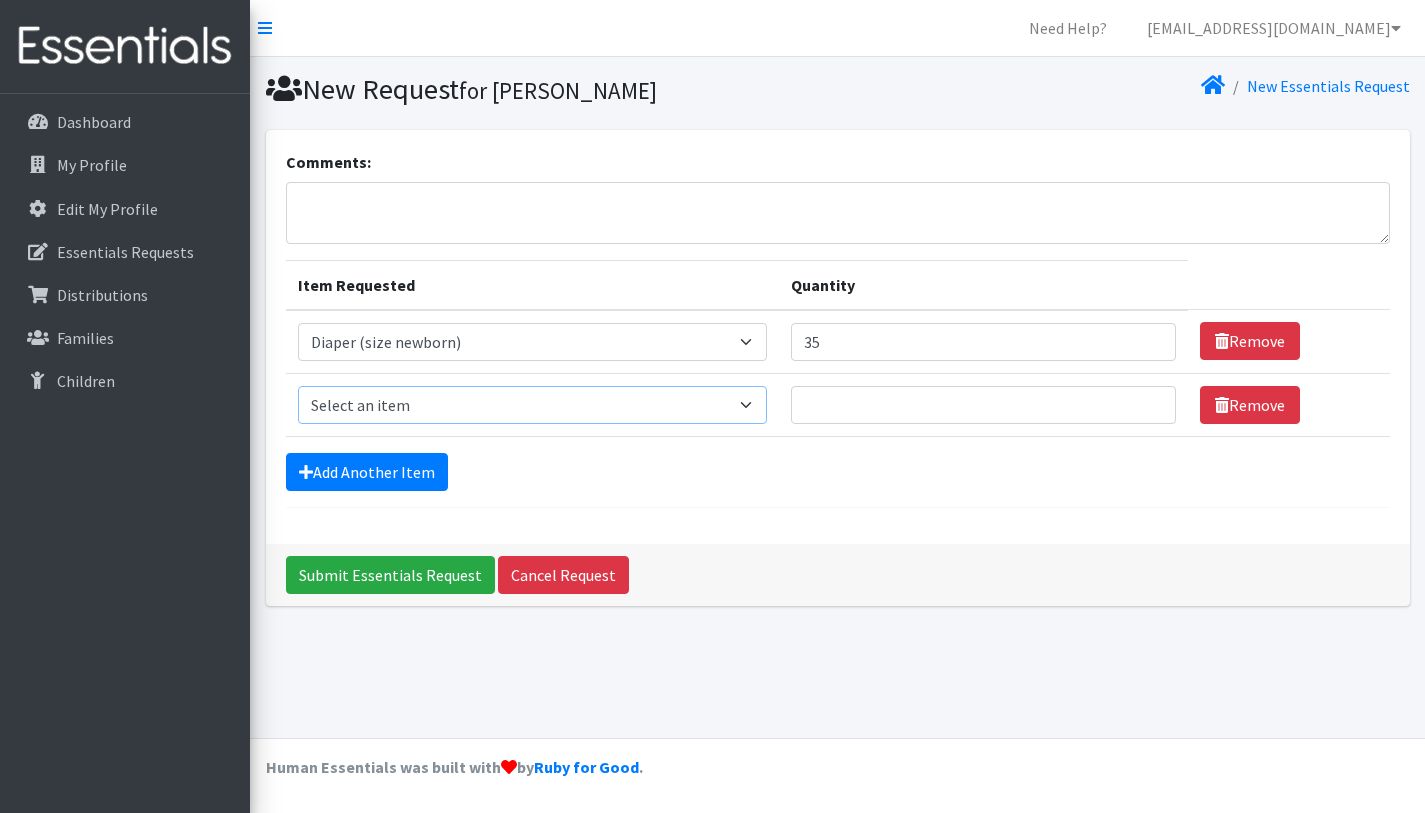click on "Select an item
Adult Briefs (Medium)
Adult Briefs (XL)
Adult Briefs (XS)
Adult Briefs (XXL)
Adult Briefs (large)
Adult Briefs (small)
Adult Incontinence Underwear Liners
Bed Pads (disposable)
Diaper (size 1)
Diaper (size 2)
Diaper (size 3)
Diaper (size 4)
Diaper (size 5)
Diaper (size 6)
Diaper (size 7/kids XL)
Diaper (size newborn)
Diaper (size preemie)
Pad Kit 2023
Swim Diaper
Tampon Kit 2023
Training Pants (size 2T/3T)
Training Pants (size 3T/4T)
Training Pants (size 4T/5T)
Wipes Pack
Youth Diaper L/XL (60-125 lbs)
Youth Diaper S/M (43-68 lbs)" at bounding box center [532, 405] 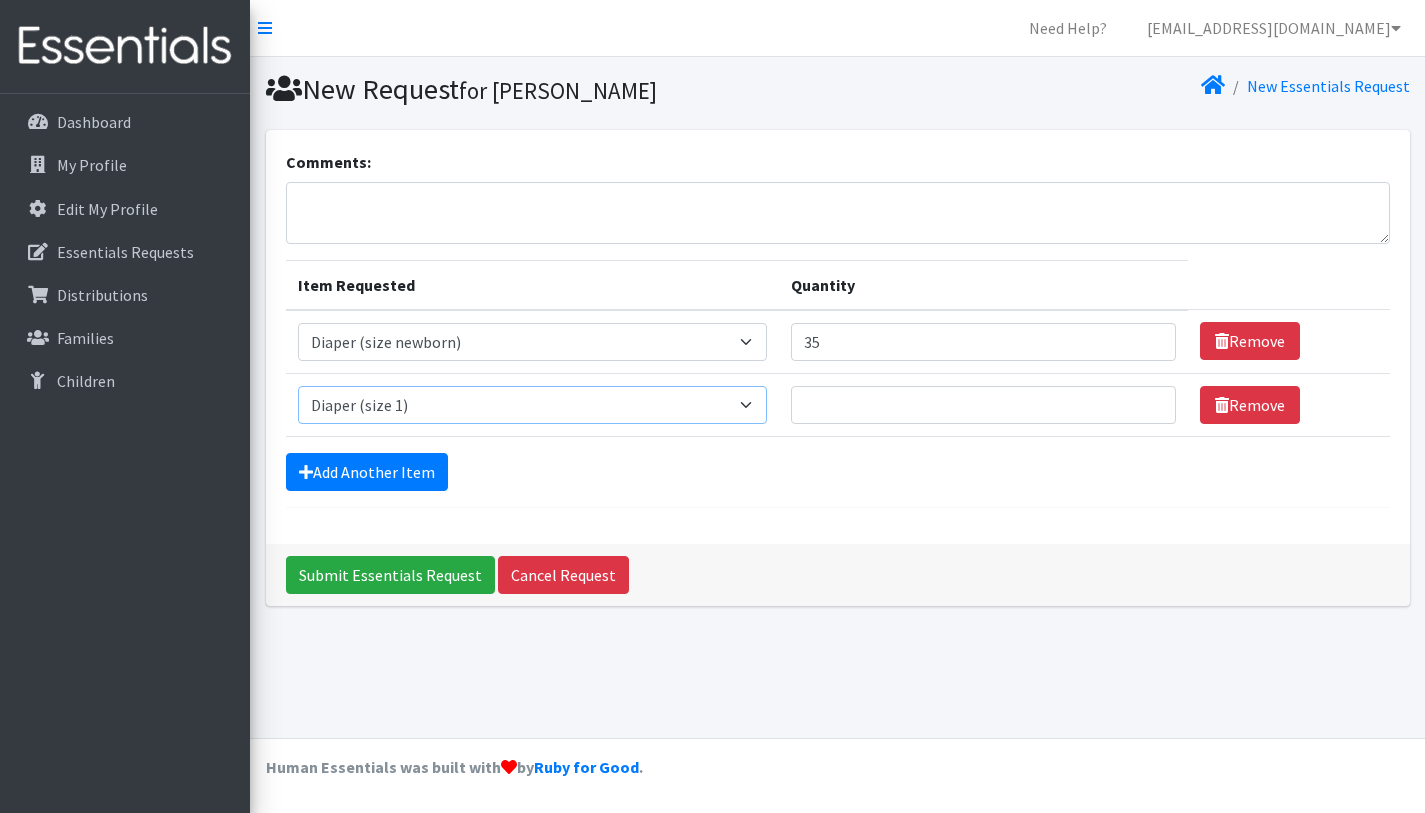 click on "Select an item
Adult Briefs (Medium)
Adult Briefs (XL)
Adult Briefs (XS)
Adult Briefs (XXL)
Adult Briefs (large)
Adult Briefs (small)
Adult Incontinence Underwear Liners
Bed Pads (disposable)
Diaper (size 1)
Diaper (size 2)
Diaper (size 3)
Diaper (size 4)
Diaper (size 5)
Diaper (size 6)
Diaper (size 7/kids XL)
Diaper (size newborn)
Diaper (size preemie)
Pad Kit 2023
Swim Diaper
Tampon Kit 2023
Training Pants (size 2T/3T)
Training Pants (size 3T/4T)
Training Pants (size 4T/5T)
Wipes Pack
Youth Diaper L/XL (60-125 lbs)
Youth Diaper S/M (43-68 lbs)" at bounding box center (532, 405) 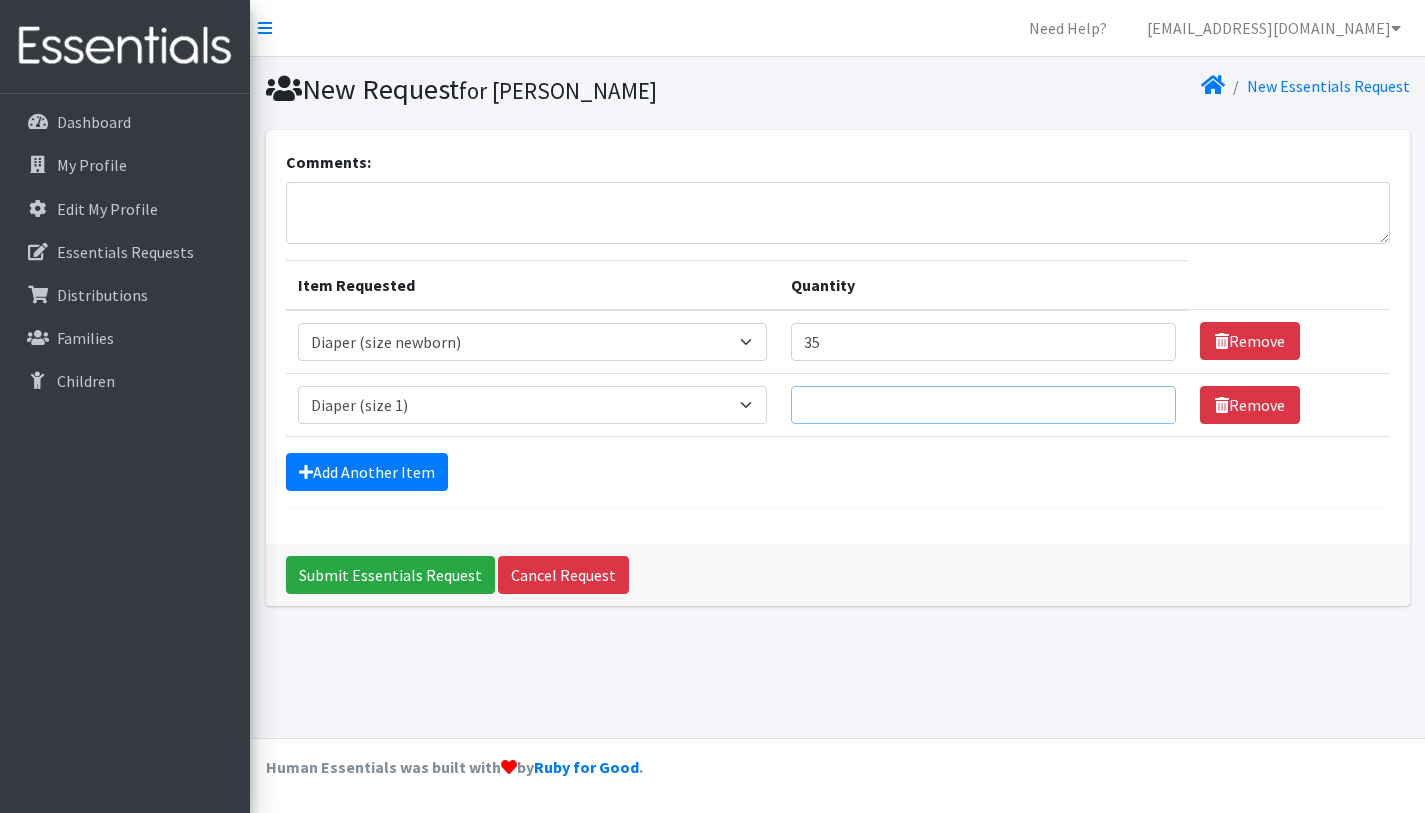 click on "Quantity" at bounding box center [983, 405] 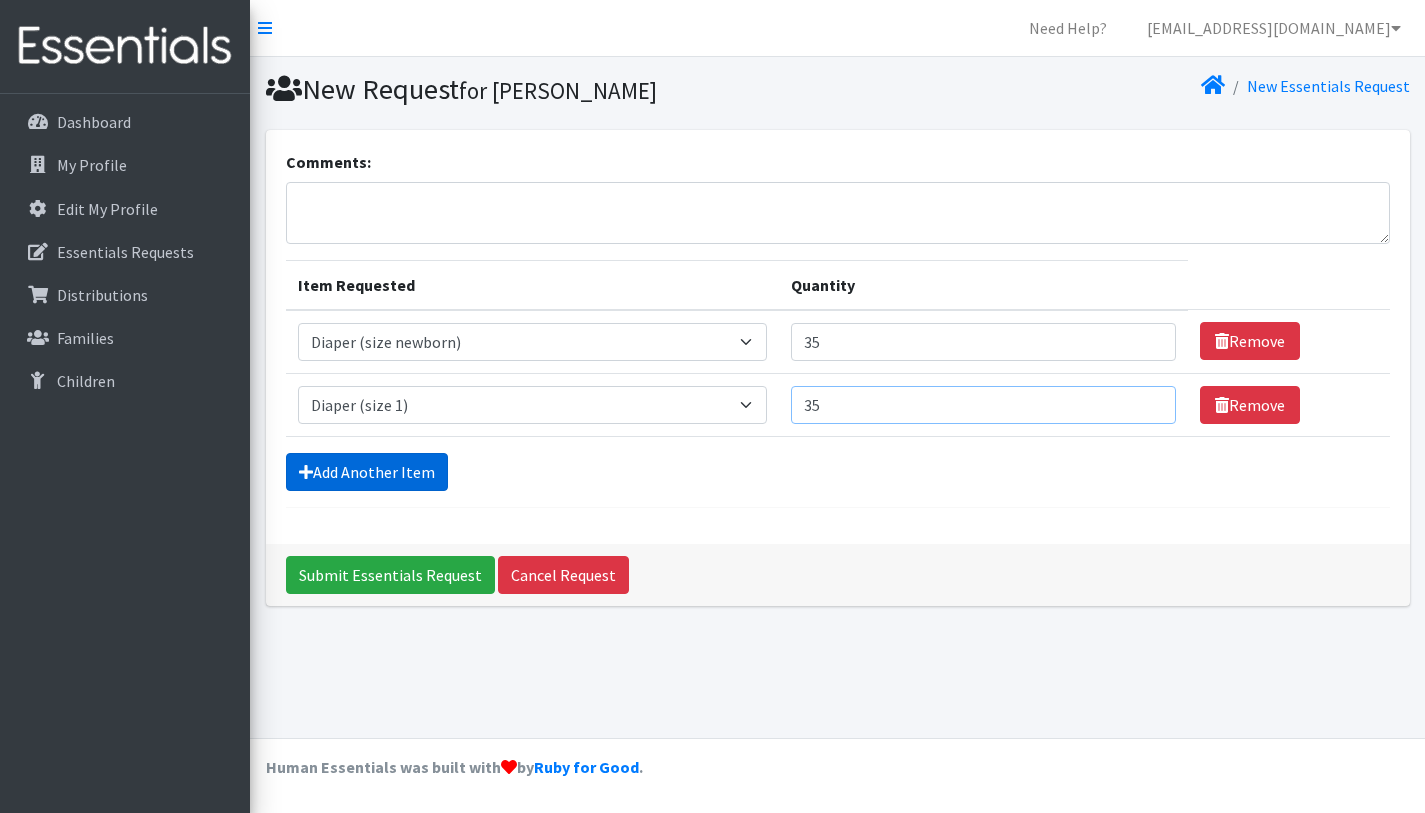 type on "35" 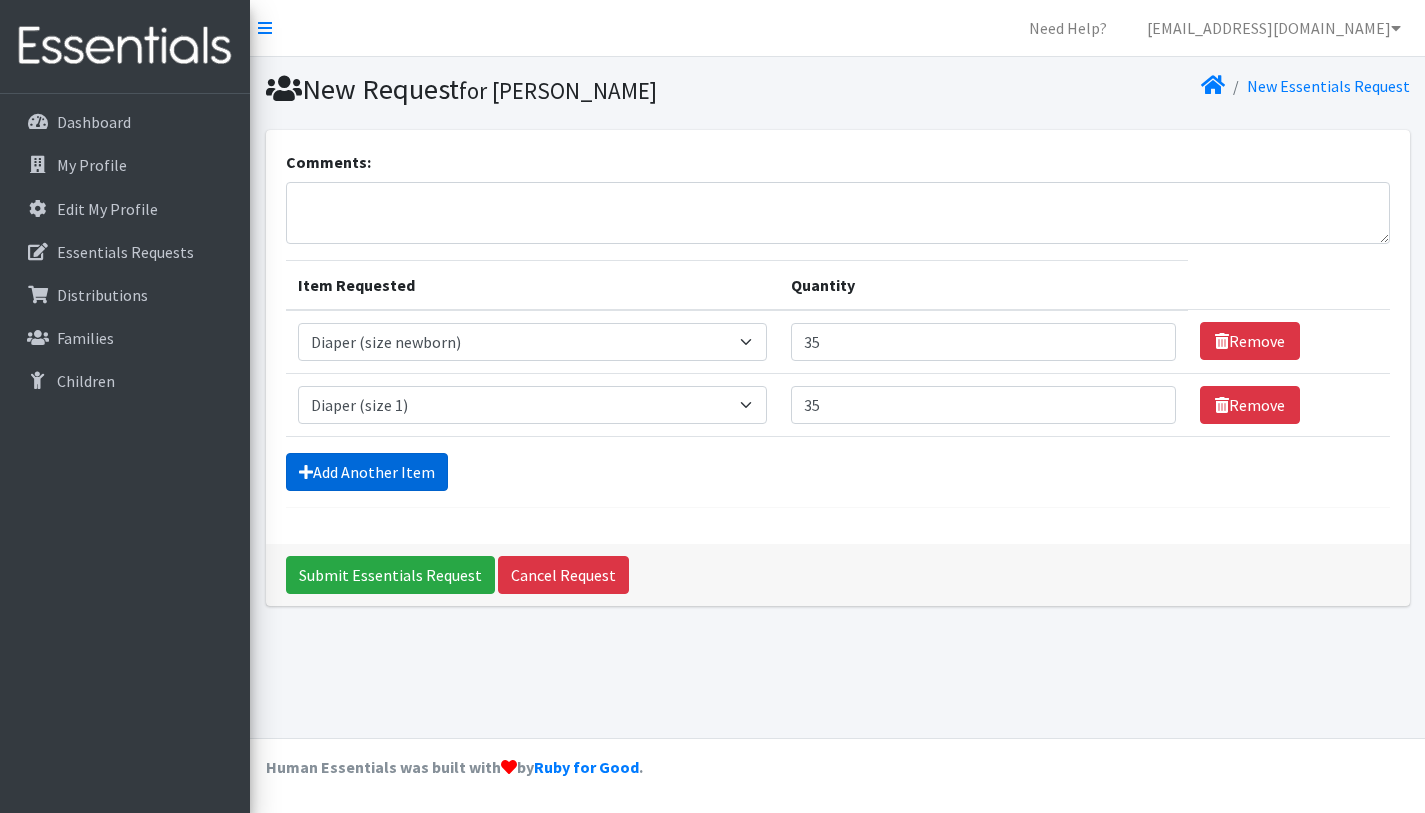 click on "Add Another Item" at bounding box center [367, 472] 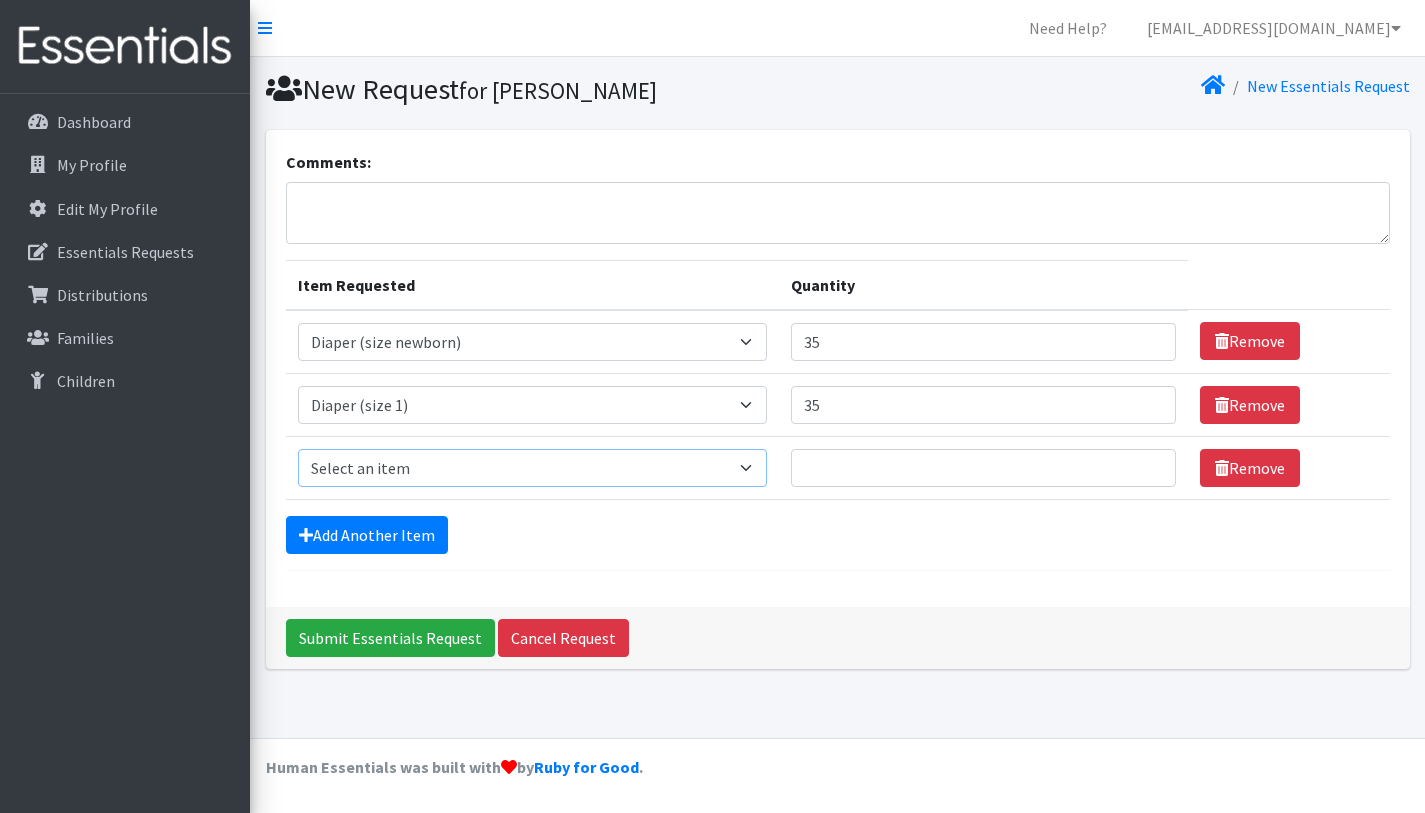 click on "Select an item
Adult Briefs (Medium)
Adult Briefs (XL)
Adult Briefs (XS)
Adult Briefs (XXL)
Adult Briefs (large)
Adult Briefs (small)
Adult Incontinence Underwear Liners
Bed Pads (disposable)
Diaper (size 1)
Diaper (size 2)
Diaper (size 3)
Diaper (size 4)
Diaper (size 5)
Diaper (size 6)
Diaper (size 7/kids XL)
Diaper (size newborn)
Diaper (size preemie)
Pad Kit 2023
Swim Diaper
Tampon Kit 2023
Training Pants (size 2T/3T)
Training Pants (size 3T/4T)
Training Pants (size 4T/5T)
Wipes Pack
Youth Diaper L/XL (60-125 lbs)
Youth Diaper S/M (43-68 lbs)" at bounding box center (532, 468) 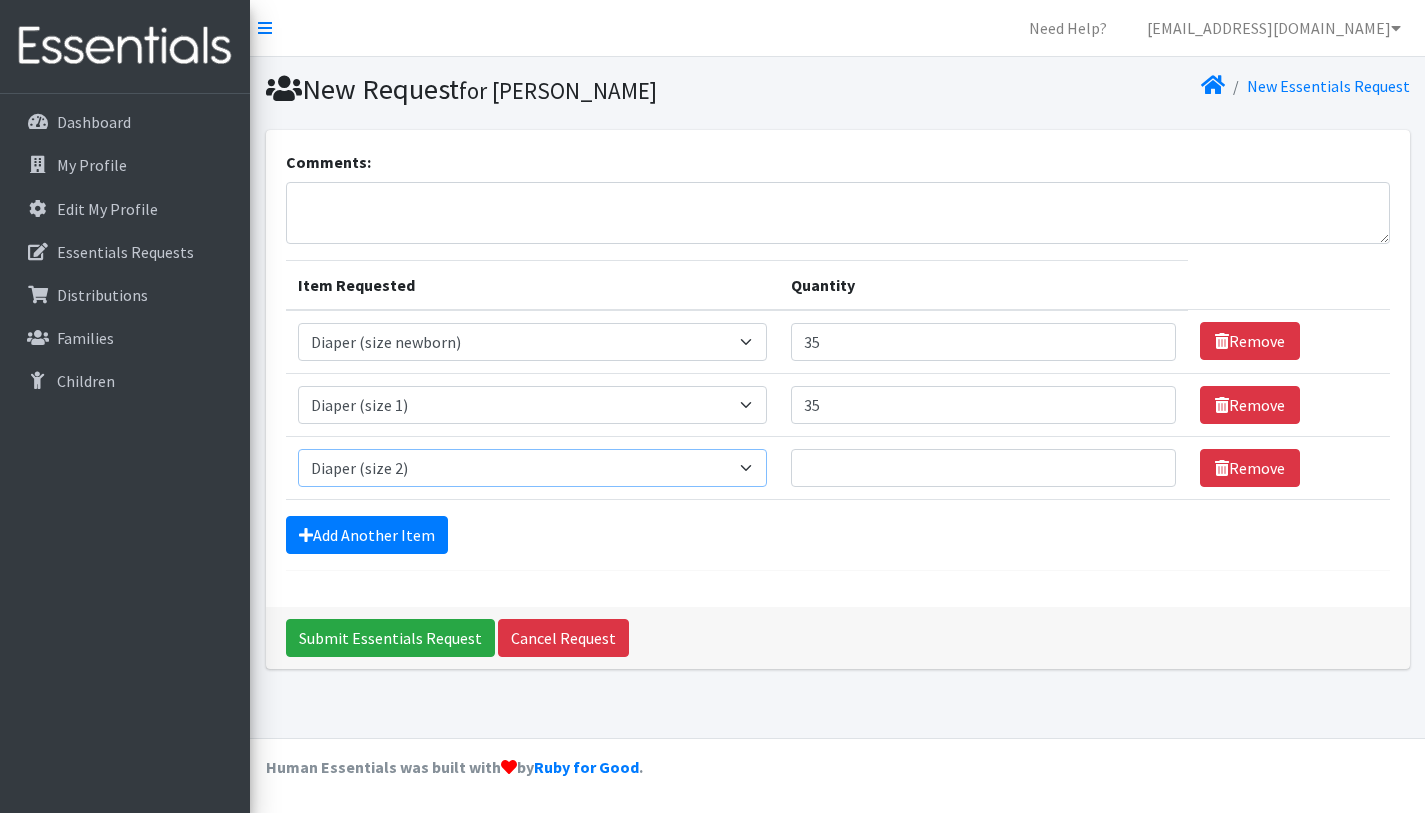 click on "Select an item
Adult Briefs (Medium)
Adult Briefs (XL)
Adult Briefs (XS)
Adult Briefs (XXL)
Adult Briefs (large)
Adult Briefs (small)
Adult Incontinence Underwear Liners
Bed Pads (disposable)
Diaper (size 1)
Diaper (size 2)
Diaper (size 3)
Diaper (size 4)
Diaper (size 5)
Diaper (size 6)
Diaper (size 7/kids XL)
Diaper (size newborn)
Diaper (size preemie)
Pad Kit 2023
Swim Diaper
Tampon Kit 2023
Training Pants (size 2T/3T)
Training Pants (size 3T/4T)
Training Pants (size 4T/5T)
Wipes Pack
Youth Diaper L/XL (60-125 lbs)
Youth Diaper S/M (43-68 lbs)" at bounding box center [532, 468] 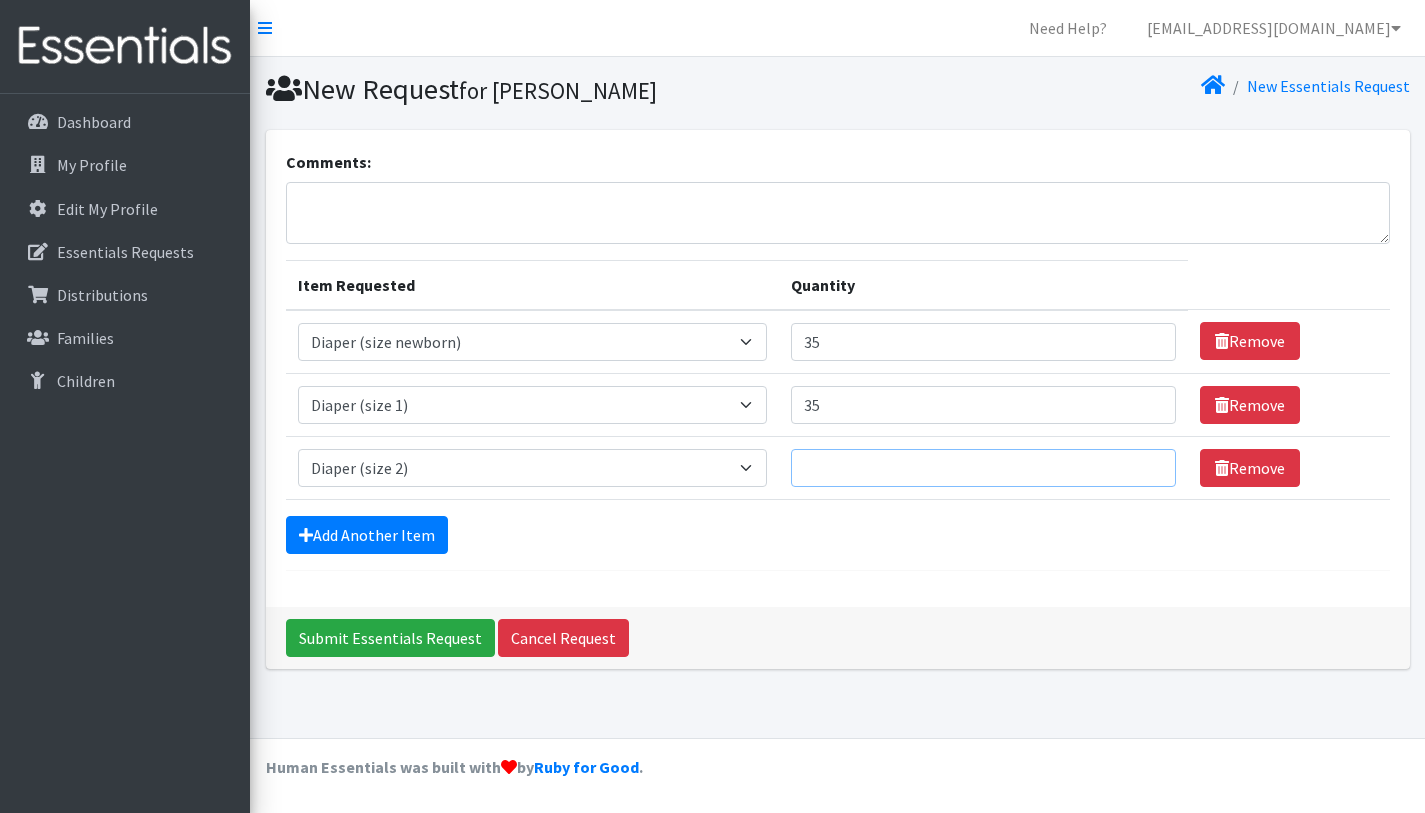 click on "Quantity" at bounding box center (983, 468) 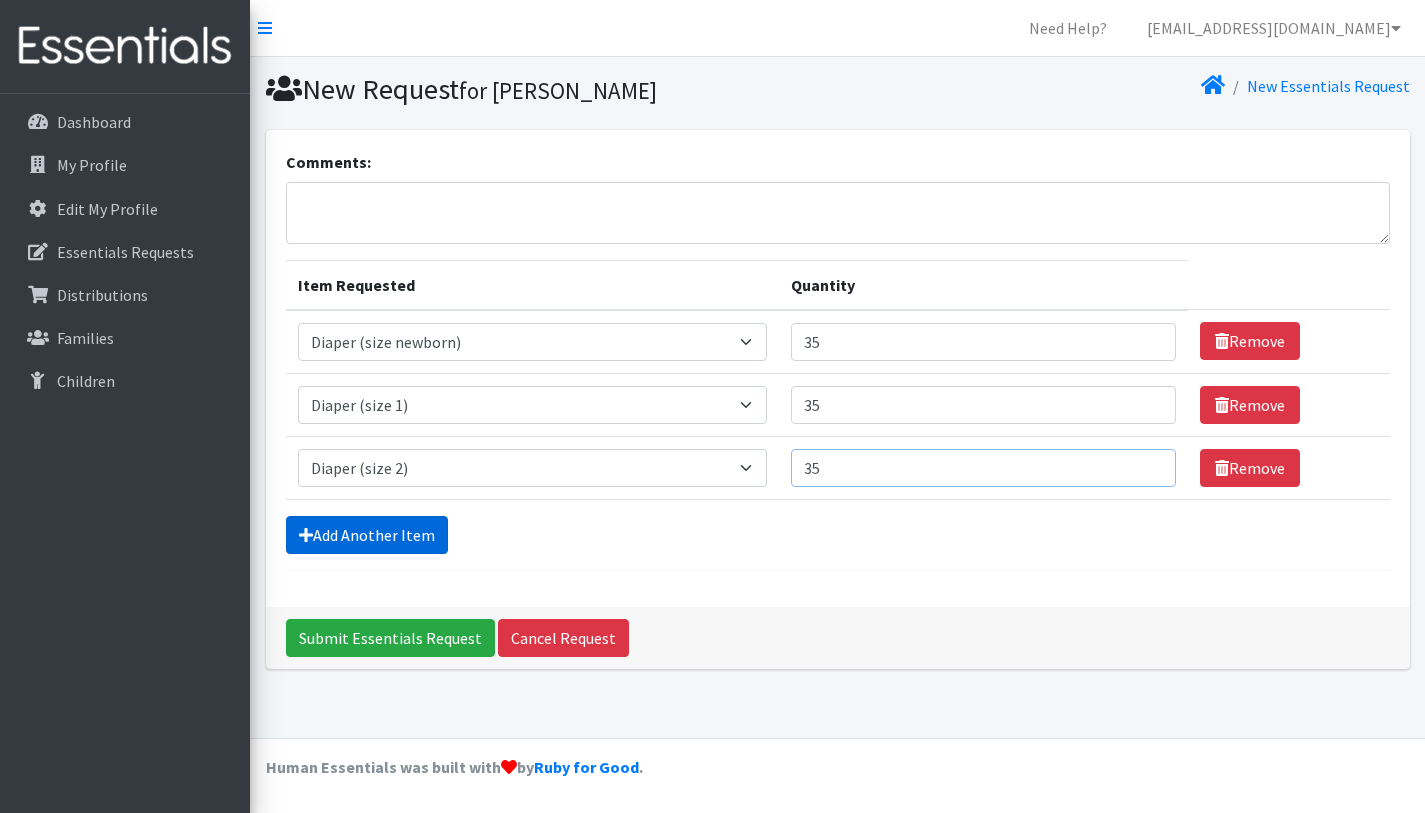type on "35" 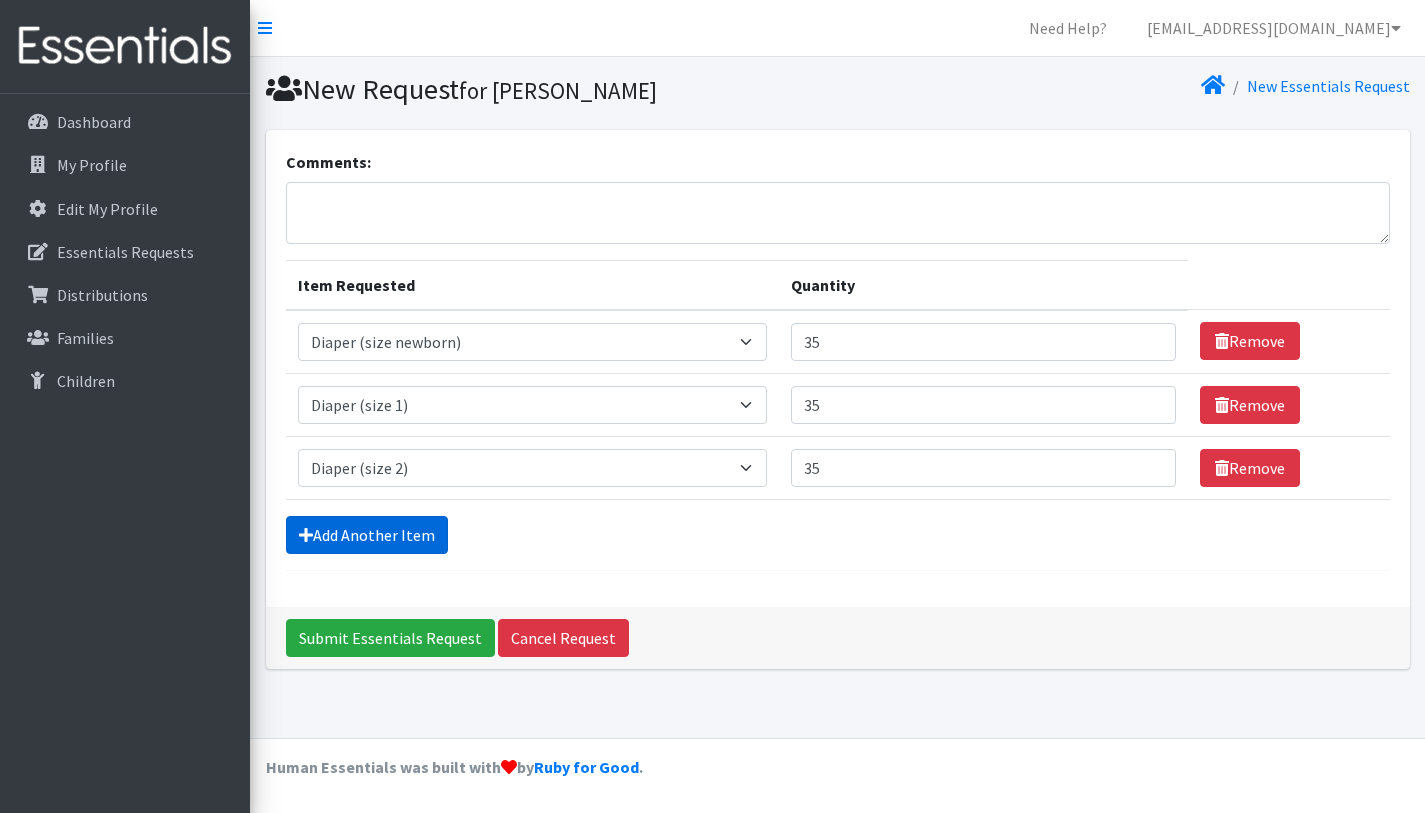 click on "Add Another Item" at bounding box center [367, 535] 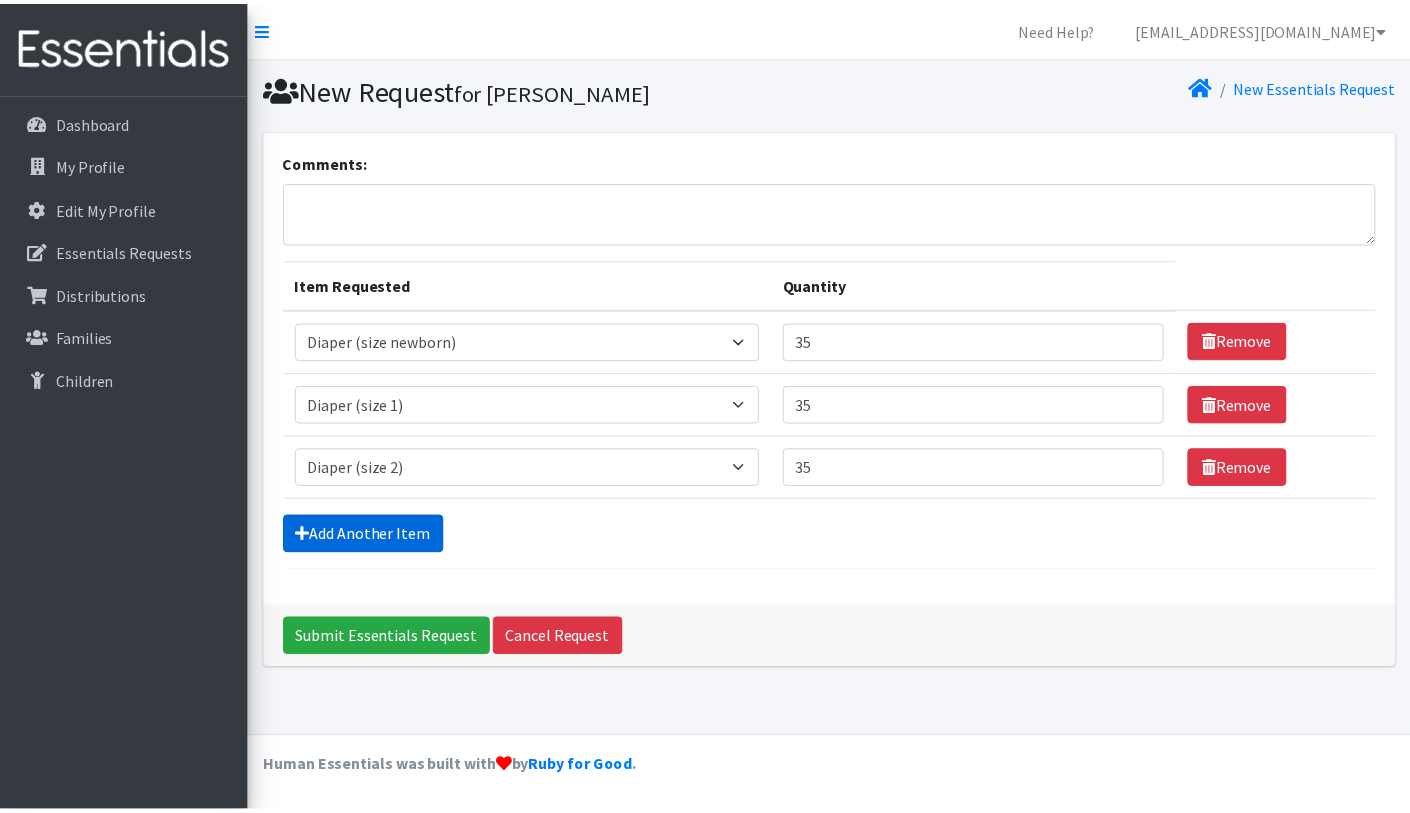 scroll, scrollTop: 10, scrollLeft: 0, axis: vertical 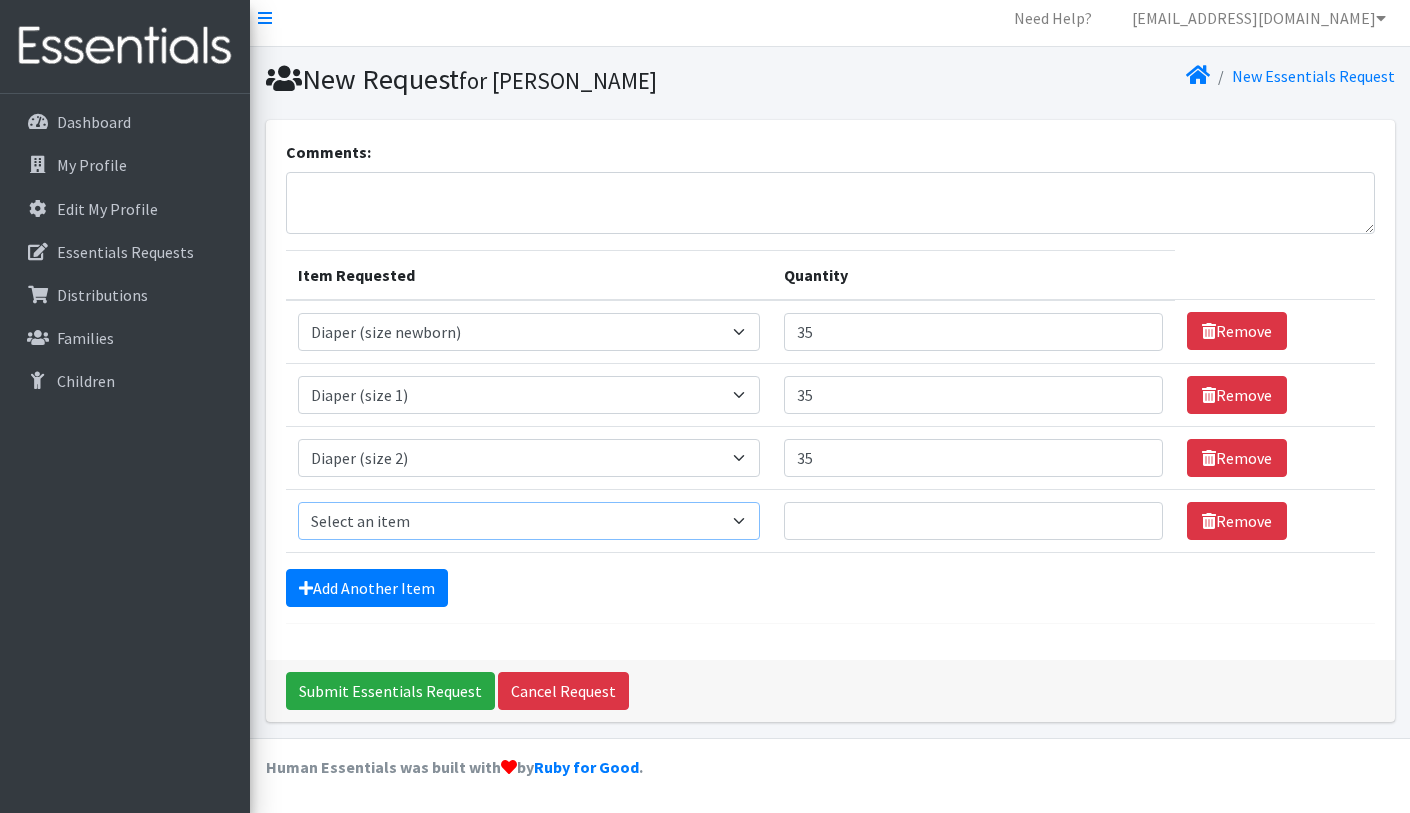click on "Select an item
Adult Briefs (Medium)
Adult Briefs (XL)
Adult Briefs (XS)
Adult Briefs (XXL)
Adult Briefs (large)
Adult Briefs (small)
Adult Incontinence Underwear Liners
Bed Pads (disposable)
Diaper (size 1)
Diaper (size 2)
Diaper (size 3)
Diaper (size 4)
Diaper (size 5)
Diaper (size 6)
Diaper (size 7/kids XL)
Diaper (size newborn)
Diaper (size preemie)
Pad Kit 2023
Swim Diaper
Tampon Kit 2023
Training Pants (size 2T/3T)
Training Pants (size 3T/4T)
Training Pants (size 4T/5T)
Wipes Pack
Youth Diaper L/XL (60-125 lbs)
Youth Diaper S/M (43-68 lbs)" at bounding box center [529, 521] 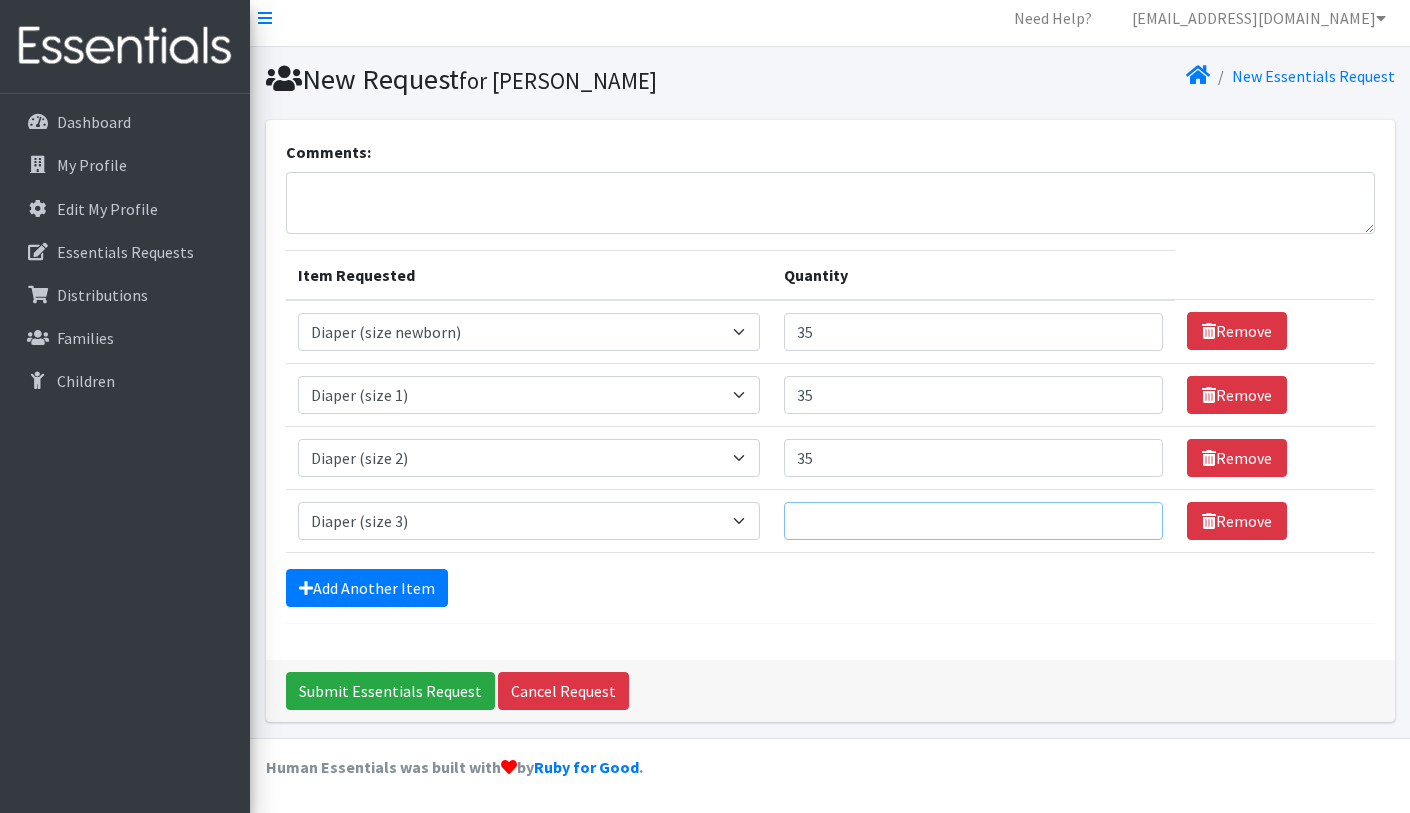 click on "Quantity" at bounding box center [973, 521] 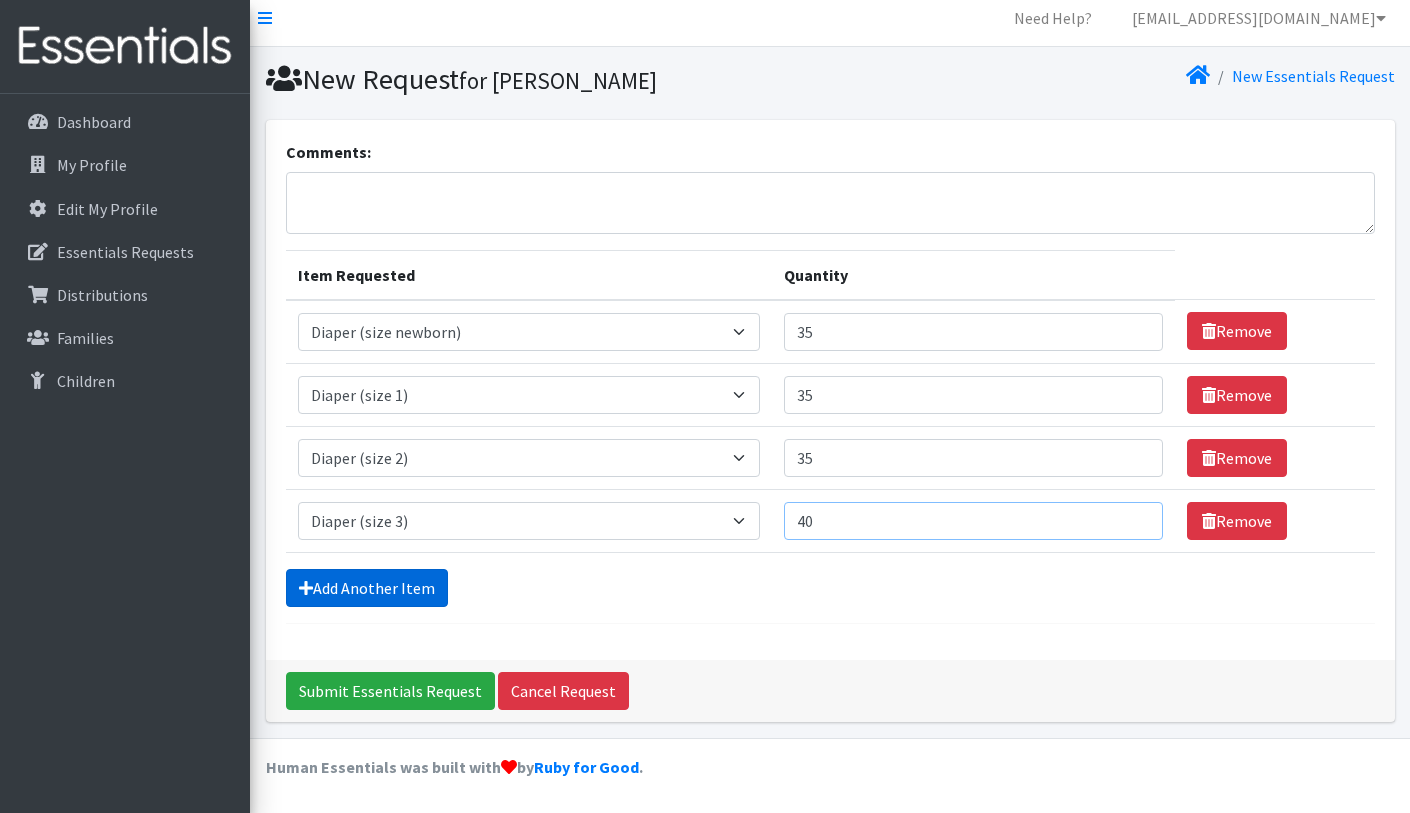 type on "40" 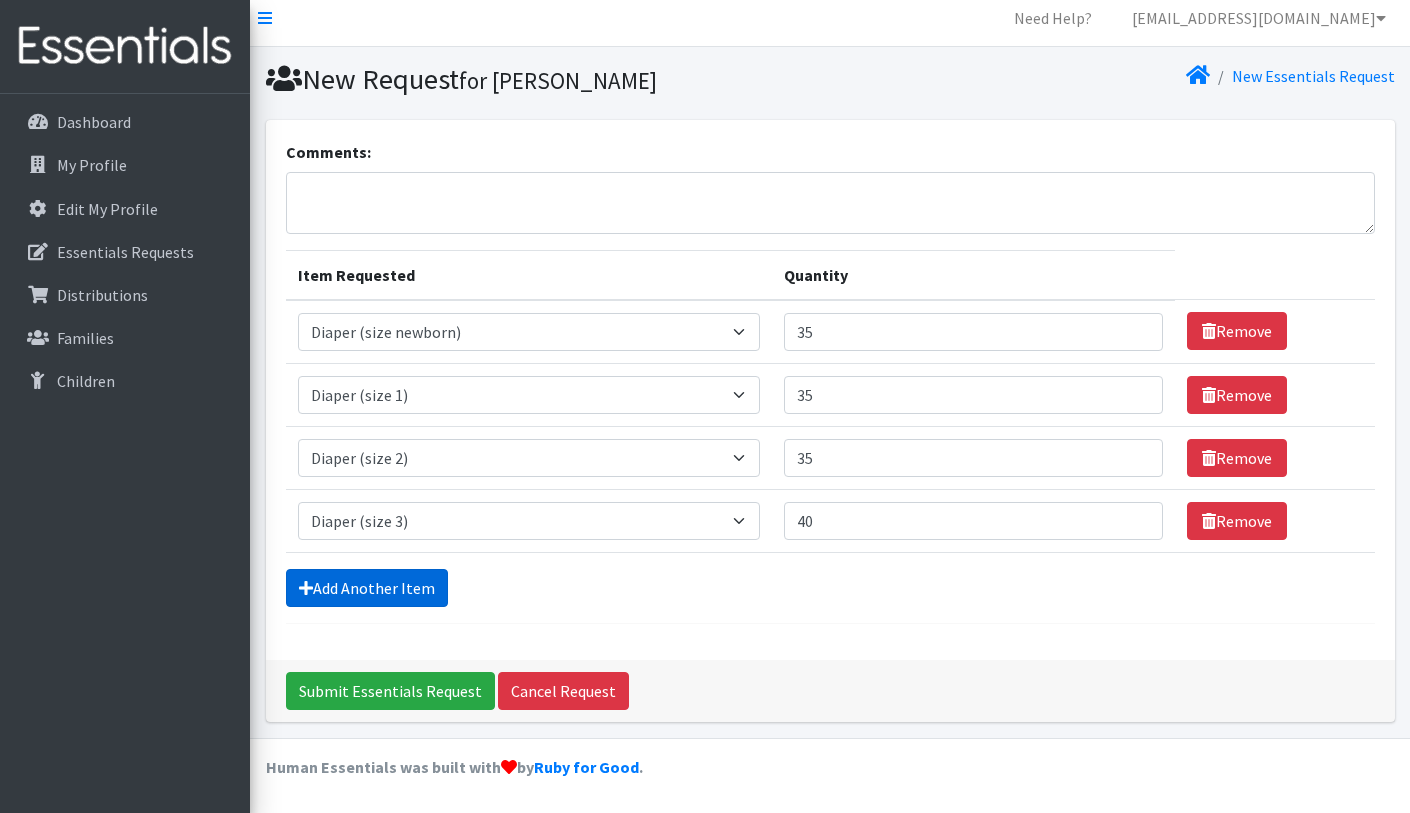 click on "Add Another Item" at bounding box center (367, 588) 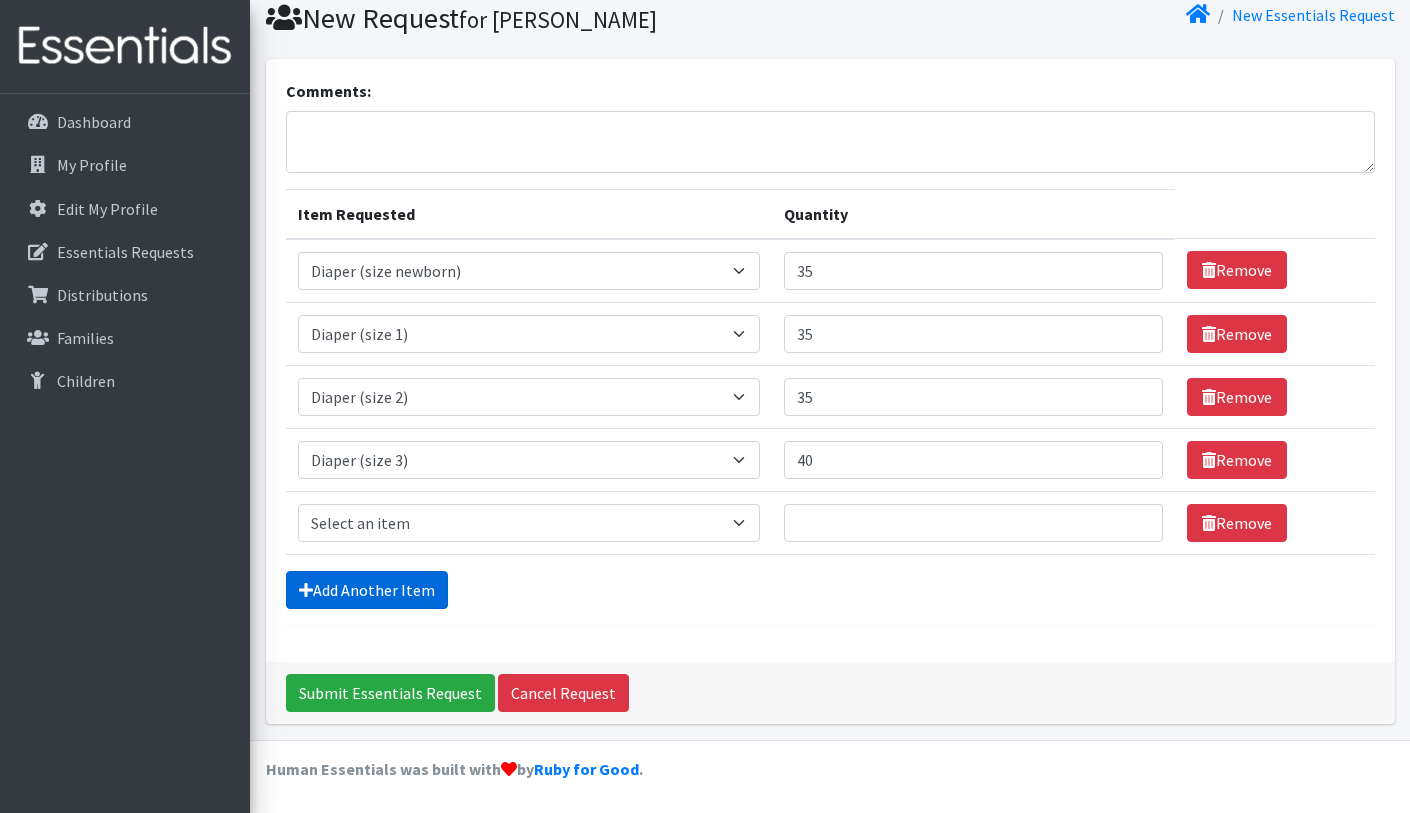 scroll, scrollTop: 73, scrollLeft: 0, axis: vertical 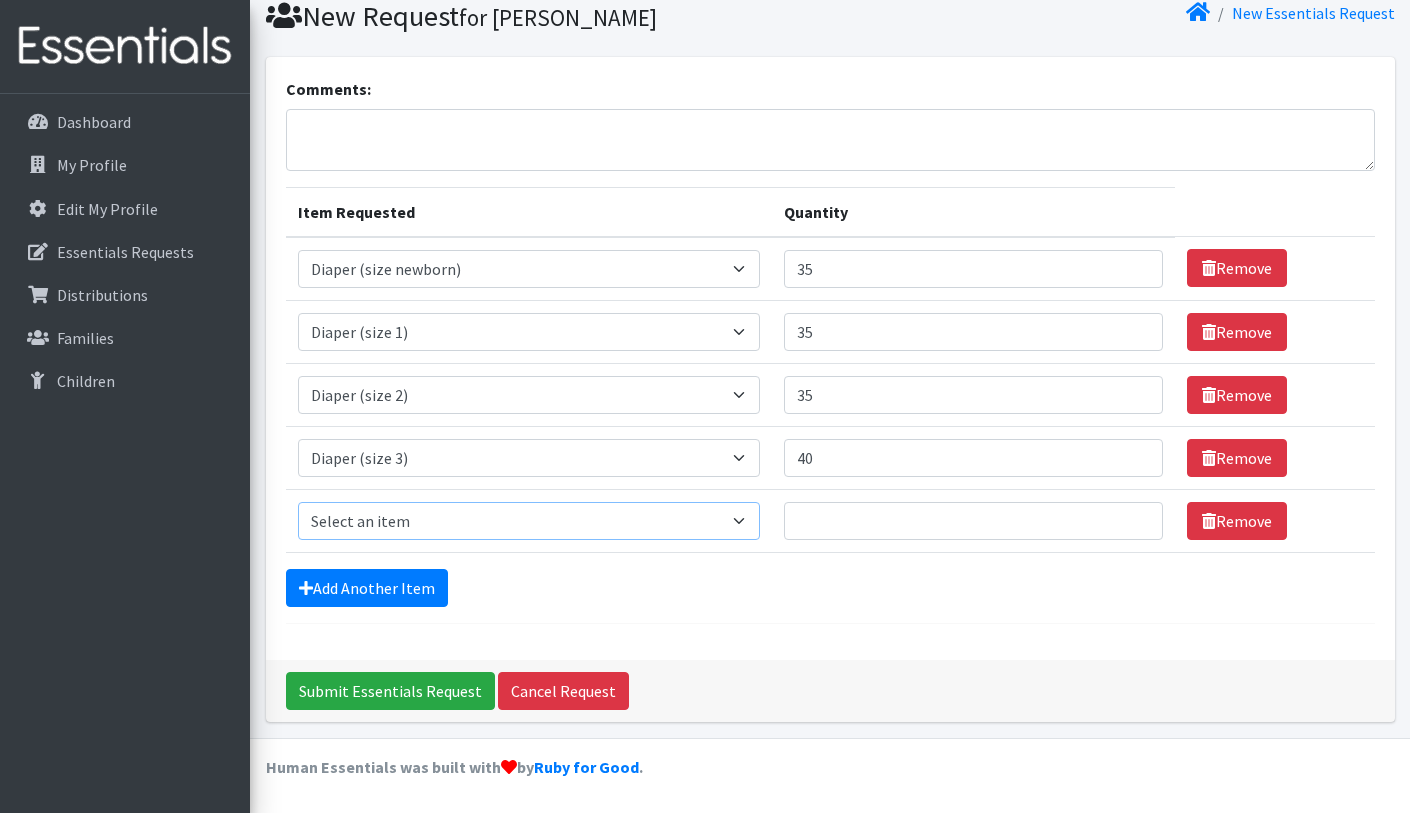 click on "Select an item
Adult Briefs (Medium)
Adult Briefs (XL)
Adult Briefs (XS)
Adult Briefs (XXL)
Adult Briefs (large)
Adult Briefs (small)
Adult Incontinence Underwear Liners
Bed Pads (disposable)
Diaper (size 1)
Diaper (size 2)
Diaper (size 3)
Diaper (size 4)
Diaper (size 5)
Diaper (size 6)
Diaper (size 7/kids XL)
Diaper (size newborn)
Diaper (size preemie)
Pad Kit 2023
Swim Diaper
Tampon Kit 2023
Training Pants (size 2T/3T)
Training Pants (size 3T/4T)
Training Pants (size 4T/5T)
Wipes Pack
Youth Diaper L/XL (60-125 lbs)
Youth Diaper S/M (43-68 lbs)" at bounding box center (529, 521) 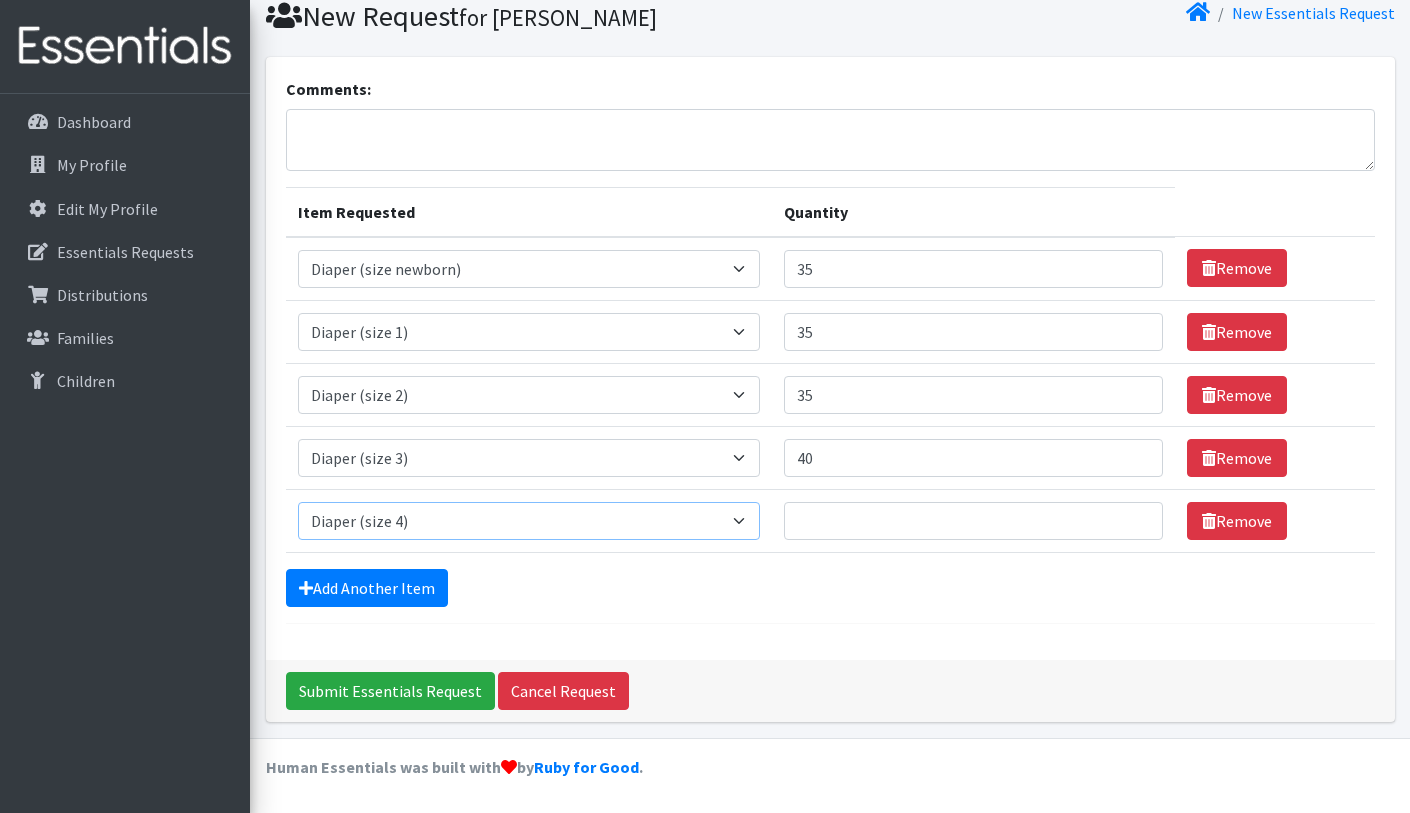 click on "Select an item
Adult Briefs (Medium)
Adult Briefs (XL)
Adult Briefs (XS)
Adult Briefs (XXL)
Adult Briefs (large)
Adult Briefs (small)
Adult Incontinence Underwear Liners
Bed Pads (disposable)
Diaper (size 1)
Diaper (size 2)
Diaper (size 3)
Diaper (size 4)
Diaper (size 5)
Diaper (size 6)
Diaper (size 7/kids XL)
Diaper (size newborn)
Diaper (size preemie)
Pad Kit 2023
Swim Diaper
Tampon Kit 2023
Training Pants (size 2T/3T)
Training Pants (size 3T/4T)
Training Pants (size 4T/5T)
Wipes Pack
Youth Diaper L/XL (60-125 lbs)
Youth Diaper S/M (43-68 lbs)" at bounding box center (529, 521) 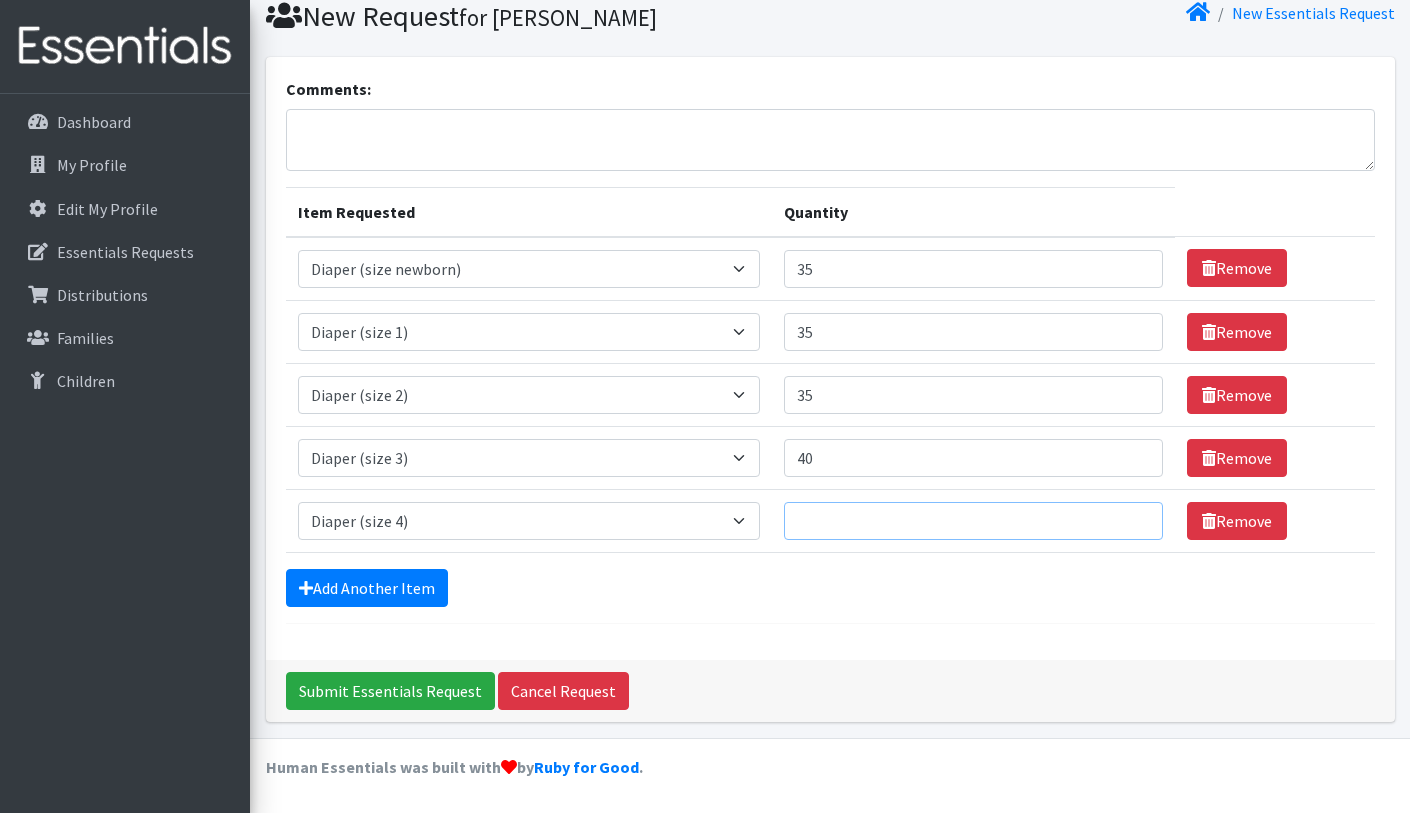 click on "Quantity" at bounding box center (973, 521) 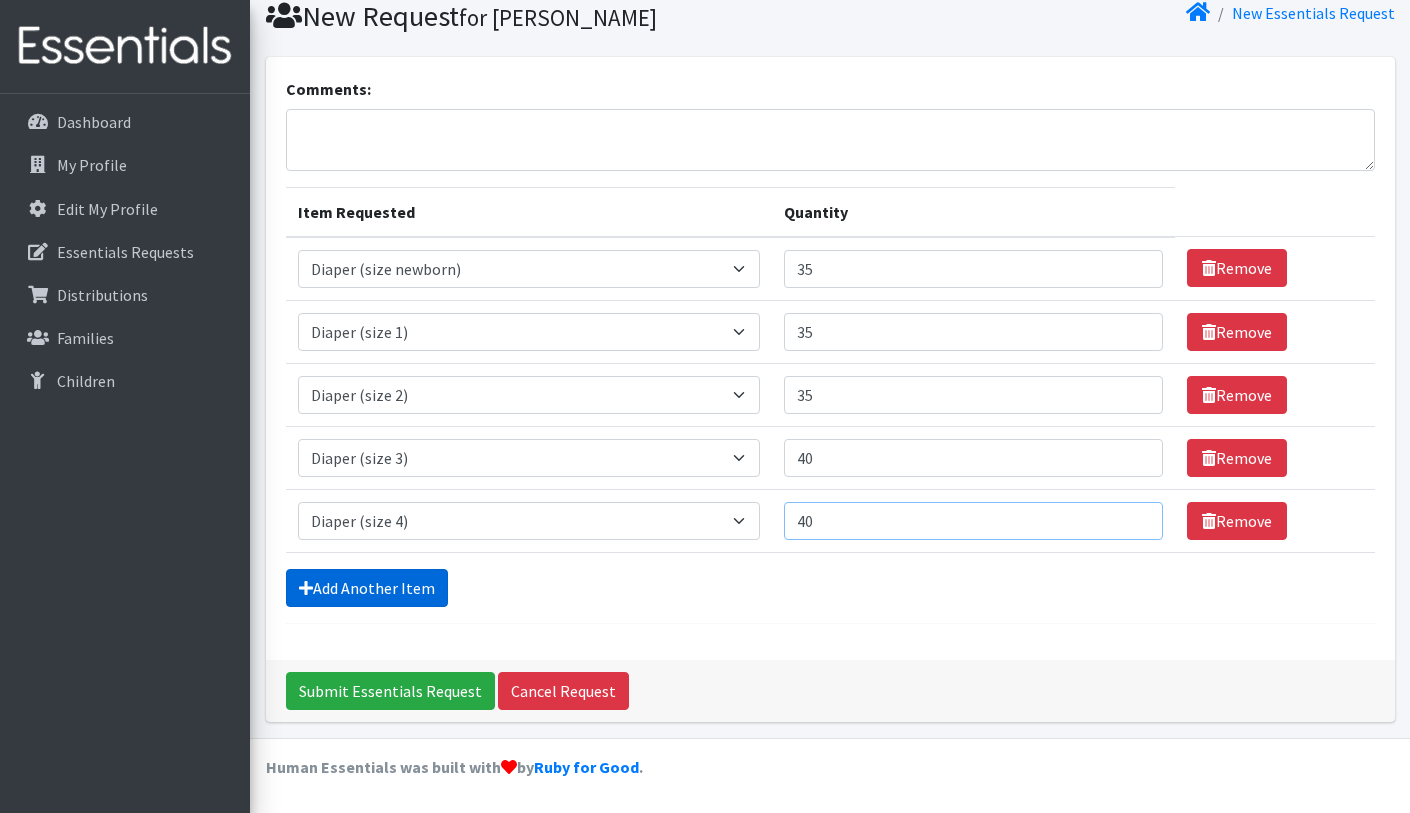 type on "40" 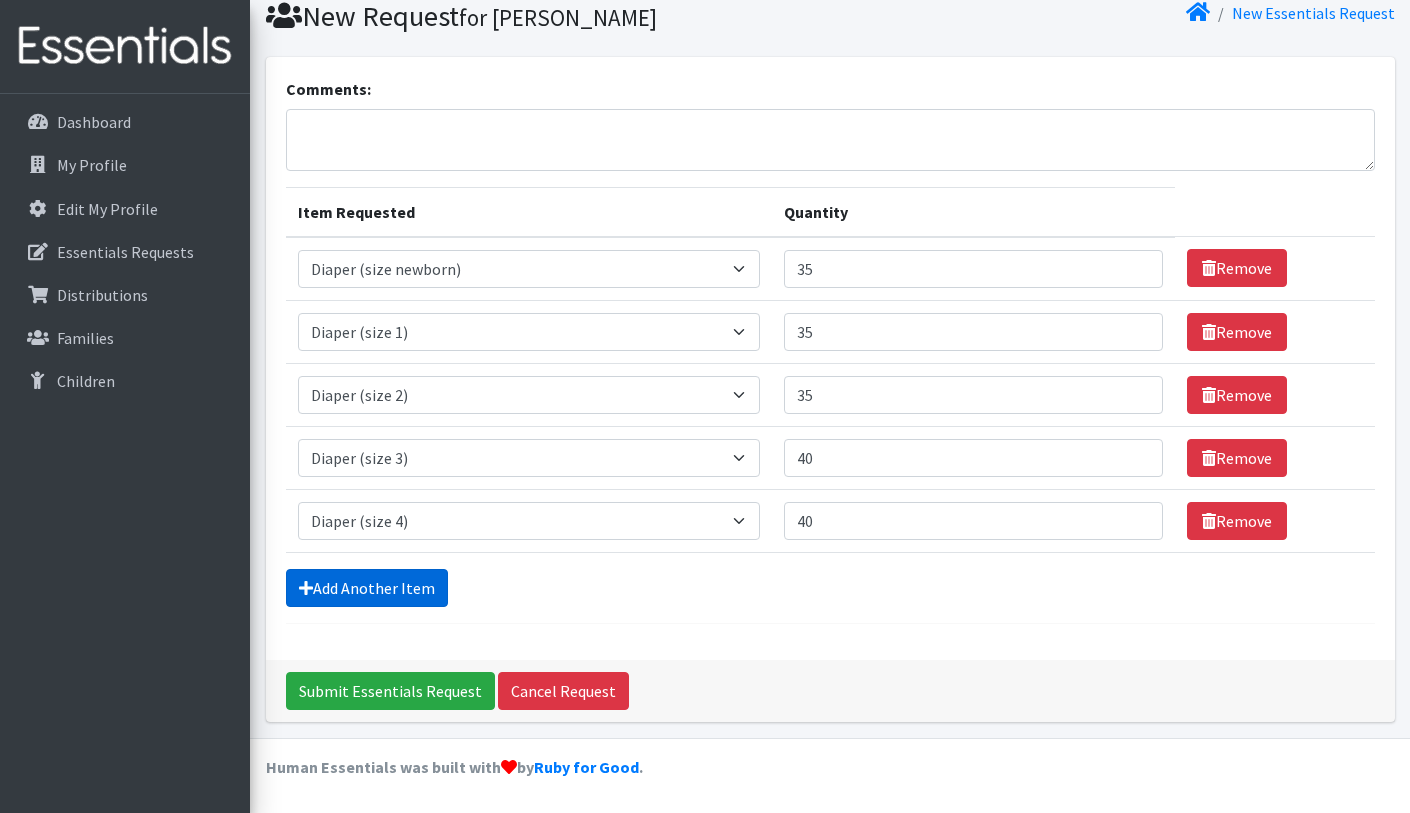 click on "Add Another Item" at bounding box center (367, 588) 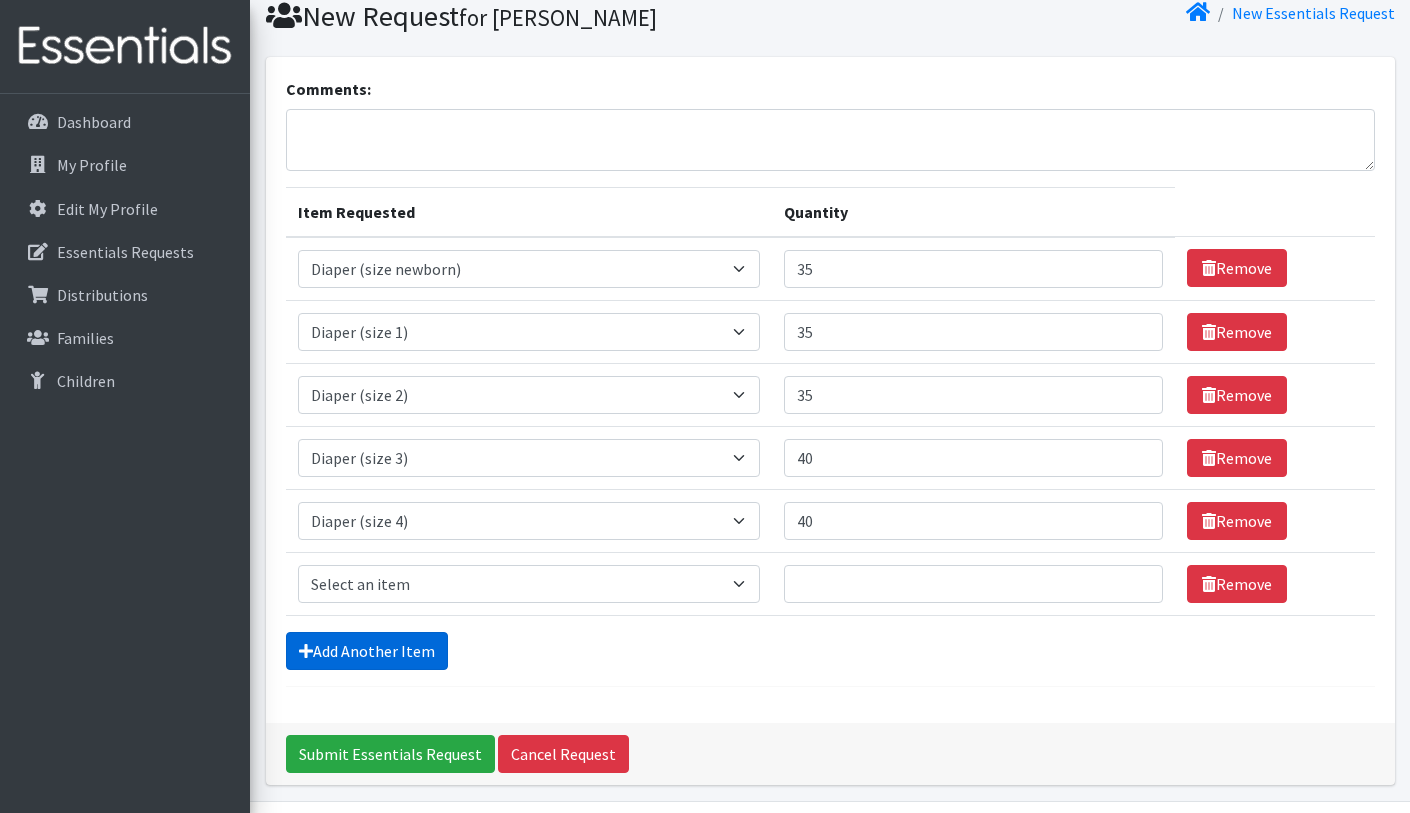 scroll, scrollTop: 136, scrollLeft: 0, axis: vertical 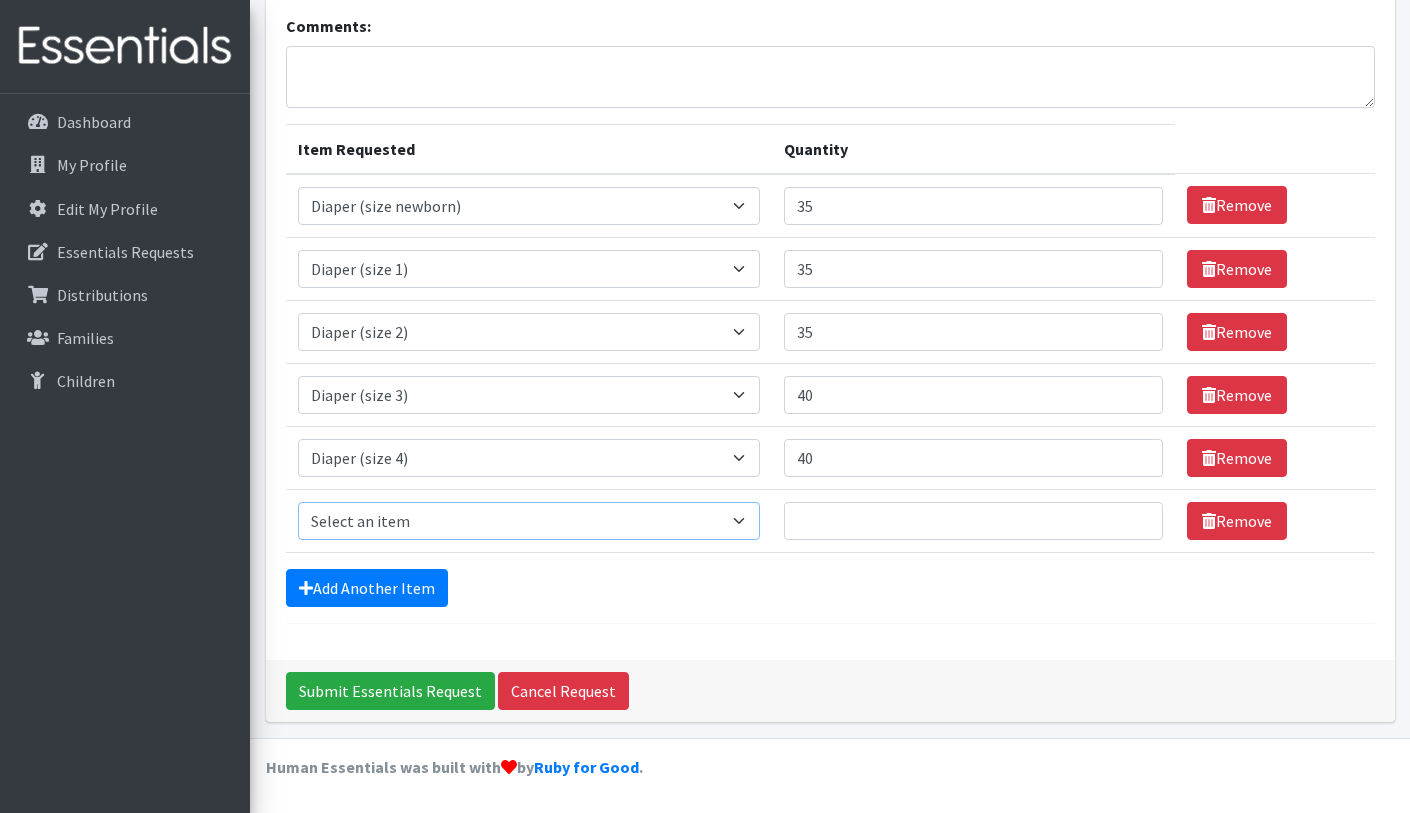 drag, startPoint x: 437, startPoint y: 520, endPoint x: 430, endPoint y: 504, distance: 17.464249 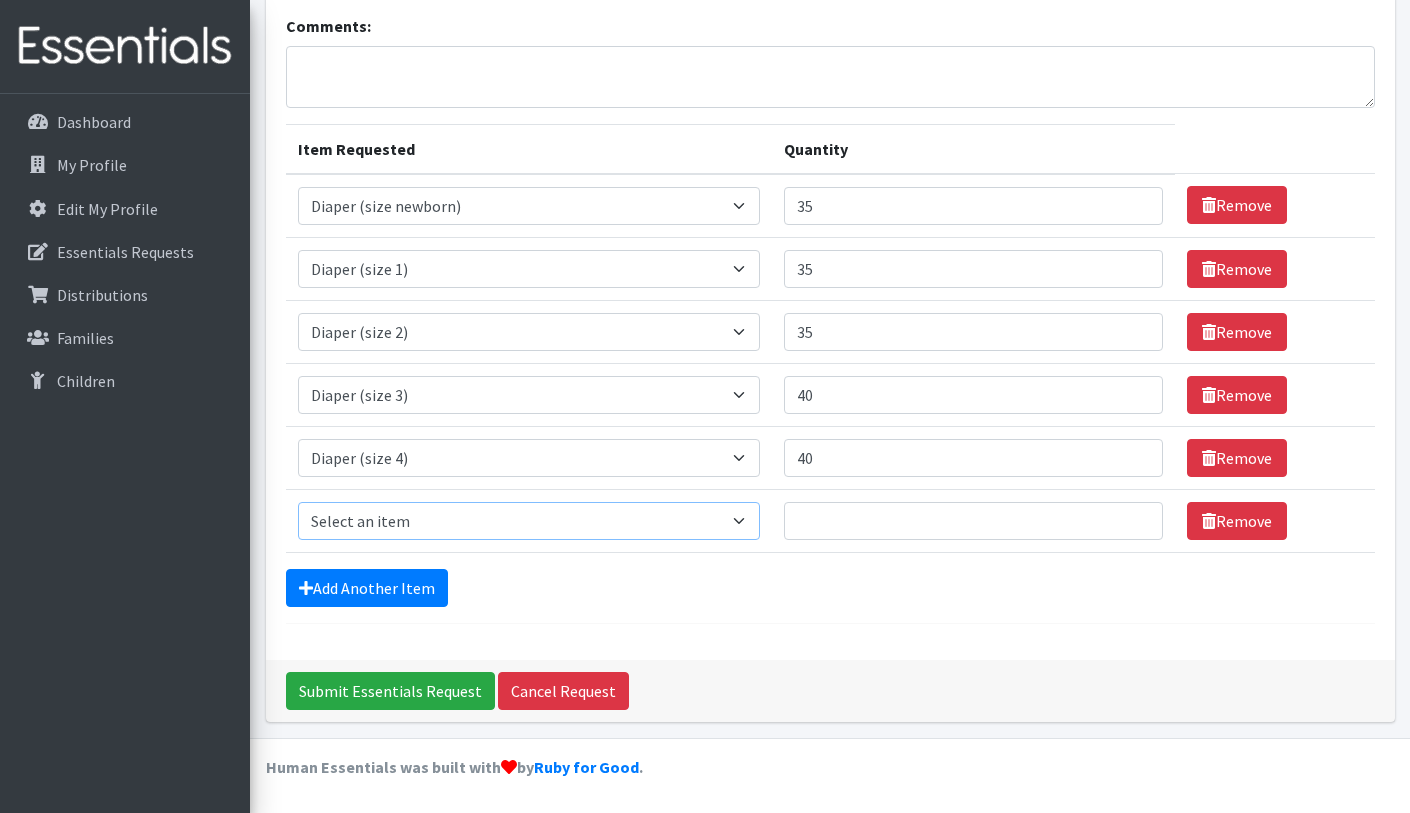 select on "4646" 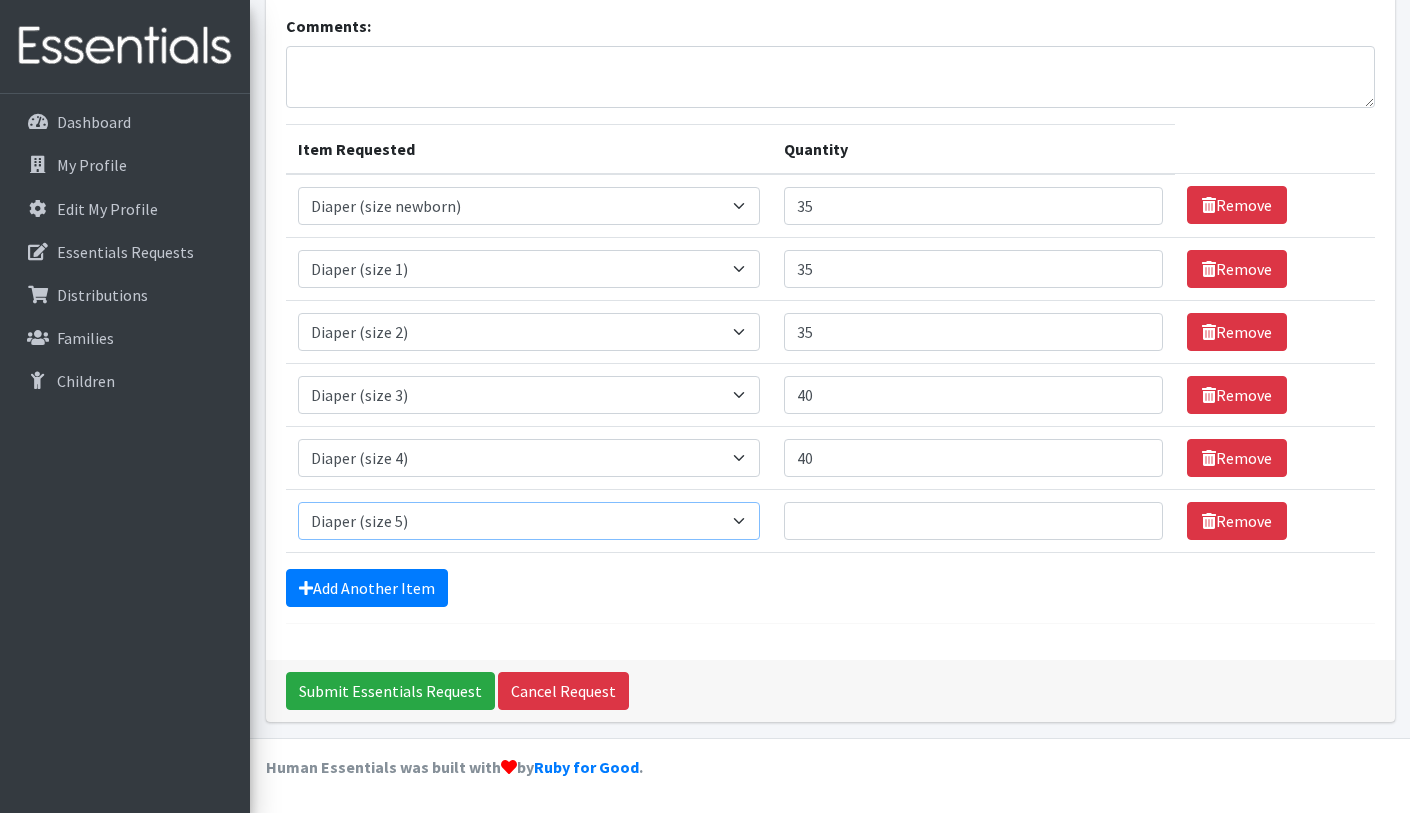 click on "Select an item
Adult Briefs (Medium)
Adult Briefs (XL)
Adult Briefs (XS)
Adult Briefs (XXL)
Adult Briefs (large)
Adult Briefs (small)
Adult Incontinence Underwear Liners
Bed Pads (disposable)
Diaper (size 1)
Diaper (size 2)
Diaper (size 3)
Diaper (size 4)
Diaper (size 5)
Diaper (size 6)
Diaper (size 7/kids XL)
Diaper (size newborn)
Diaper (size preemie)
Pad Kit 2023
Swim Diaper
Tampon Kit 2023
Training Pants (size 2T/3T)
Training Pants (size 3T/4T)
Training Pants (size 4T/5T)
Wipes Pack
Youth Diaper L/XL (60-125 lbs)
Youth Diaper S/M (43-68 lbs)" at bounding box center (529, 521) 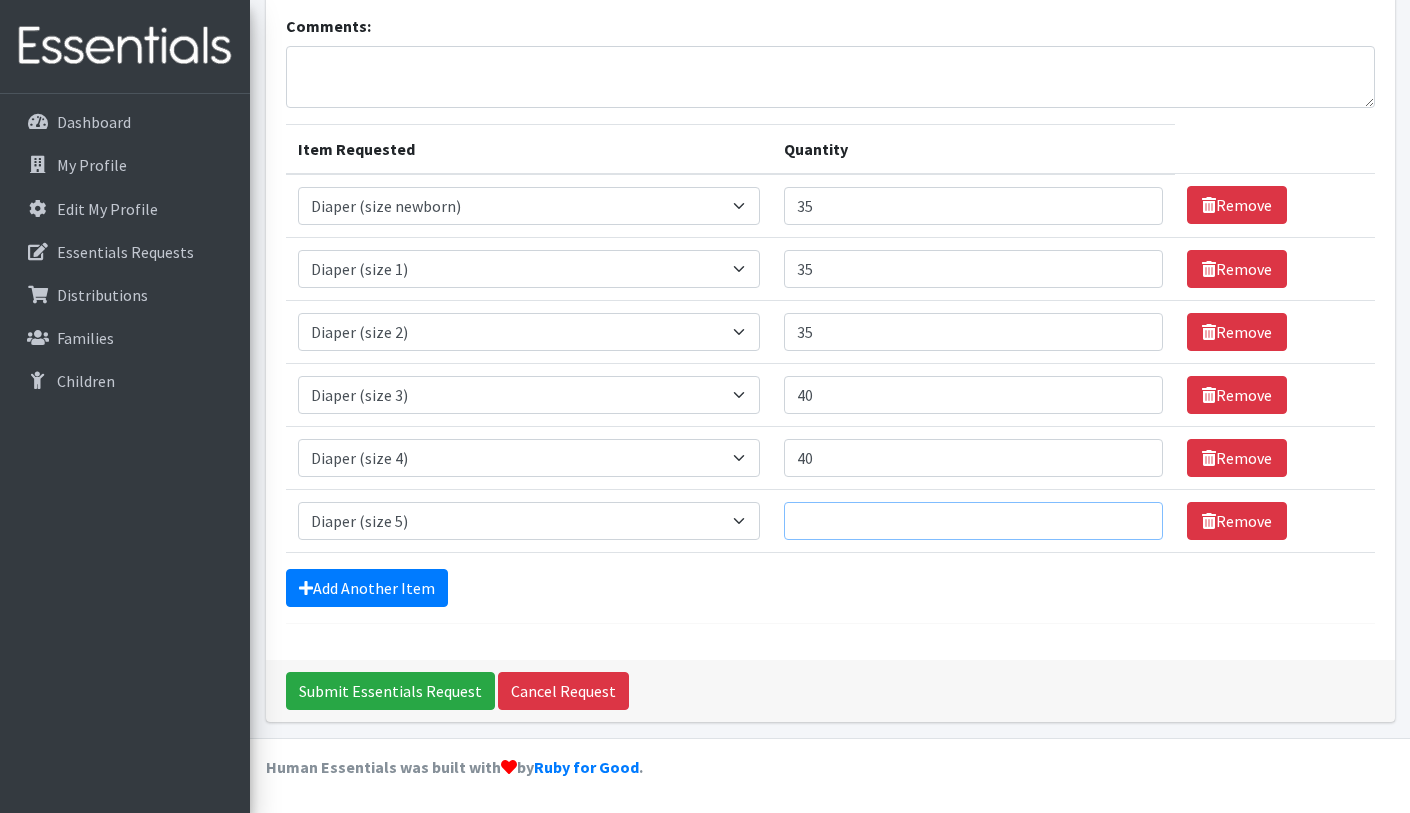 drag, startPoint x: 878, startPoint y: 516, endPoint x: 870, endPoint y: 508, distance: 11.313708 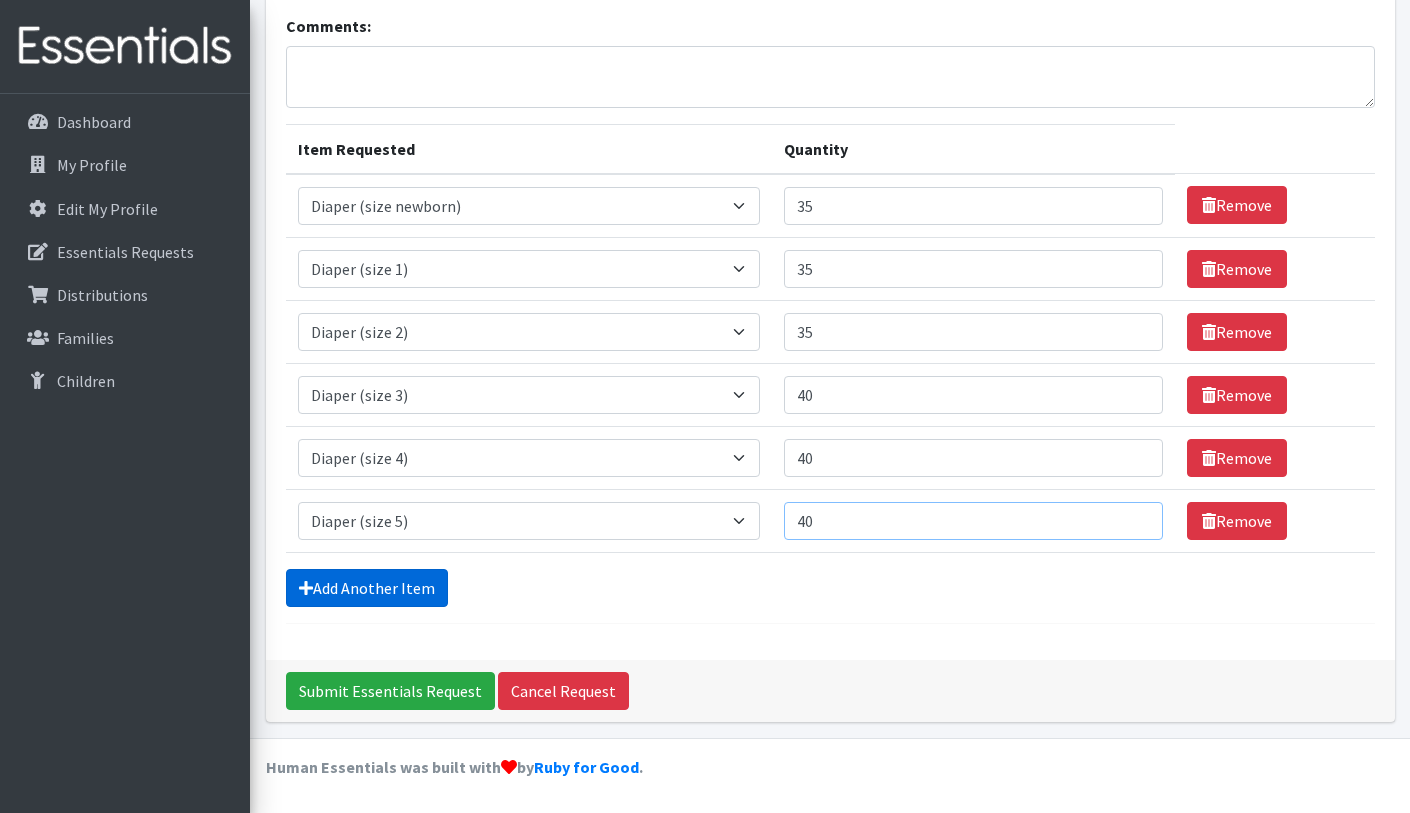 type on "40" 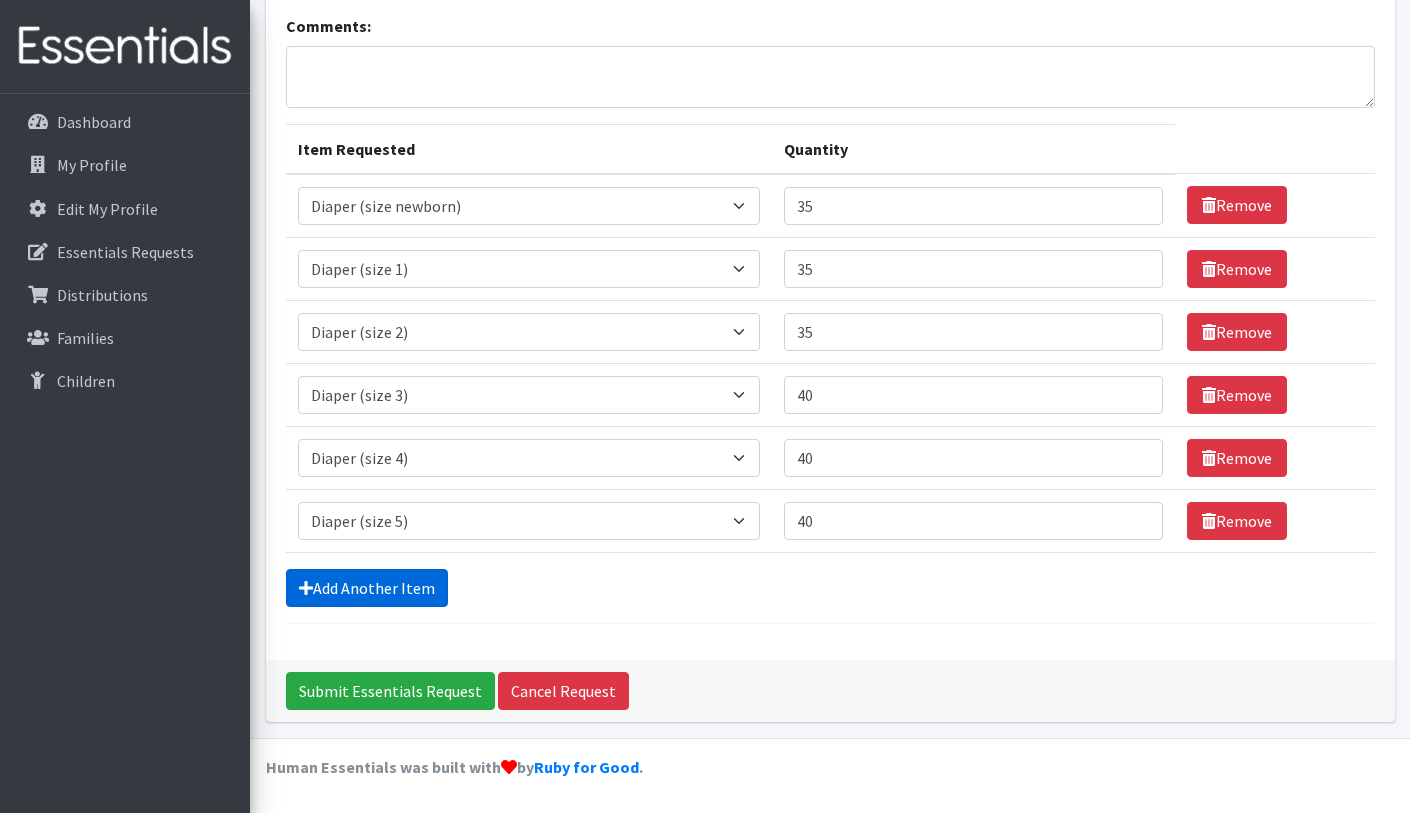 click on "Add Another Item" at bounding box center [367, 588] 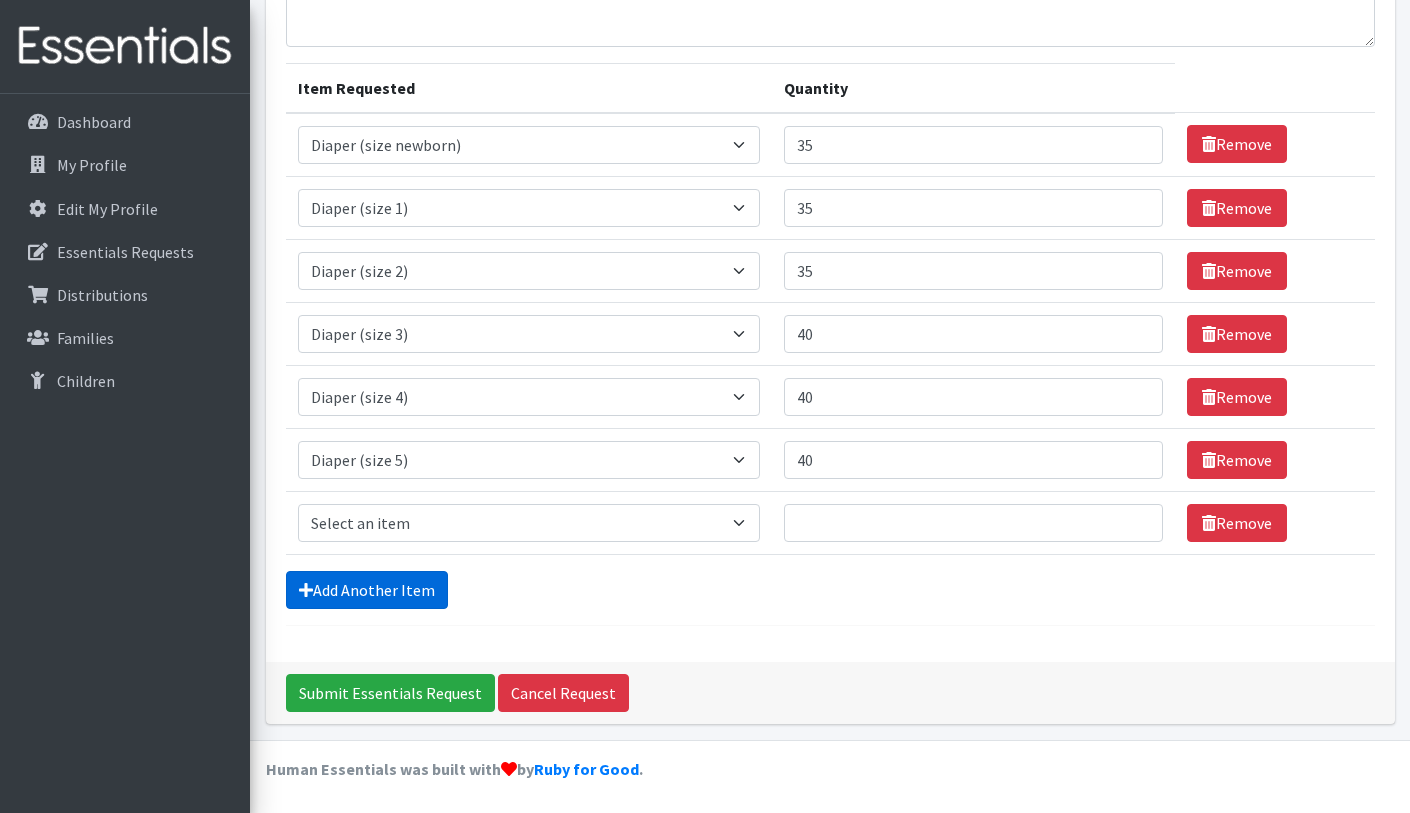 scroll, scrollTop: 199, scrollLeft: 0, axis: vertical 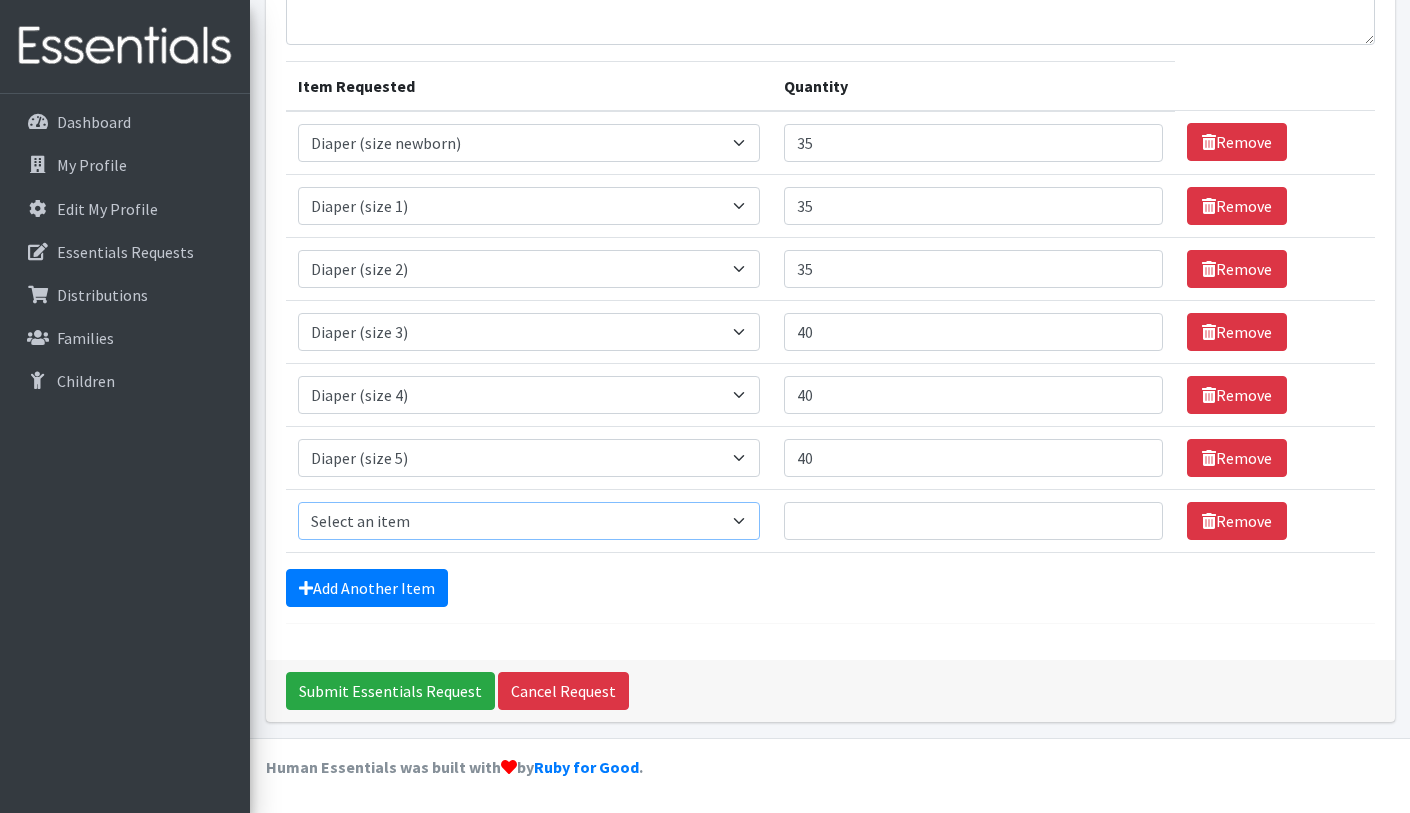 click on "Select an item
Adult Briefs (Medium)
Adult Briefs (XL)
Adult Briefs (XS)
Adult Briefs (XXL)
Adult Briefs (large)
Adult Briefs (small)
Adult Incontinence Underwear Liners
Bed Pads (disposable)
Diaper (size 1)
Diaper (size 2)
Diaper (size 3)
Diaper (size 4)
Diaper (size 5)
Diaper (size 6)
Diaper (size 7/kids XL)
Diaper (size newborn)
Diaper (size preemie)
Pad Kit 2023
Swim Diaper
Tampon Kit 2023
Training Pants (size 2T/3T)
Training Pants (size 3T/4T)
Training Pants (size 4T/5T)
Wipes Pack
Youth Diaper L/XL (60-125 lbs)
Youth Diaper S/M (43-68 lbs)" at bounding box center [529, 521] 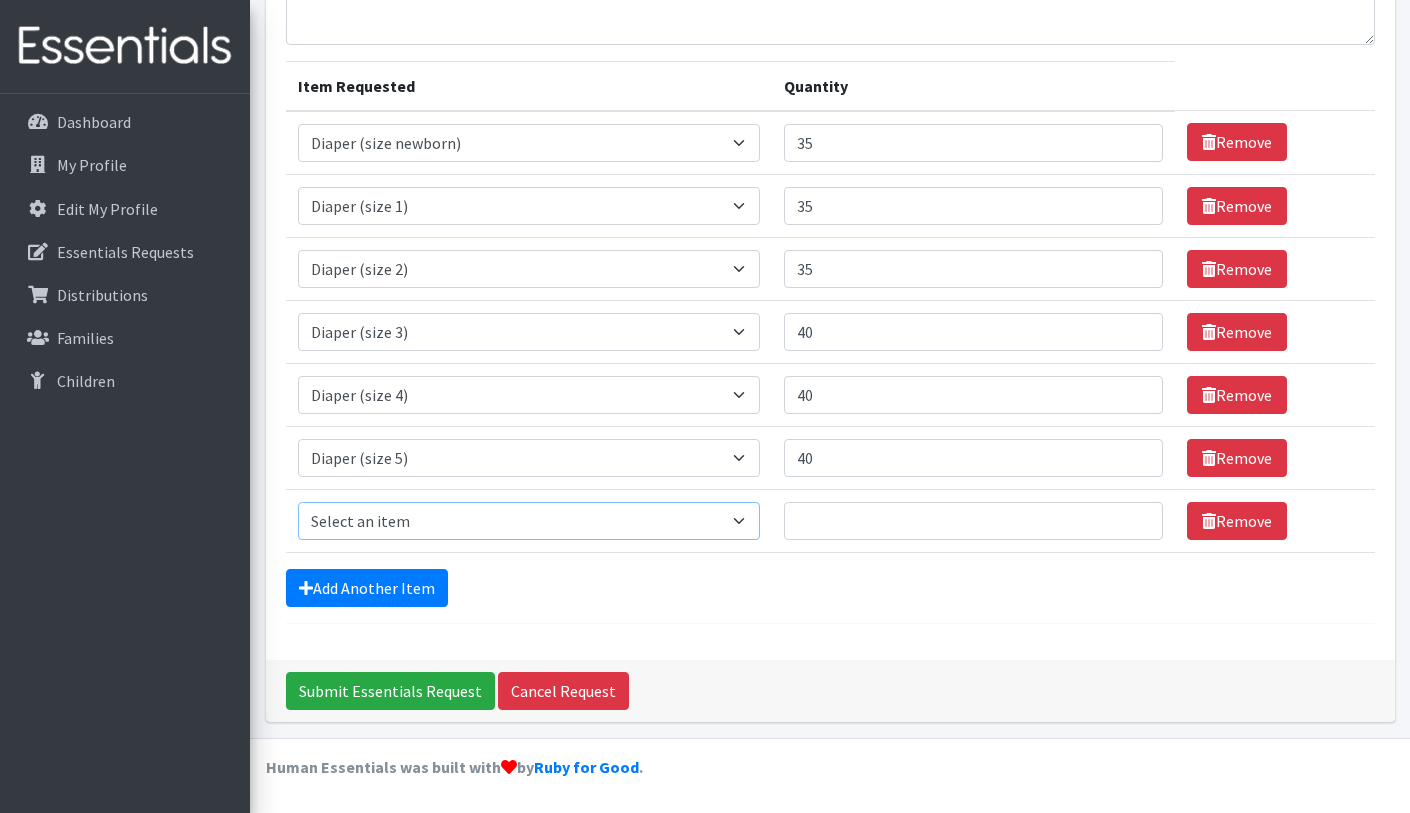 select on "4649" 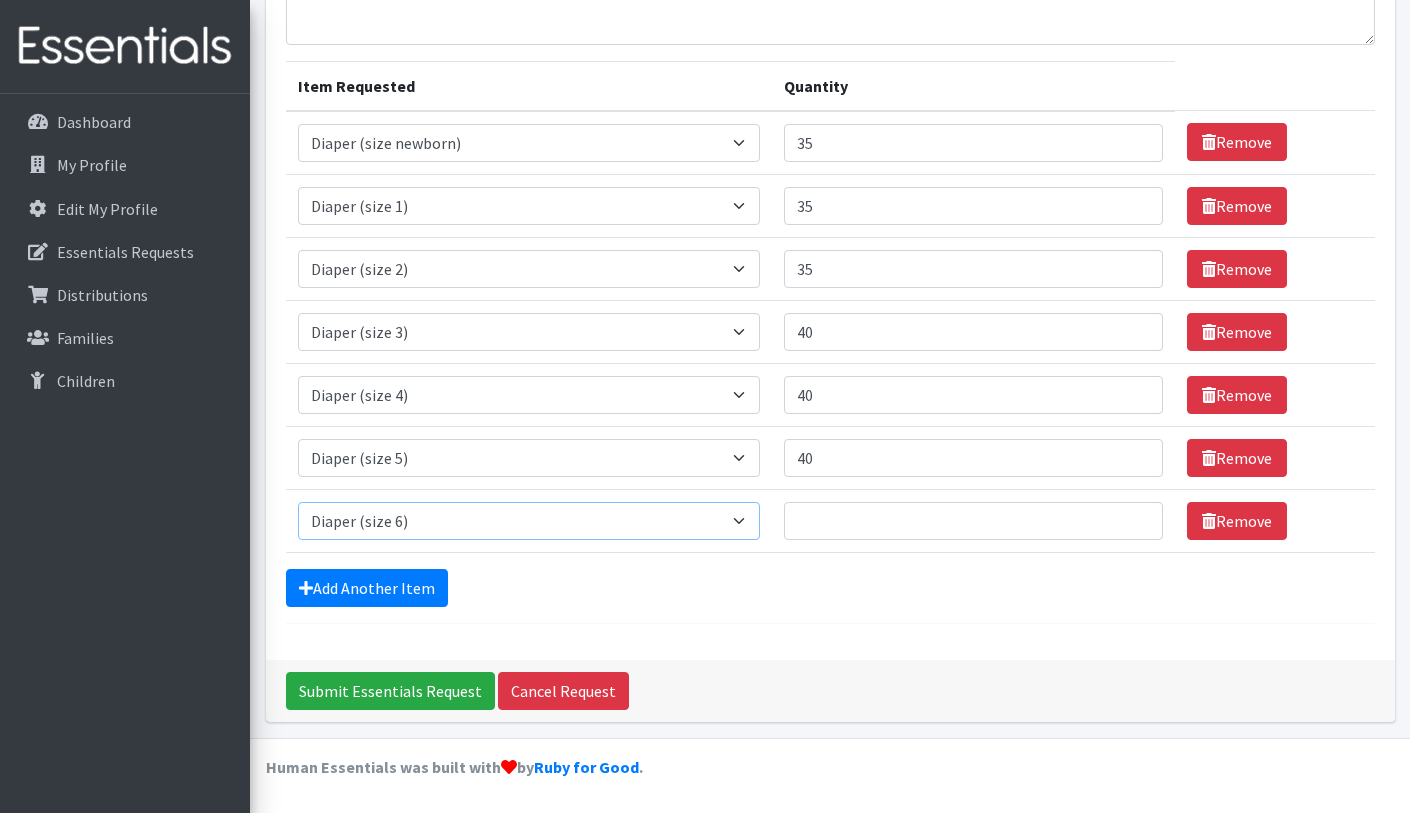 click on "Select an item
Adult Briefs (Medium)
Adult Briefs (XL)
Adult Briefs (XS)
Adult Briefs (XXL)
Adult Briefs (large)
Adult Briefs (small)
Adult Incontinence Underwear Liners
Bed Pads (disposable)
Diaper (size 1)
Diaper (size 2)
Diaper (size 3)
Diaper (size 4)
Diaper (size 5)
Diaper (size 6)
Diaper (size 7/kids XL)
Diaper (size newborn)
Diaper (size preemie)
Pad Kit 2023
Swim Diaper
Tampon Kit 2023
Training Pants (size 2T/3T)
Training Pants (size 3T/4T)
Training Pants (size 4T/5T)
Wipes Pack
Youth Diaper L/XL (60-125 lbs)
Youth Diaper S/M (43-68 lbs)" at bounding box center (529, 521) 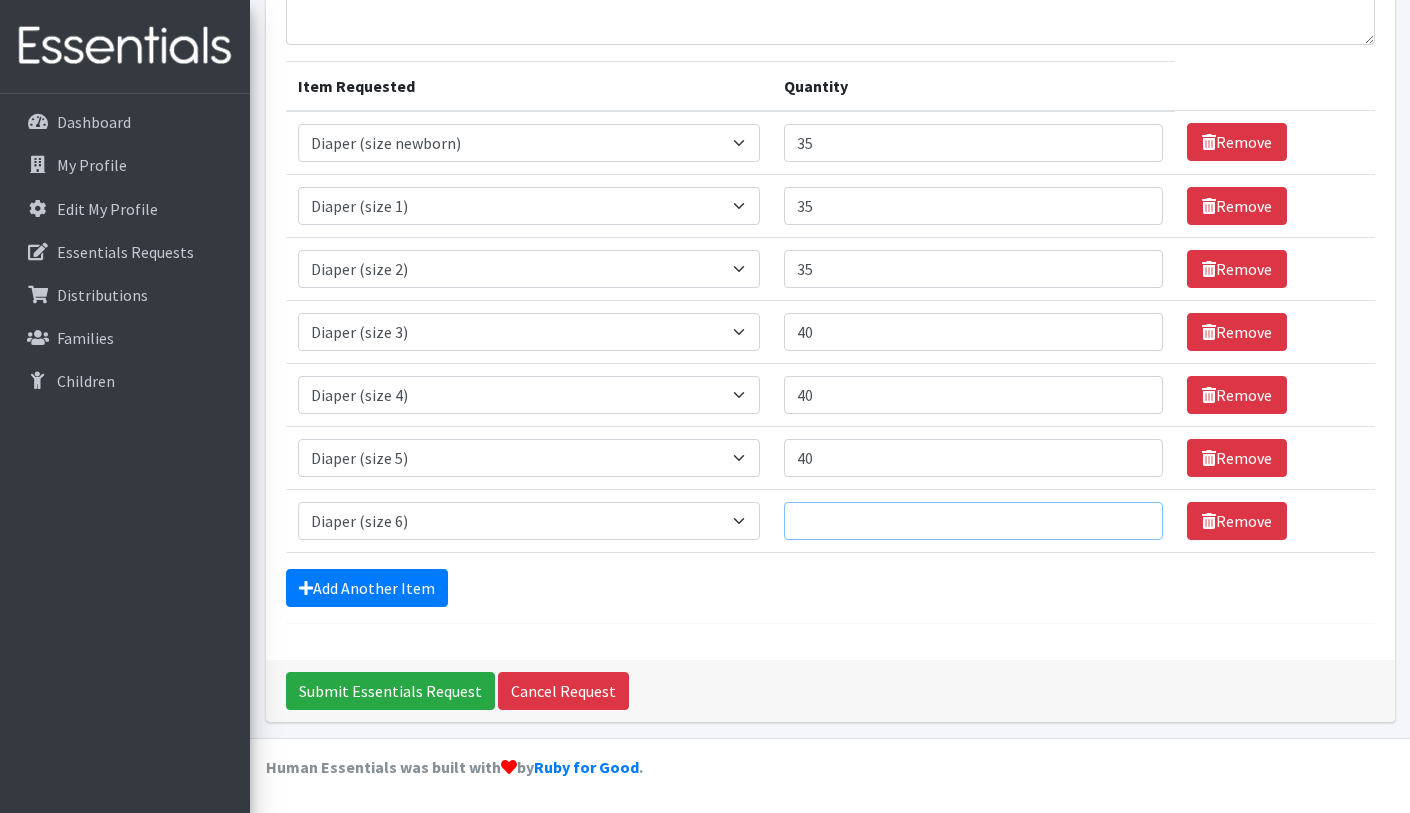 click on "Quantity" at bounding box center [973, 521] 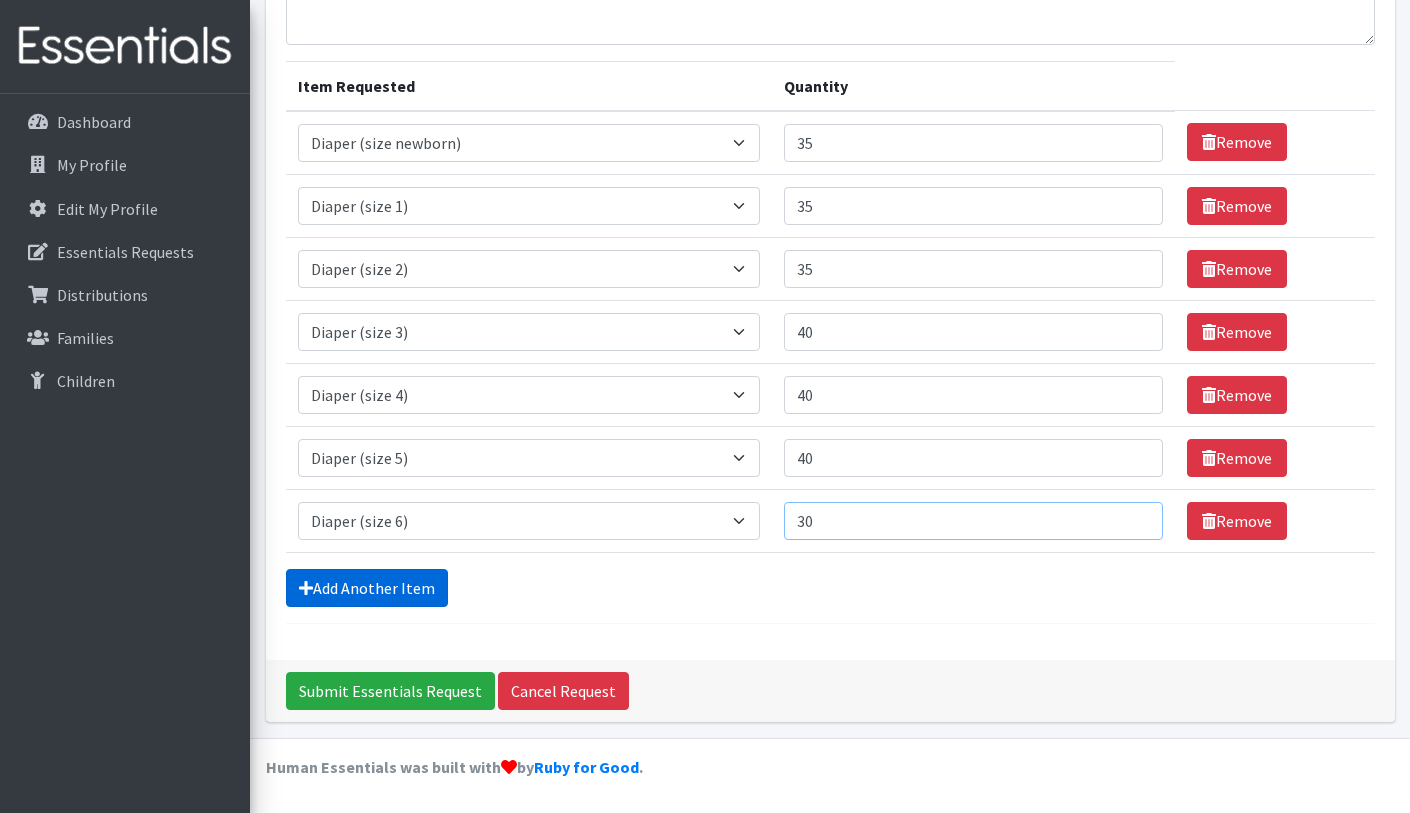 type on "30" 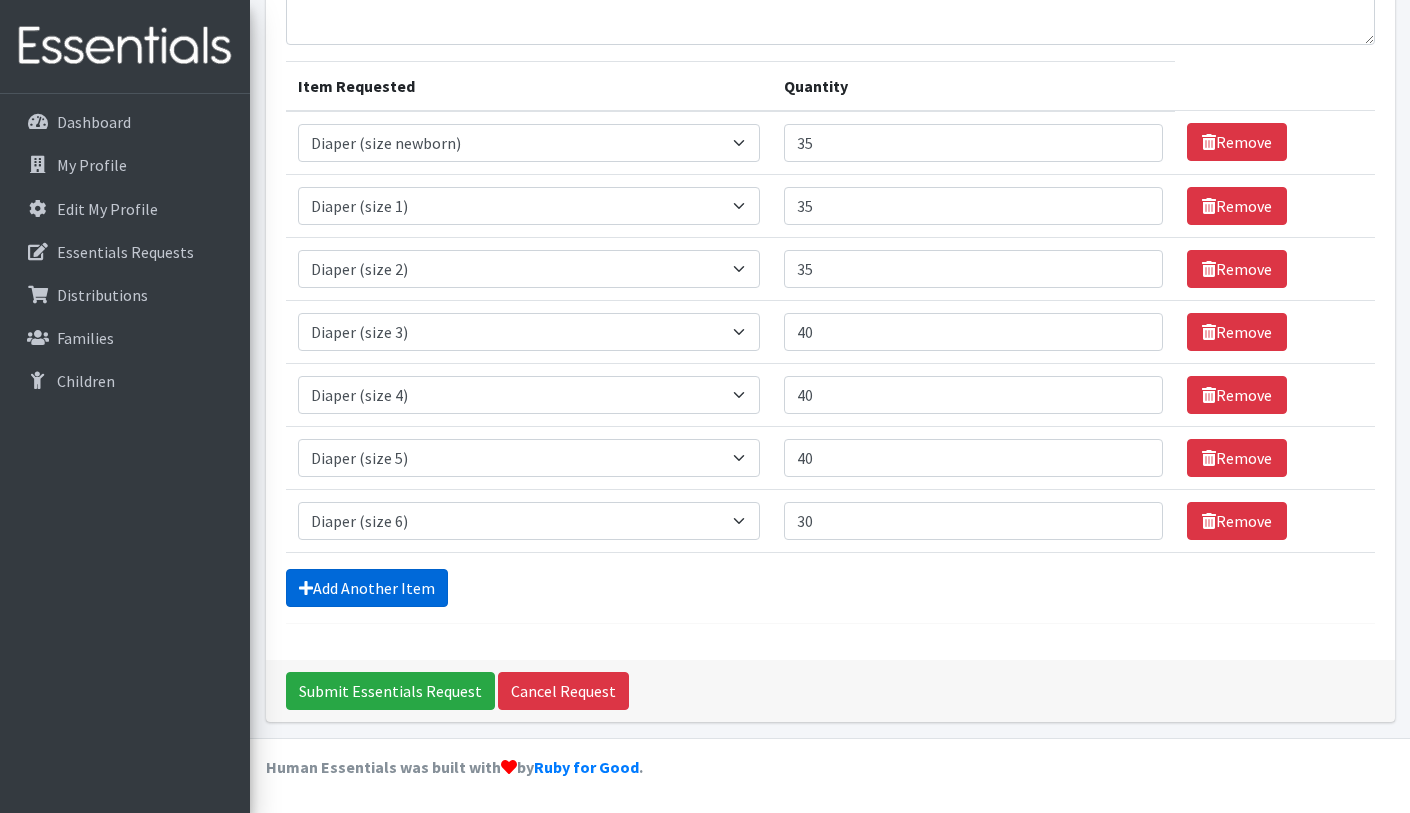 click on "Add Another Item" at bounding box center (367, 588) 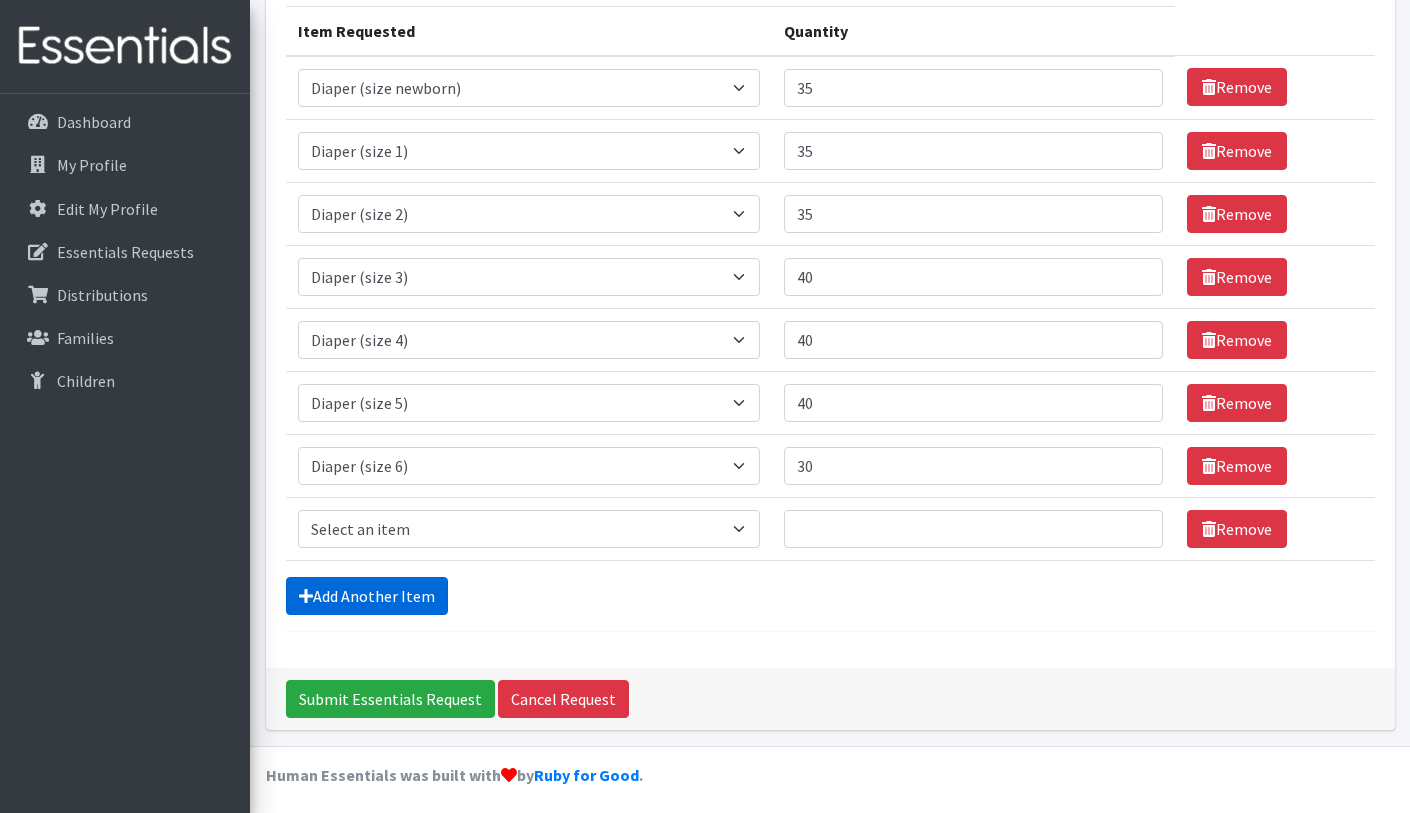 scroll, scrollTop: 262, scrollLeft: 0, axis: vertical 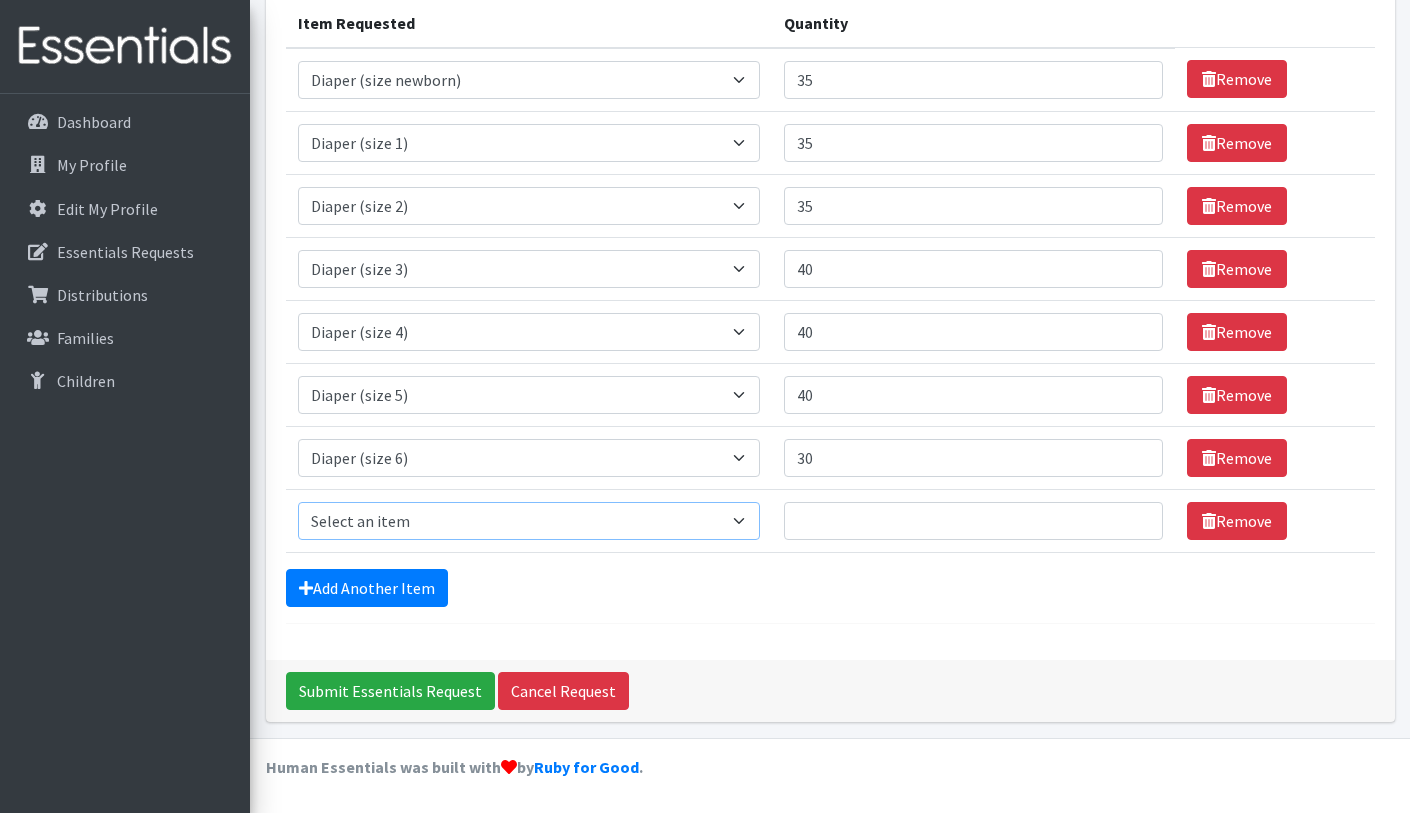 click on "Select an item
Adult Briefs (Medium)
Adult Briefs (XL)
Adult Briefs (XS)
Adult Briefs (XXL)
Adult Briefs (large)
Adult Briefs (small)
Adult Incontinence Underwear Liners
Bed Pads (disposable)
Diaper (size 1)
Diaper (size 2)
Diaper (size 3)
Diaper (size 4)
Diaper (size 5)
Diaper (size 6)
Diaper (size 7/kids XL)
Diaper (size newborn)
Diaper (size preemie)
Pad Kit 2023
Swim Diaper
Tampon Kit 2023
Training Pants (size 2T/3T)
Training Pants (size 3T/4T)
Training Pants (size 4T/5T)
Wipes Pack
Youth Diaper L/XL (60-125 lbs)
Youth Diaper S/M (43-68 lbs)" at bounding box center (529, 521) 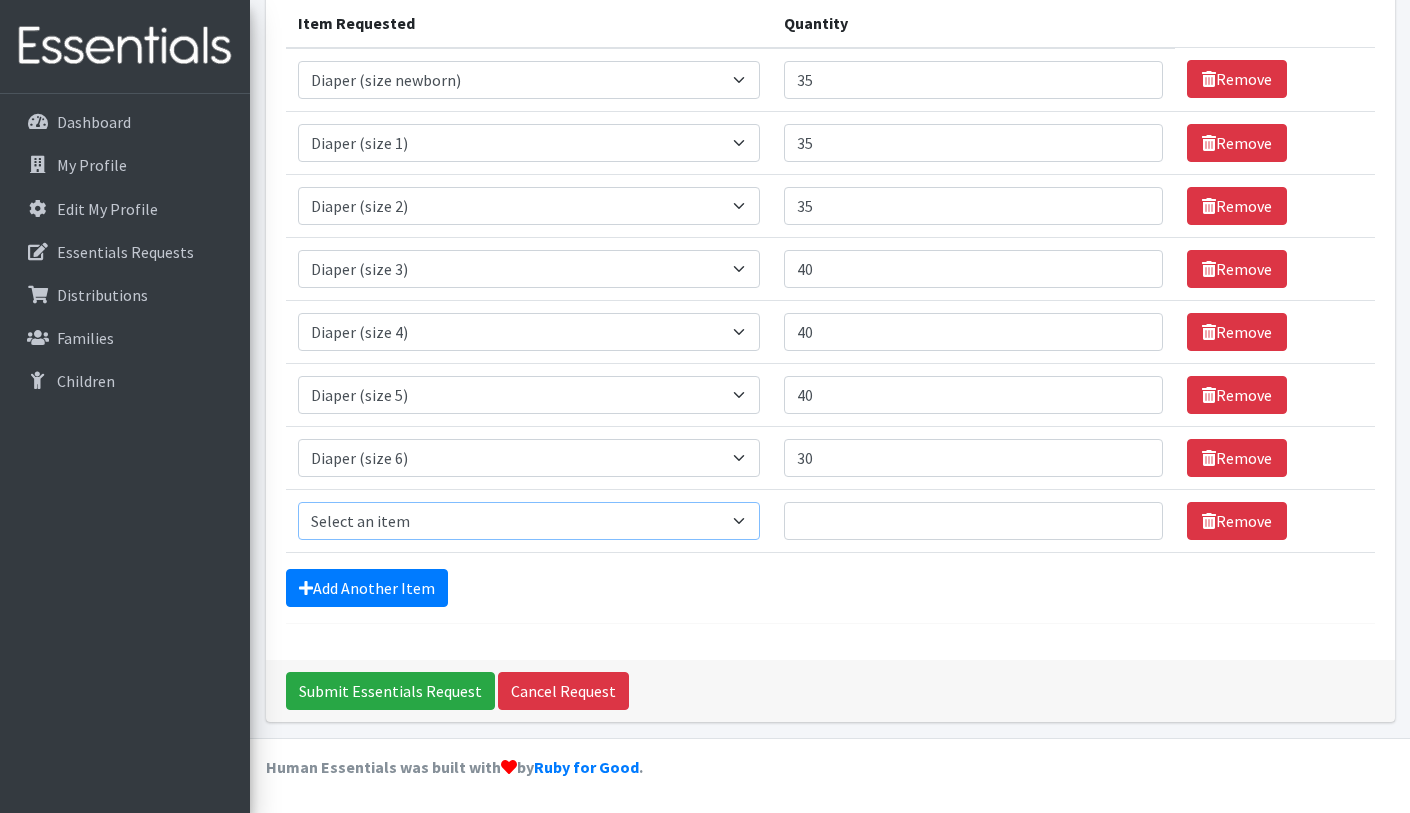 select on "5868" 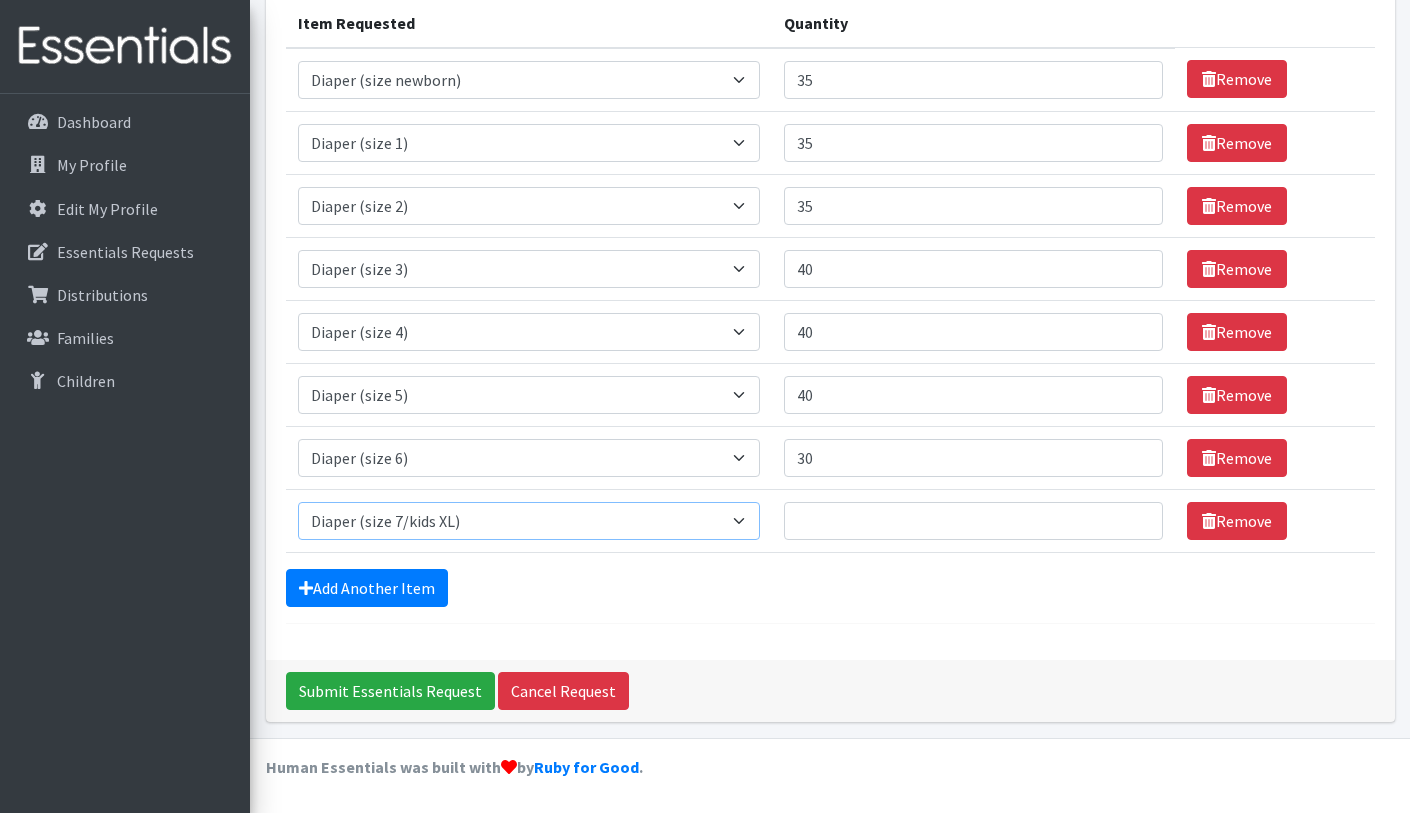 click on "Select an item
Adult Briefs (Medium)
Adult Briefs (XL)
Adult Briefs (XS)
Adult Briefs (XXL)
Adult Briefs (large)
Adult Briefs (small)
Adult Incontinence Underwear Liners
Bed Pads (disposable)
Diaper (size 1)
Diaper (size 2)
Diaper (size 3)
Diaper (size 4)
Diaper (size 5)
Diaper (size 6)
Diaper (size 7/kids XL)
Diaper (size newborn)
Diaper (size preemie)
Pad Kit 2023
Swim Diaper
Tampon Kit 2023
Training Pants (size 2T/3T)
Training Pants (size 3T/4T)
Training Pants (size 4T/5T)
Wipes Pack
Youth Diaper L/XL (60-125 lbs)
Youth Diaper S/M (43-68 lbs)" at bounding box center (529, 521) 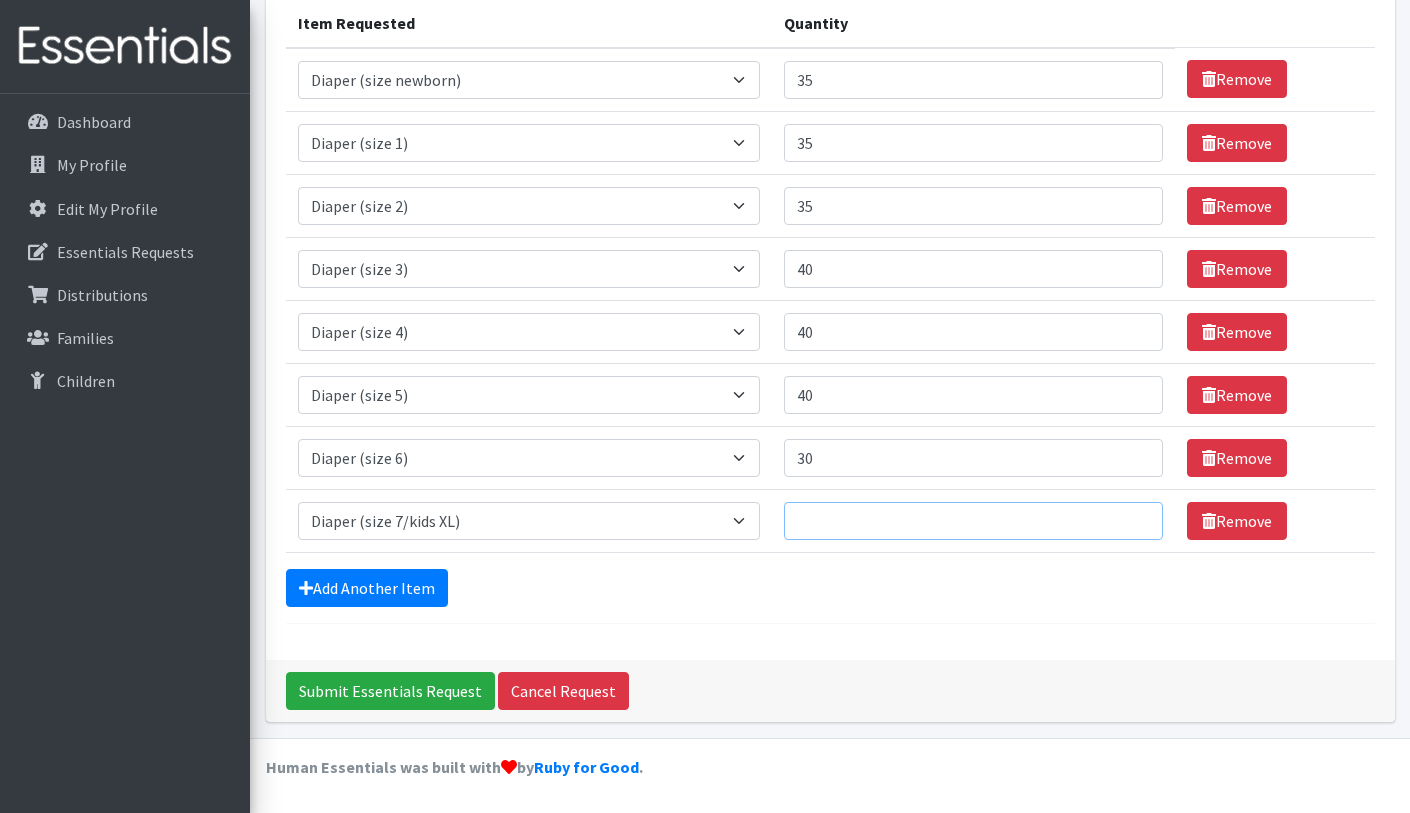 click on "Quantity" at bounding box center (973, 521) 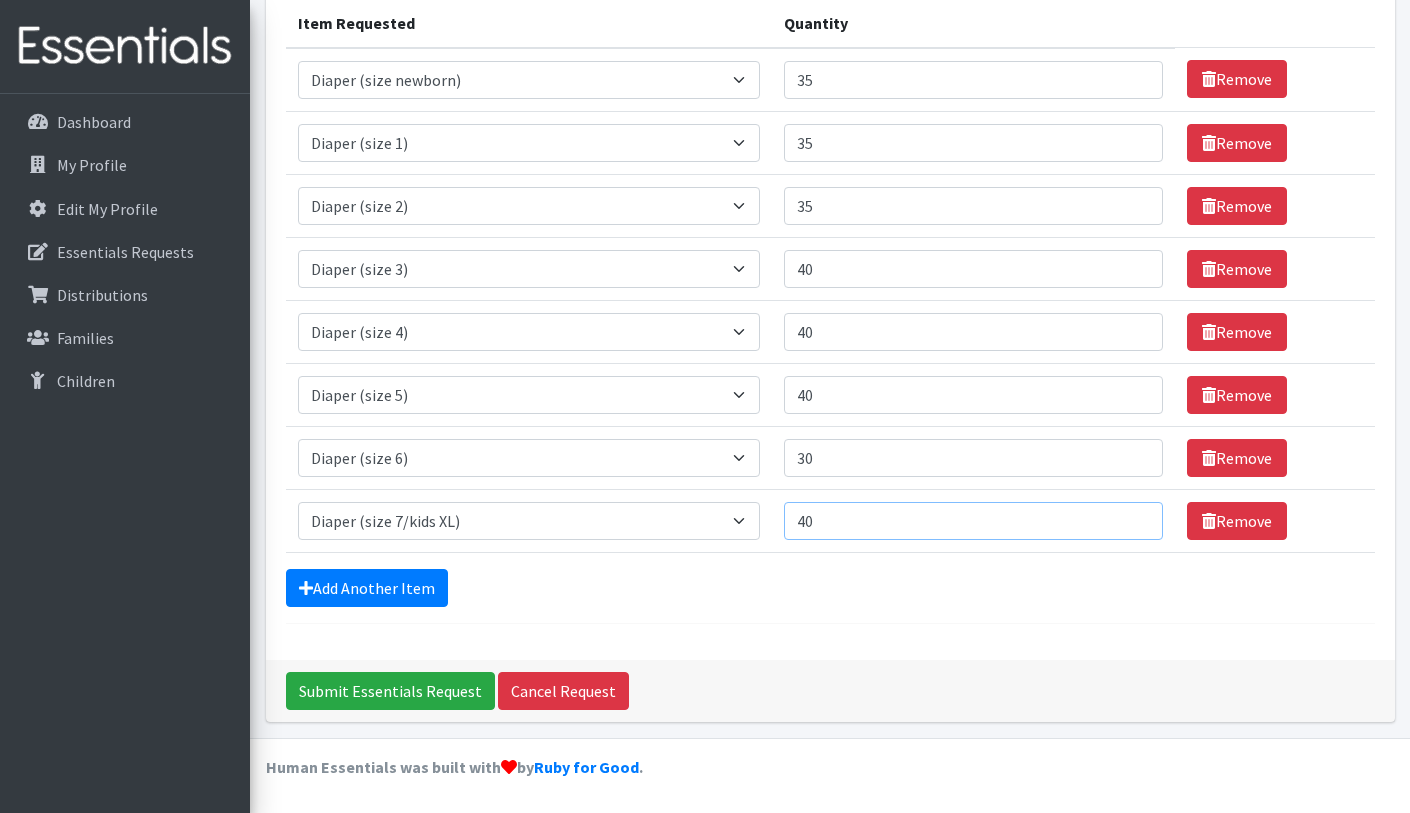 type on "4" 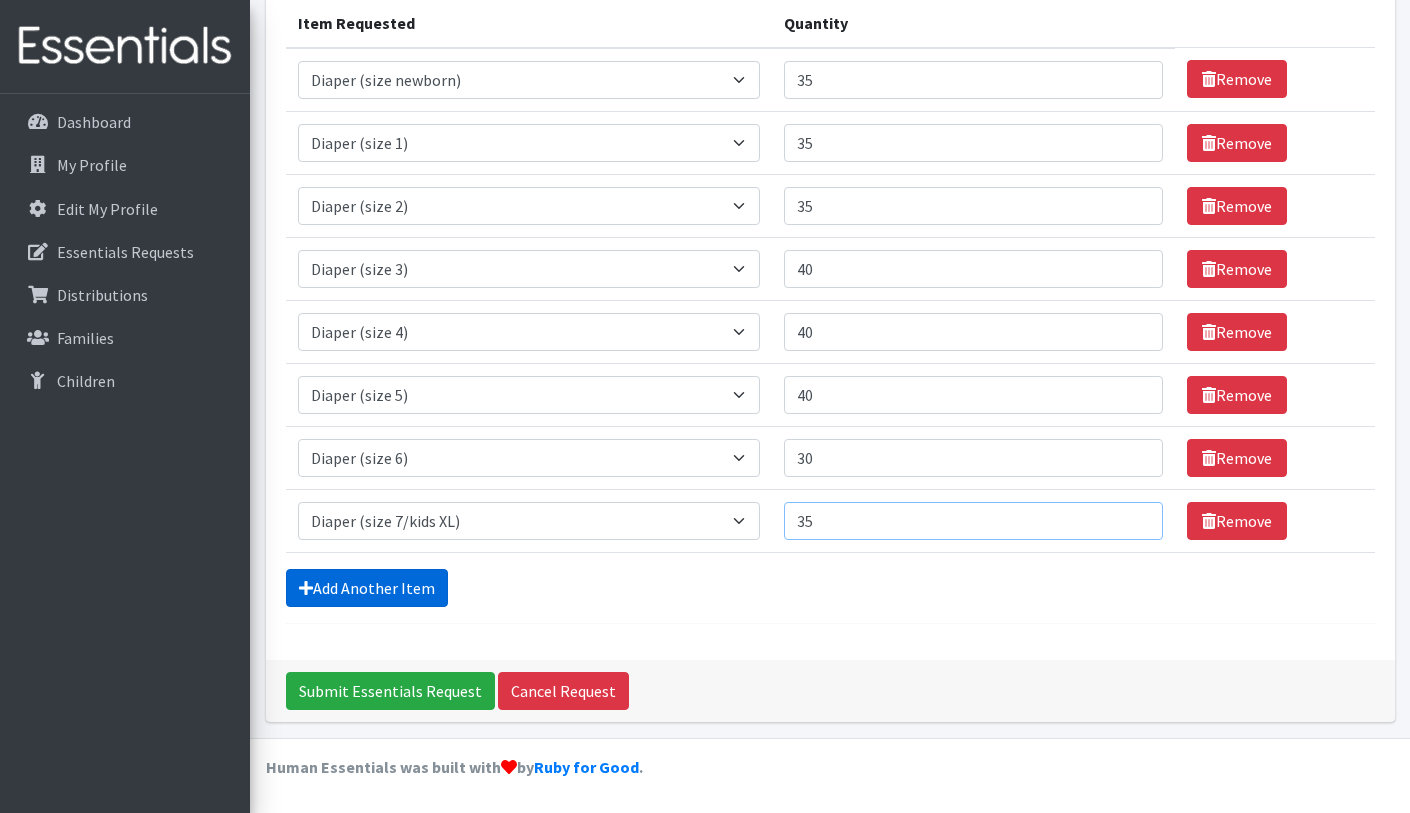 type on "35" 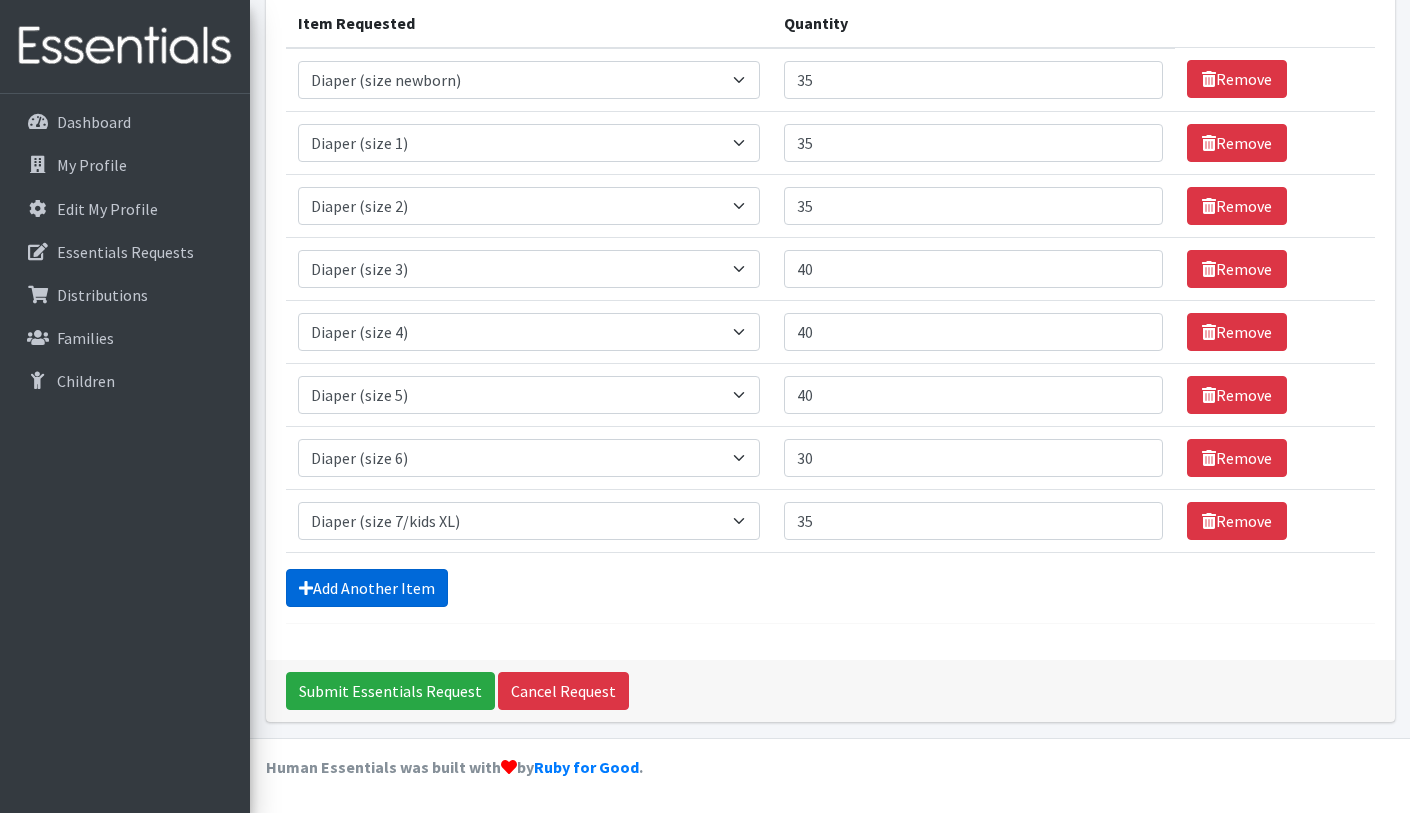 click on "Add Another Item" at bounding box center (367, 588) 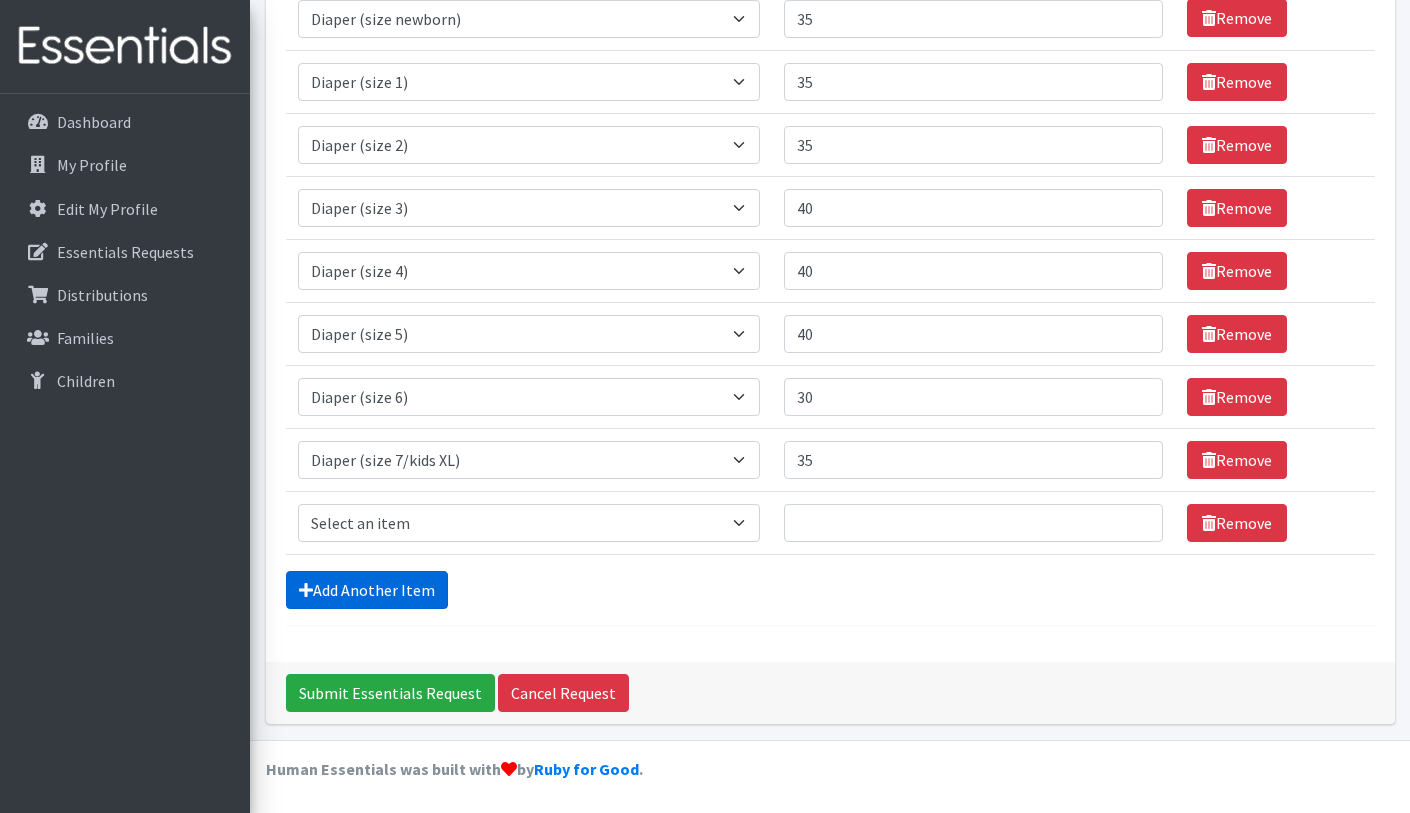 scroll, scrollTop: 325, scrollLeft: 0, axis: vertical 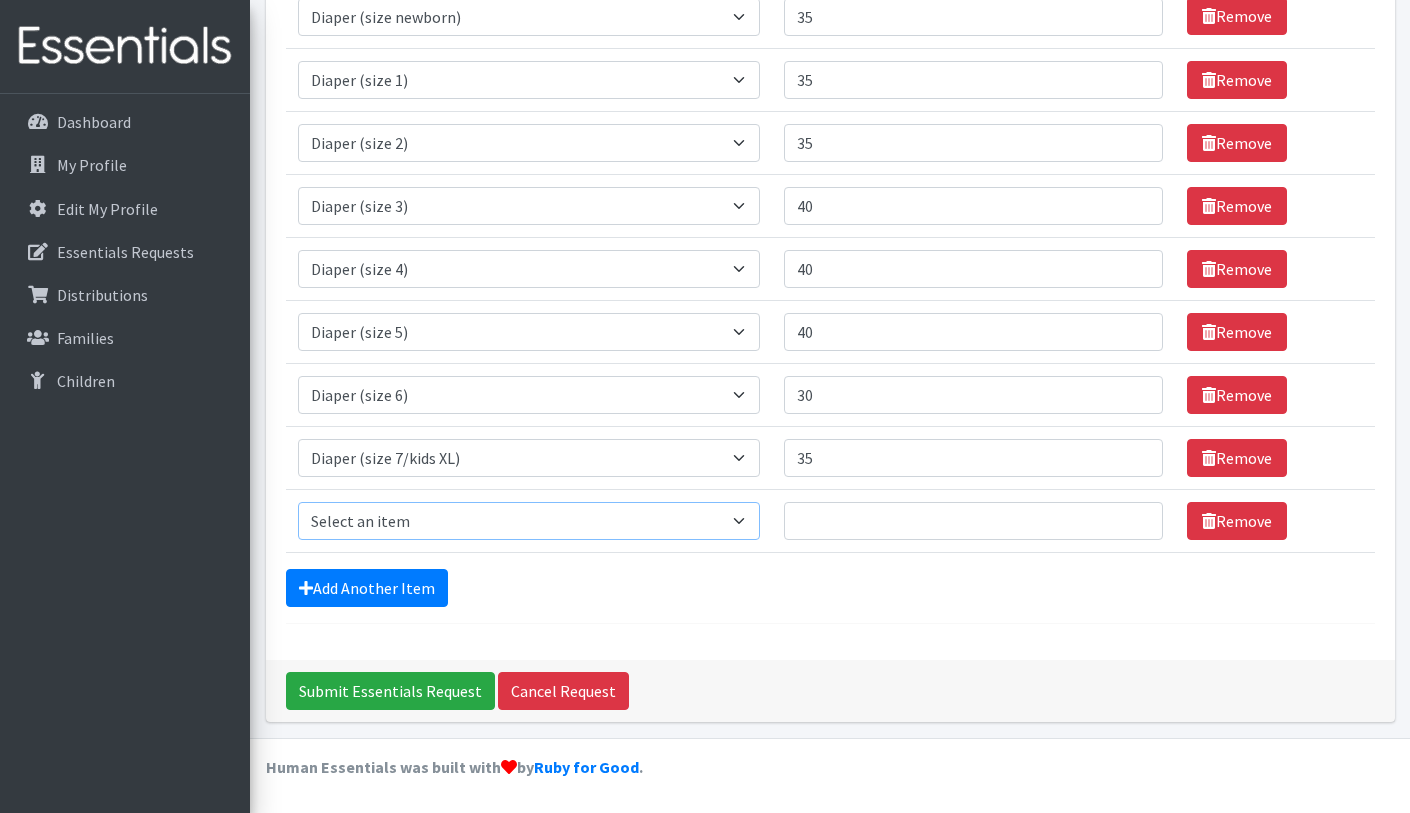 click on "Select an item
Adult Briefs (Medium)
Adult Briefs (XL)
Adult Briefs (XS)
Adult Briefs (XXL)
Adult Briefs (large)
Adult Briefs (small)
Adult Incontinence Underwear Liners
Bed Pads (disposable)
Diaper (size 1)
Diaper (size 2)
Diaper (size 3)
Diaper (size 4)
Diaper (size 5)
Diaper (size 6)
Diaper (size 7/kids XL)
Diaper (size newborn)
Diaper (size preemie)
Pad Kit 2023
Swim Diaper
Tampon Kit 2023
Training Pants (size 2T/3T)
Training Pants (size 3T/4T)
Training Pants (size 4T/5T)
Wipes Pack
Youth Diaper L/XL (60-125 lbs)
Youth Diaper S/M (43-68 lbs)" at bounding box center [529, 521] 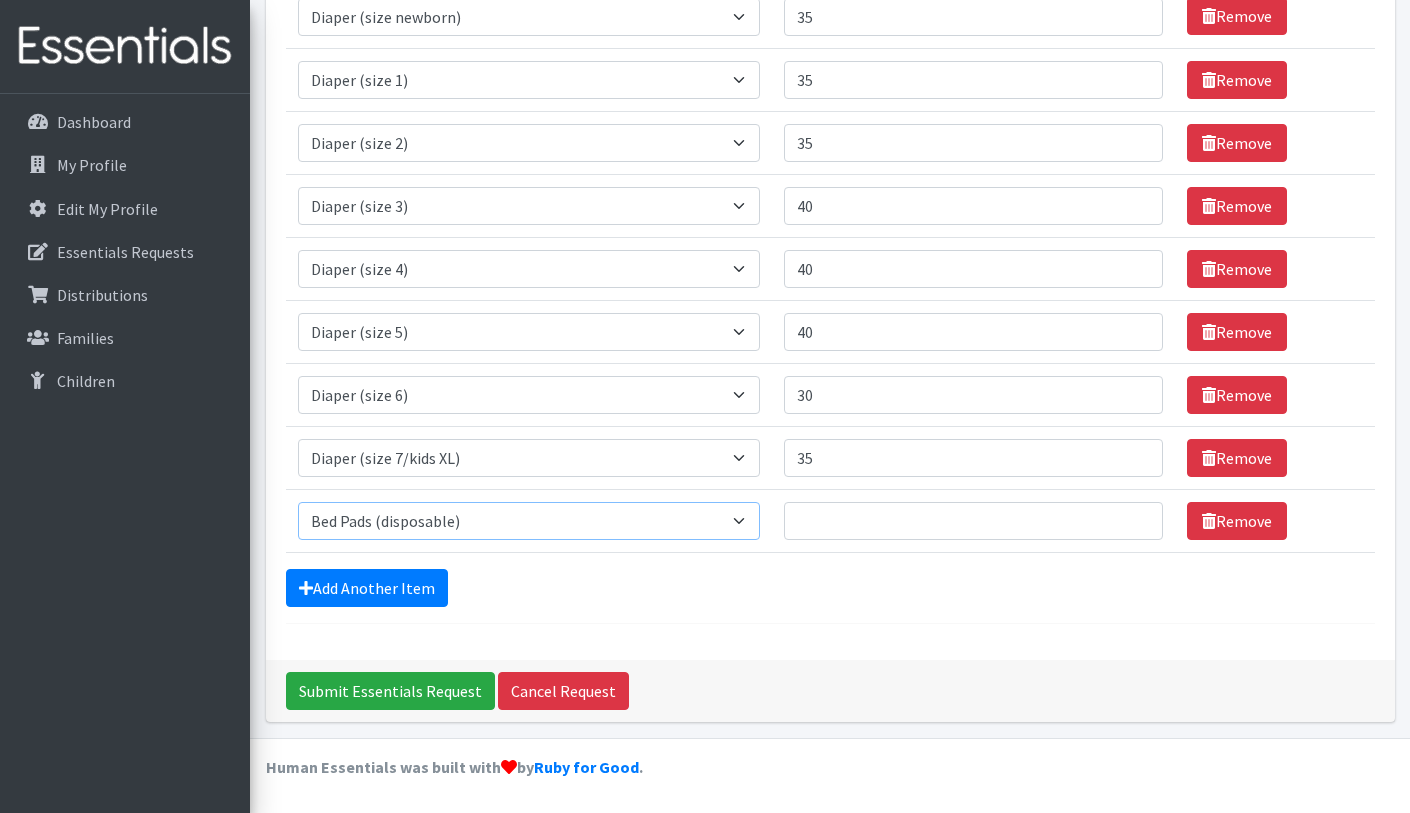 click on "Select an item
Adult Briefs (Medium)
Adult Briefs (XL)
Adult Briefs (XS)
Adult Briefs (XXL)
Adult Briefs (large)
Adult Briefs (small)
Adult Incontinence Underwear Liners
Bed Pads (disposable)
Diaper (size 1)
Diaper (size 2)
Diaper (size 3)
Diaper (size 4)
Diaper (size 5)
Diaper (size 6)
Diaper (size 7/kids XL)
Diaper (size newborn)
Diaper (size preemie)
Pad Kit 2023
Swim Diaper
Tampon Kit 2023
Training Pants (size 2T/3T)
Training Pants (size 3T/4T)
Training Pants (size 4T/5T)
Wipes Pack
Youth Diaper L/XL (60-125 lbs)
Youth Diaper S/M (43-68 lbs)" at bounding box center (529, 521) 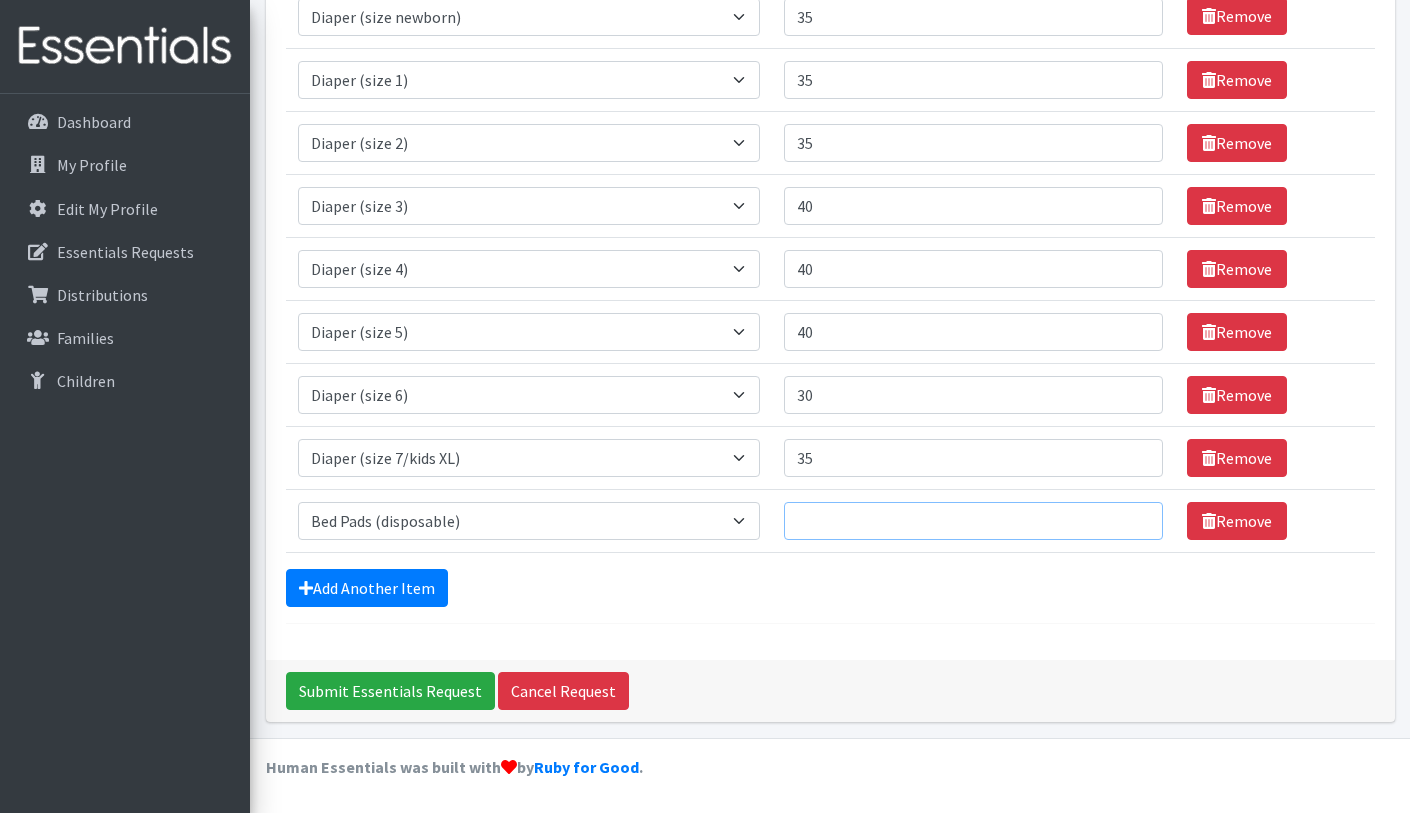 click on "Quantity" at bounding box center [973, 521] 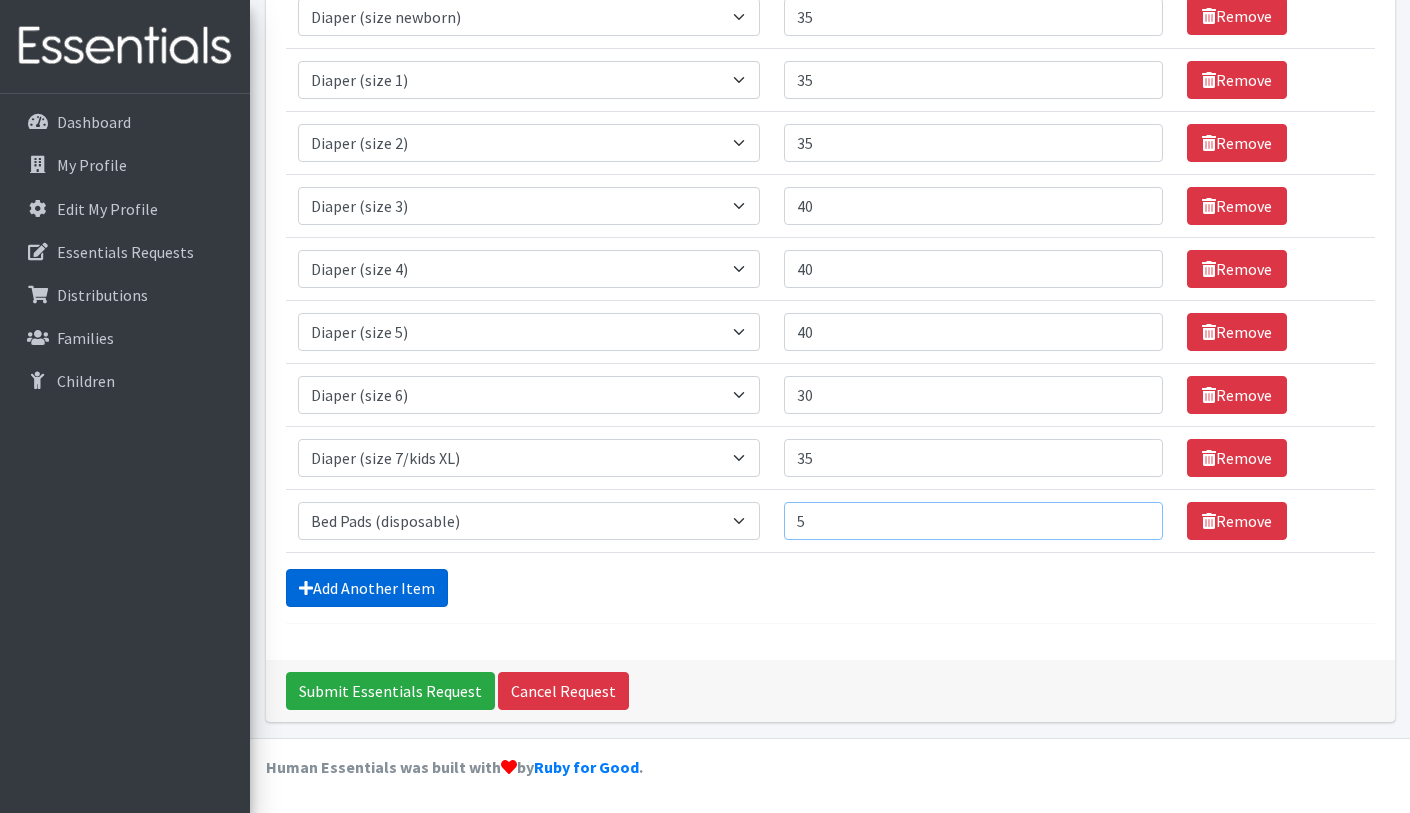 type on "5" 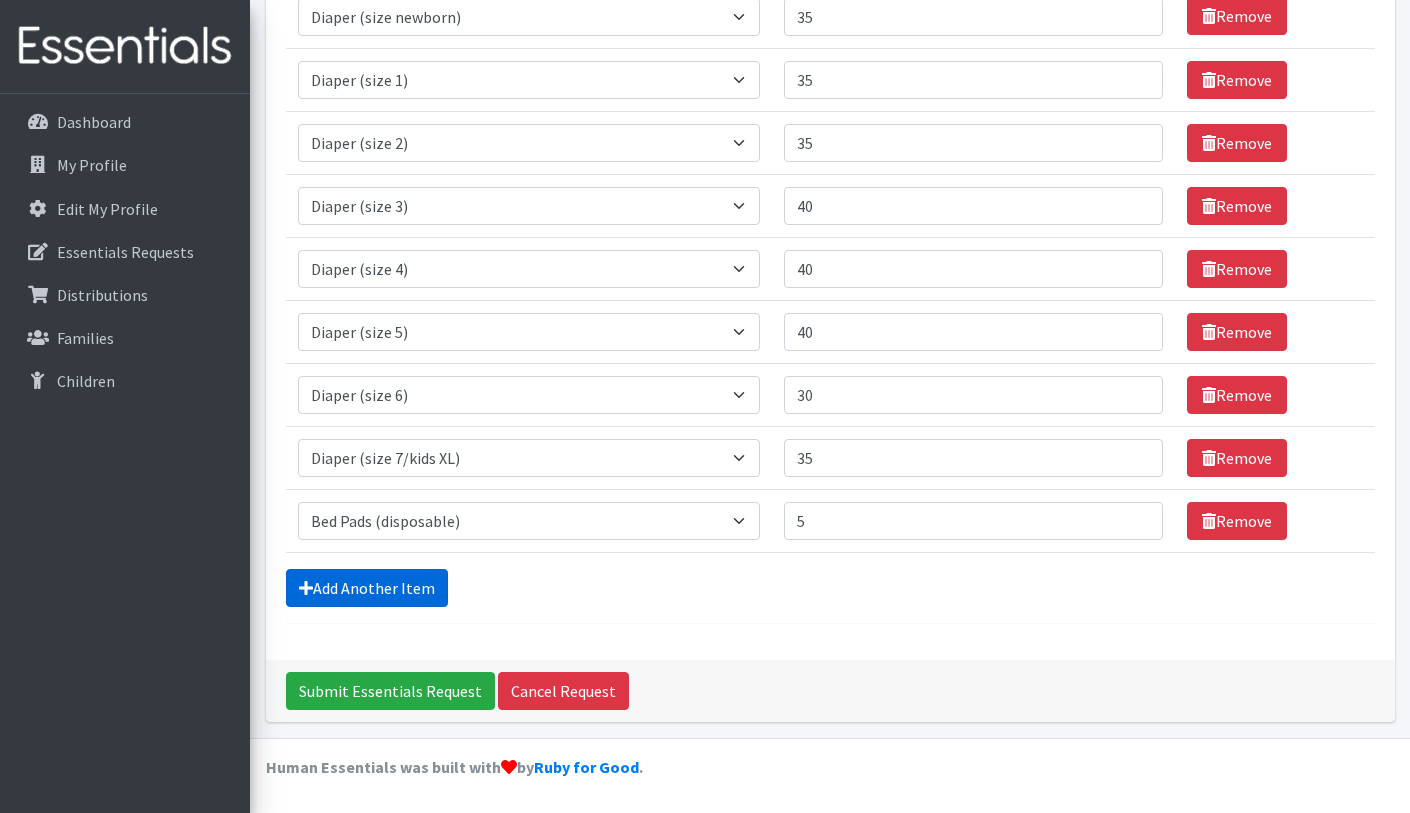 click on "Add Another Item" at bounding box center (367, 588) 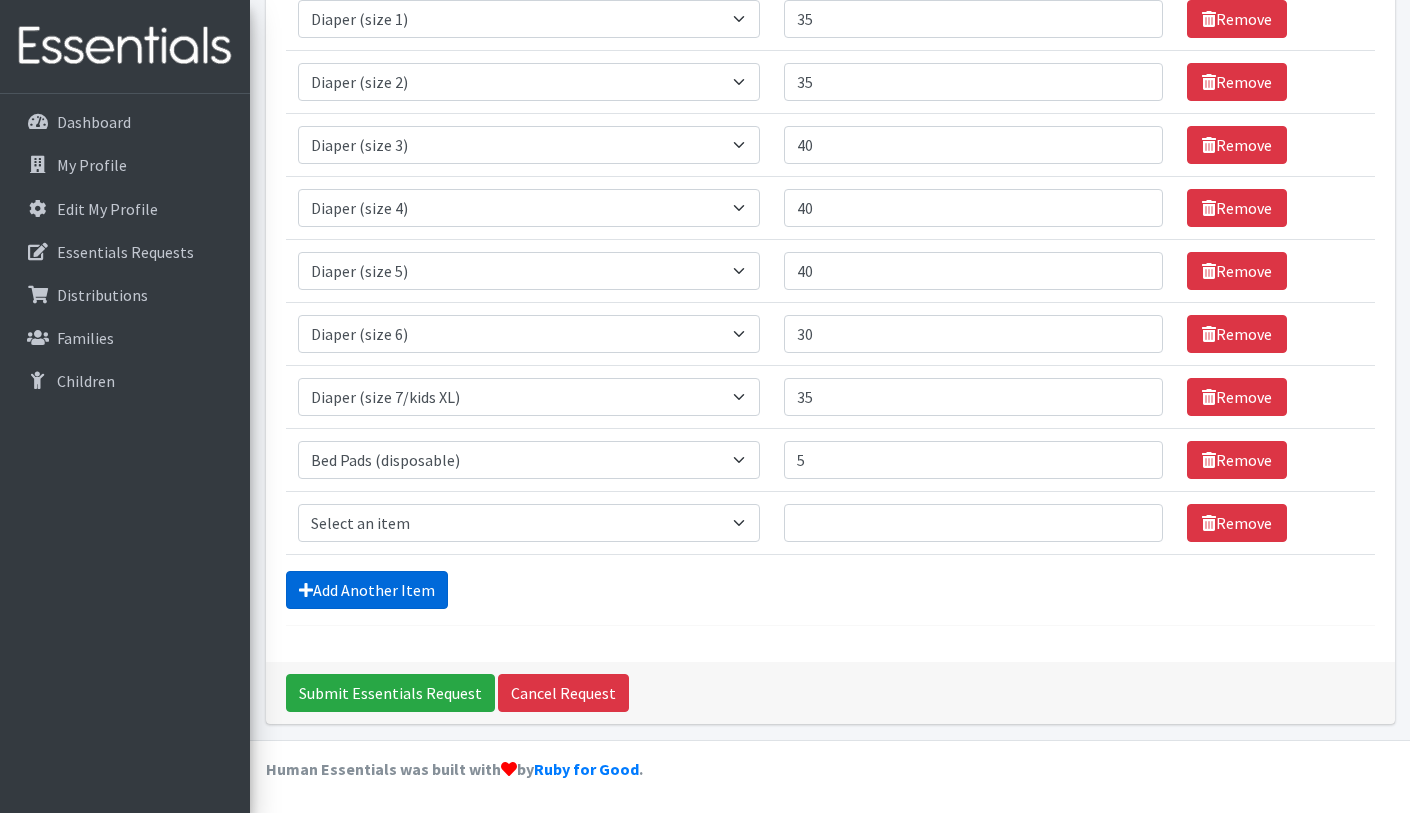 scroll, scrollTop: 388, scrollLeft: 0, axis: vertical 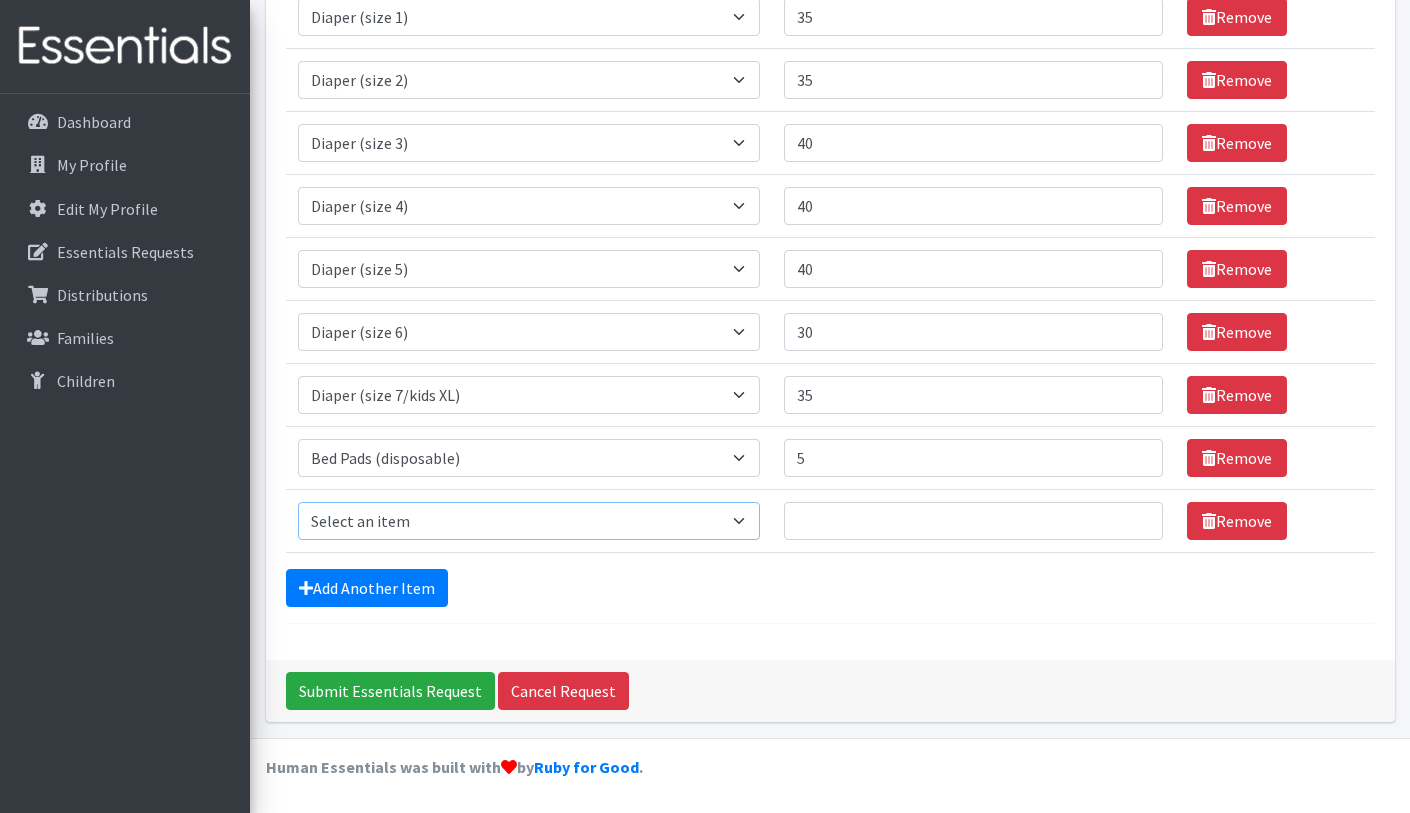 click on "Select an item
Adult Briefs (Medium)
Adult Briefs (XL)
Adult Briefs (XS)
Adult Briefs (XXL)
Adult Briefs (large)
Adult Briefs (small)
Adult Incontinence Underwear Liners
Bed Pads (disposable)
Diaper (size 1)
Diaper (size 2)
Diaper (size 3)
Diaper (size 4)
Diaper (size 5)
Diaper (size 6)
Diaper (size 7/kids XL)
Diaper (size newborn)
Diaper (size preemie)
Pad Kit 2023
Swim Diaper
Tampon Kit 2023
Training Pants (size 2T/3T)
Training Pants (size 3T/4T)
Training Pants (size 4T/5T)
Wipes Pack
Youth Diaper L/XL (60-125 lbs)
Youth Diaper S/M (43-68 lbs)" at bounding box center [529, 521] 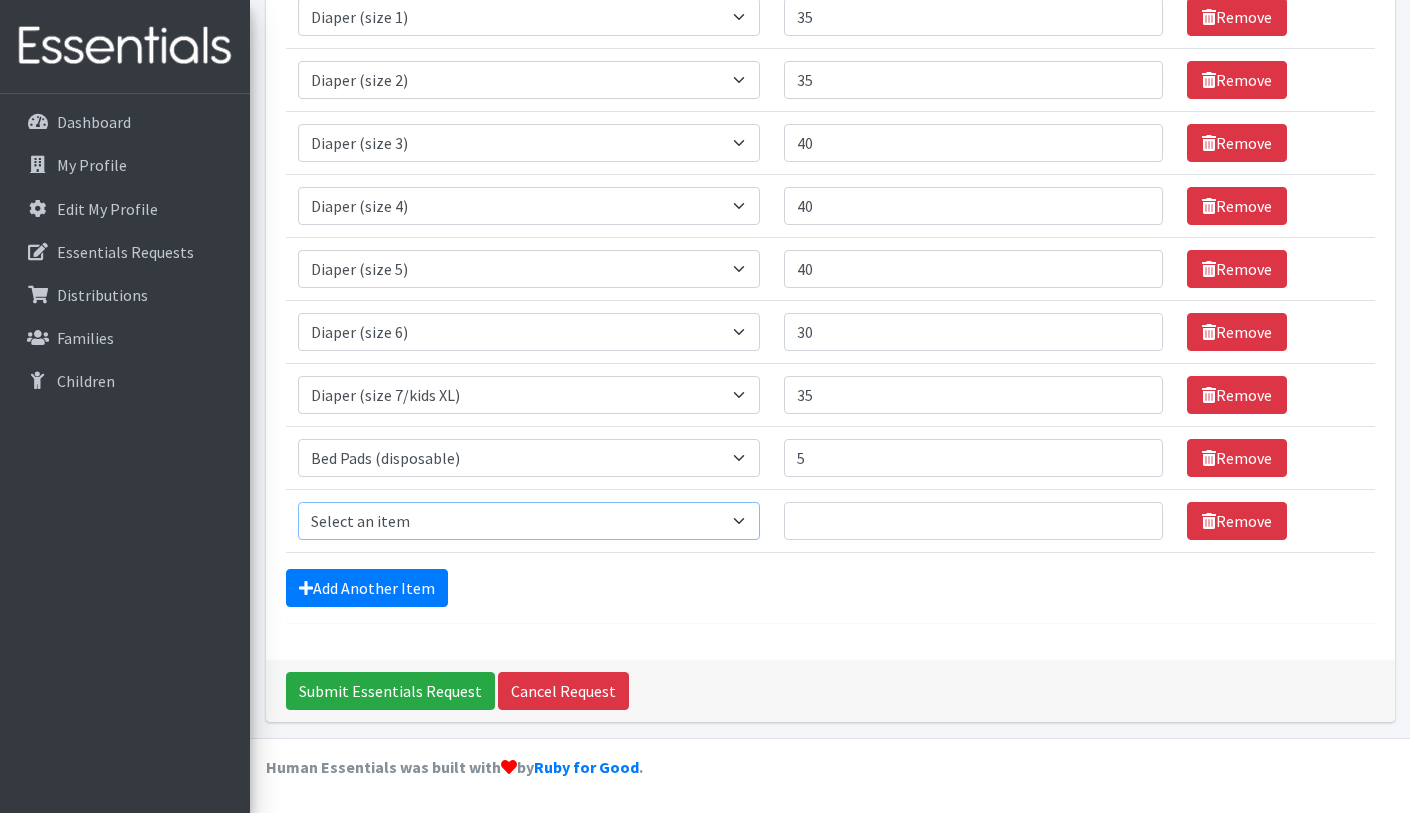 select on "12643" 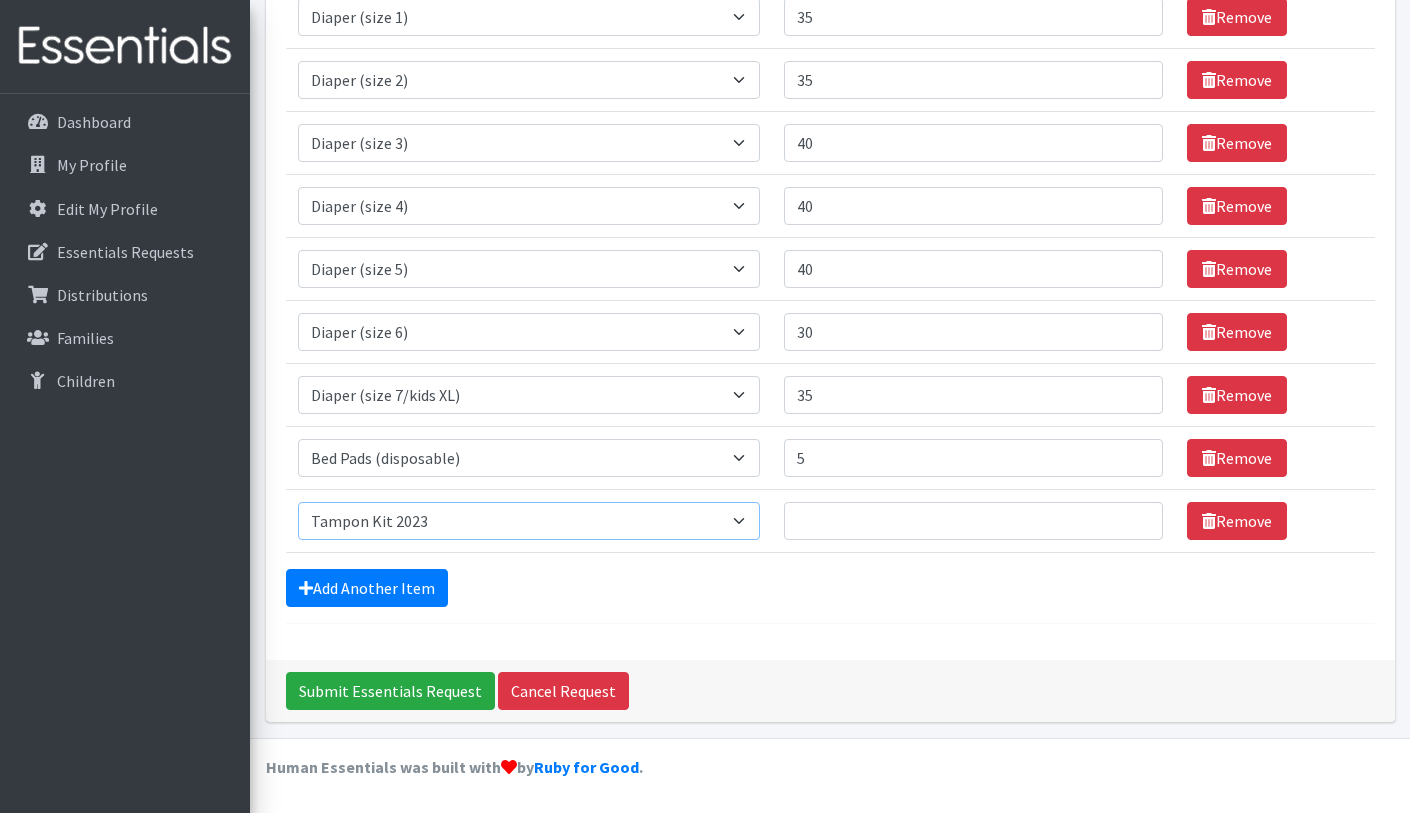 click on "Select an item
Adult Briefs (Medium)
Adult Briefs (XL)
Adult Briefs (XS)
Adult Briefs (XXL)
Adult Briefs (large)
Adult Briefs (small)
Adult Incontinence Underwear Liners
Bed Pads (disposable)
Diaper (size 1)
Diaper (size 2)
Diaper (size 3)
Diaper (size 4)
Diaper (size 5)
Diaper (size 6)
Diaper (size 7/kids XL)
Diaper (size newborn)
Diaper (size preemie)
Pad Kit 2023
Swim Diaper
Tampon Kit 2023
Training Pants (size 2T/3T)
Training Pants (size 3T/4T)
Training Pants (size 4T/5T)
Wipes Pack
Youth Diaper L/XL (60-125 lbs)
Youth Diaper S/M (43-68 lbs)" at bounding box center (529, 521) 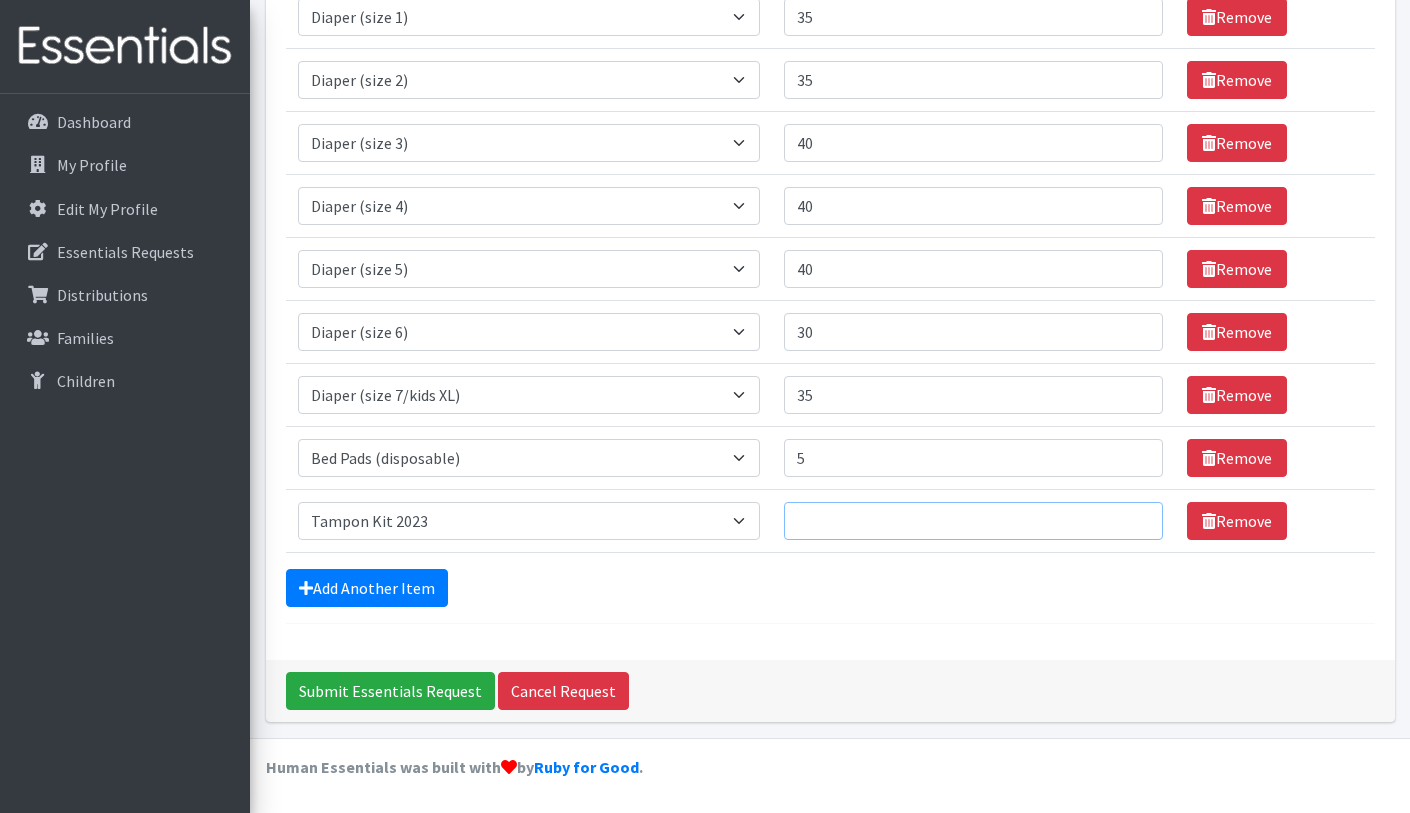 click on "Quantity" at bounding box center (973, 521) 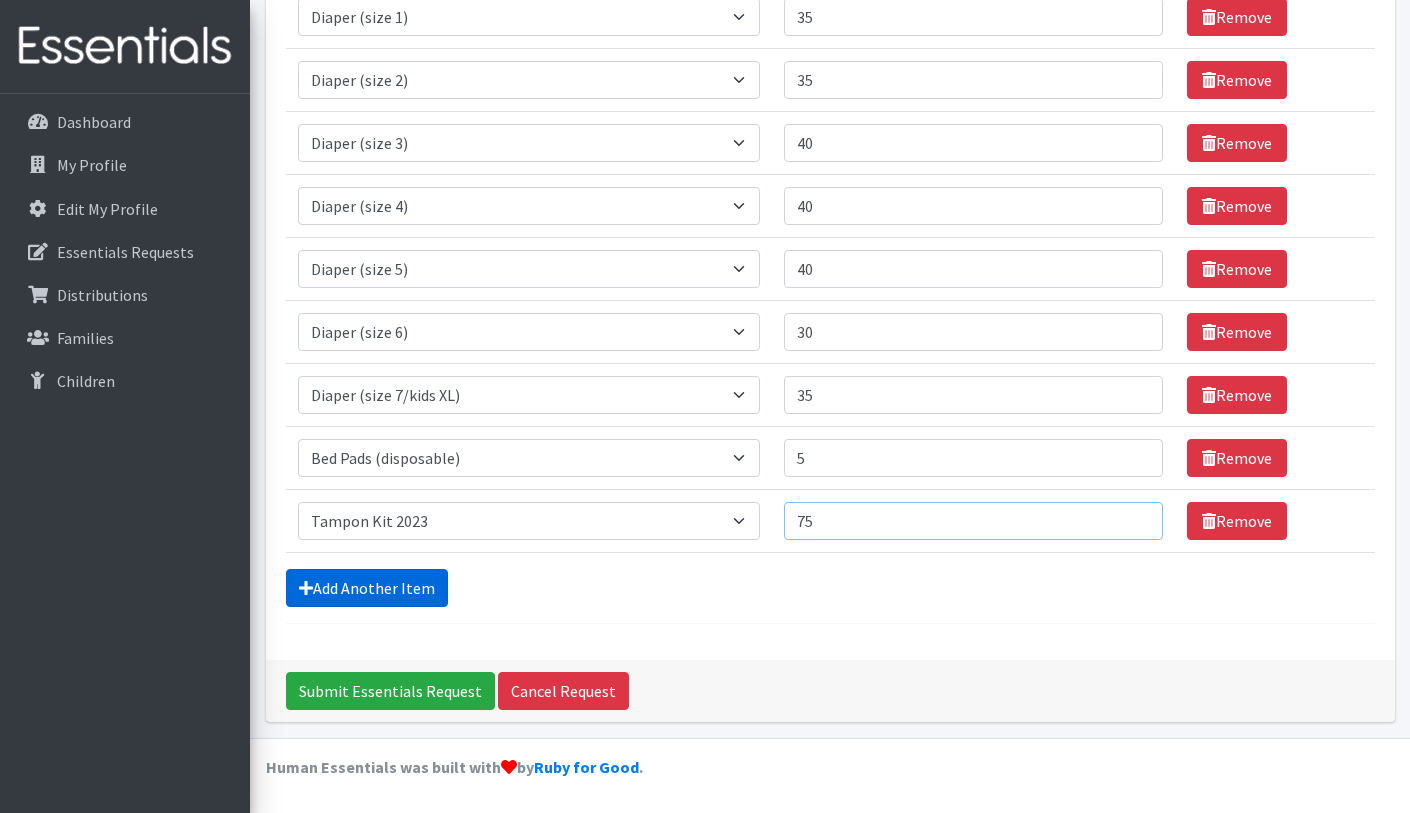 type on "75" 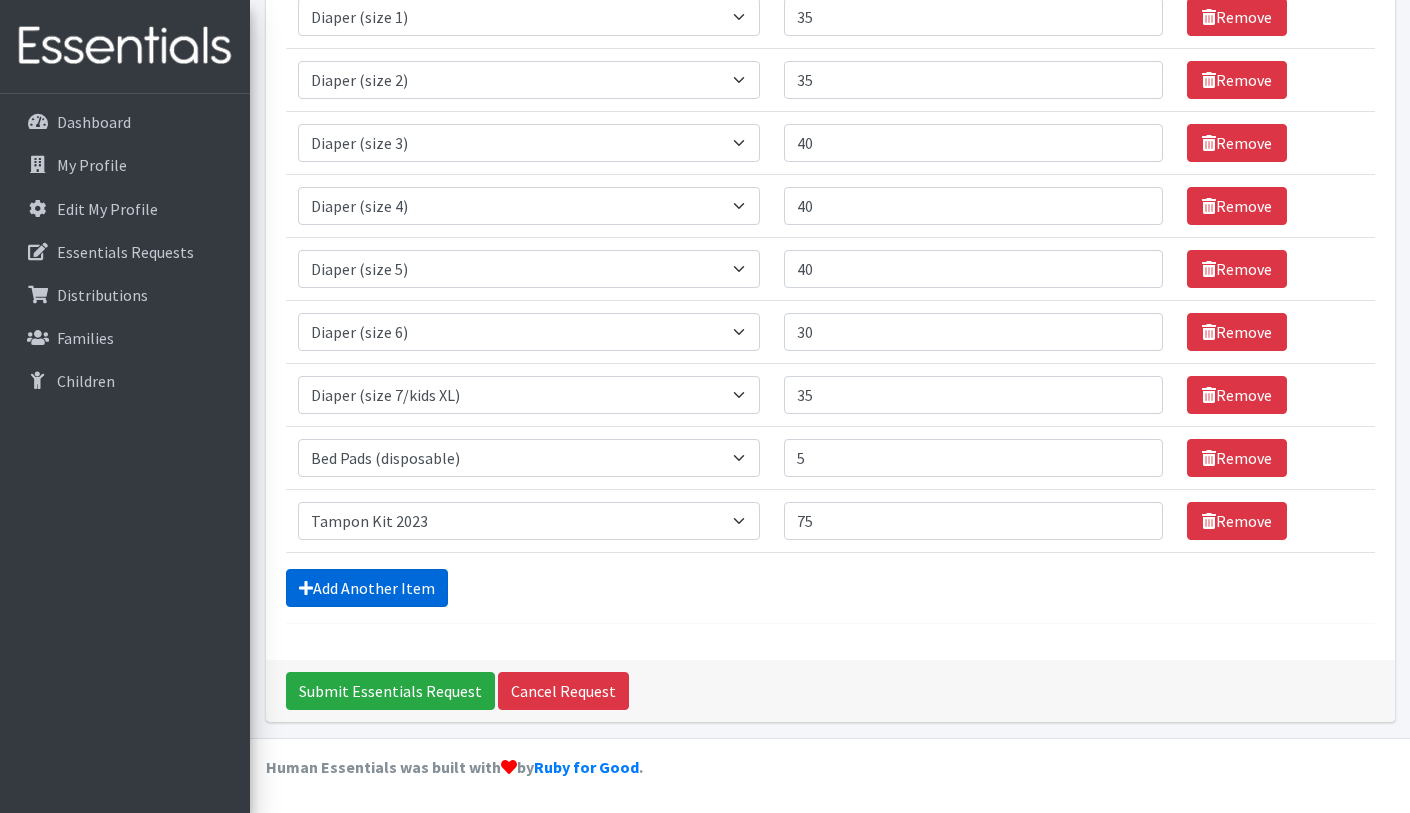 click on "Add Another Item" at bounding box center [367, 588] 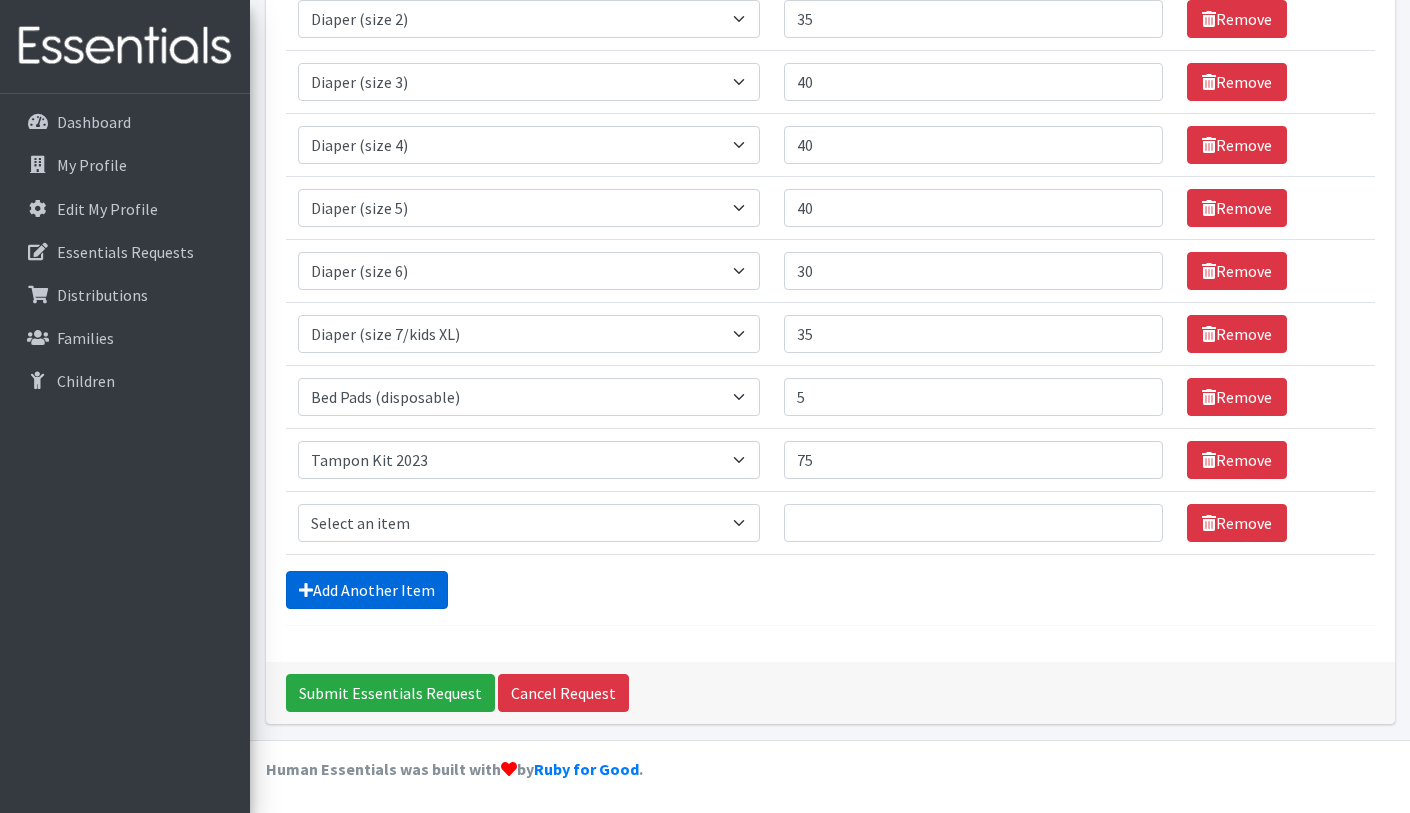 scroll, scrollTop: 451, scrollLeft: 0, axis: vertical 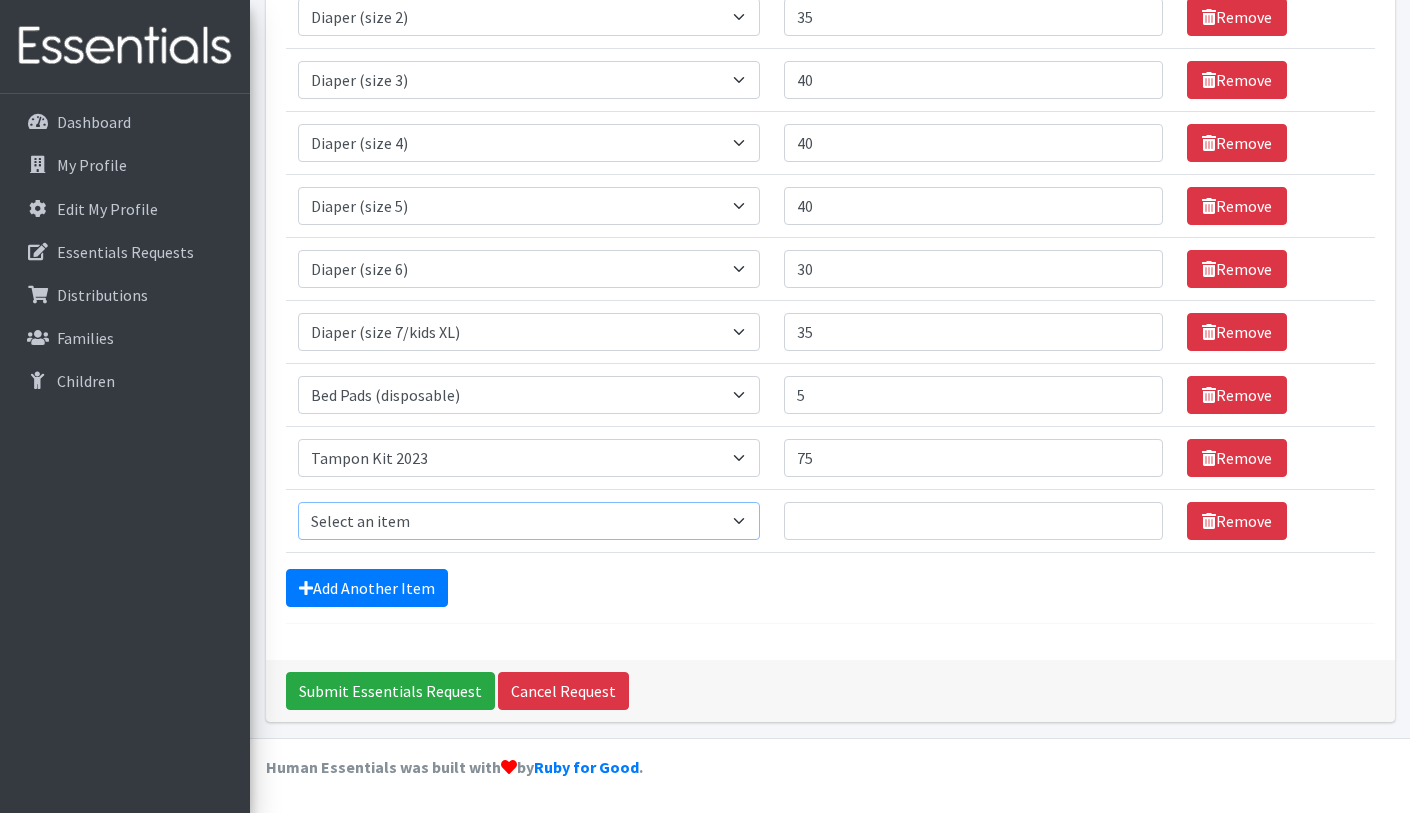 click on "Select an item
Adult Briefs (Medium)
Adult Briefs (XL)
Adult Briefs (XS)
Adult Briefs (XXL)
Adult Briefs (large)
Adult Briefs (small)
Adult Incontinence Underwear Liners
Bed Pads (disposable)
Diaper (size 1)
Diaper (size 2)
Diaper (size 3)
Diaper (size 4)
Diaper (size 5)
Diaper (size 6)
Diaper (size 7/kids XL)
Diaper (size newborn)
Diaper (size preemie)
Pad Kit 2023
Swim Diaper
Tampon Kit 2023
Training Pants (size 2T/3T)
Training Pants (size 3T/4T)
Training Pants (size 4T/5T)
Wipes Pack
Youth Diaper L/XL (60-125 lbs)
Youth Diaper S/M (43-68 lbs)" at bounding box center (529, 521) 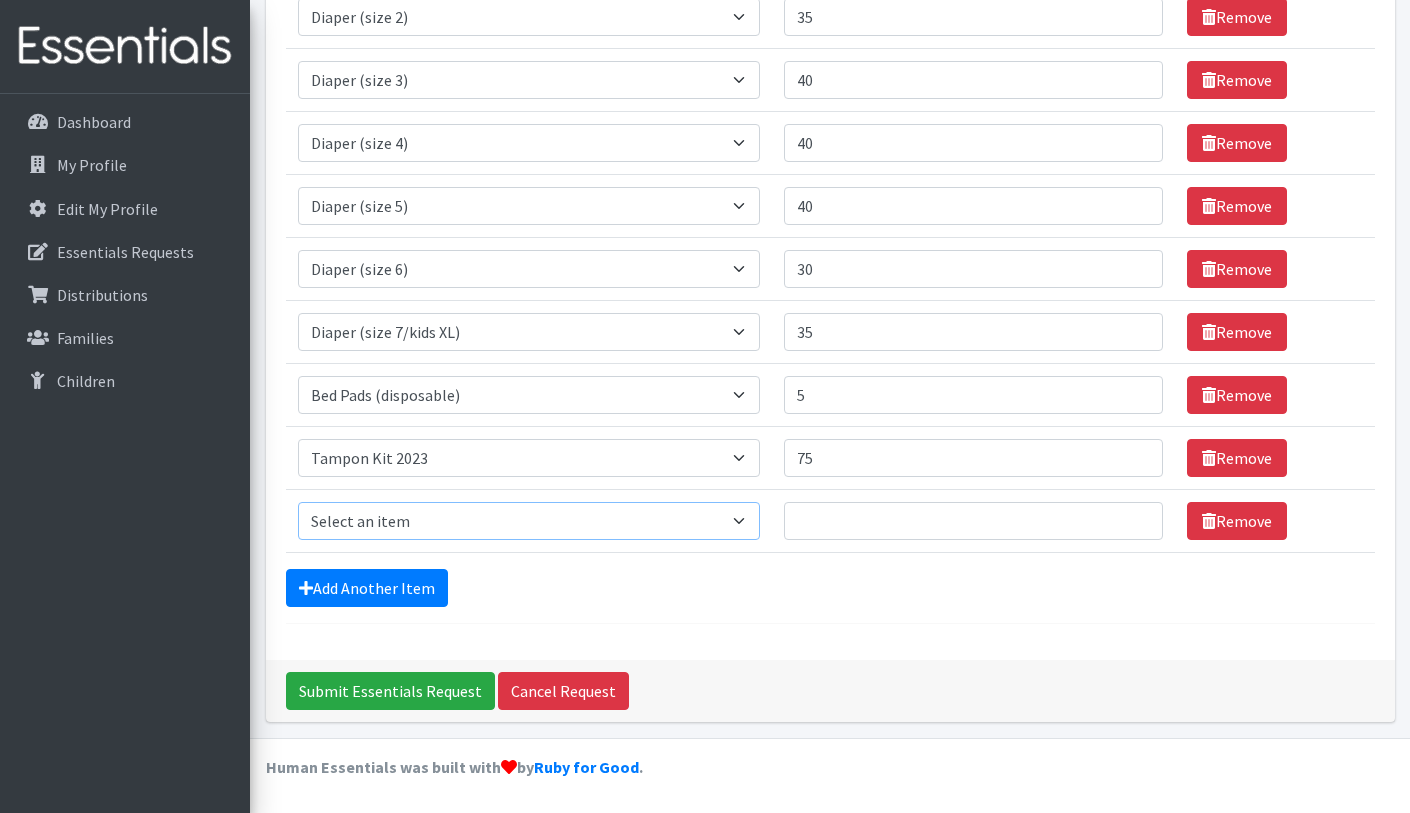 select on "4665" 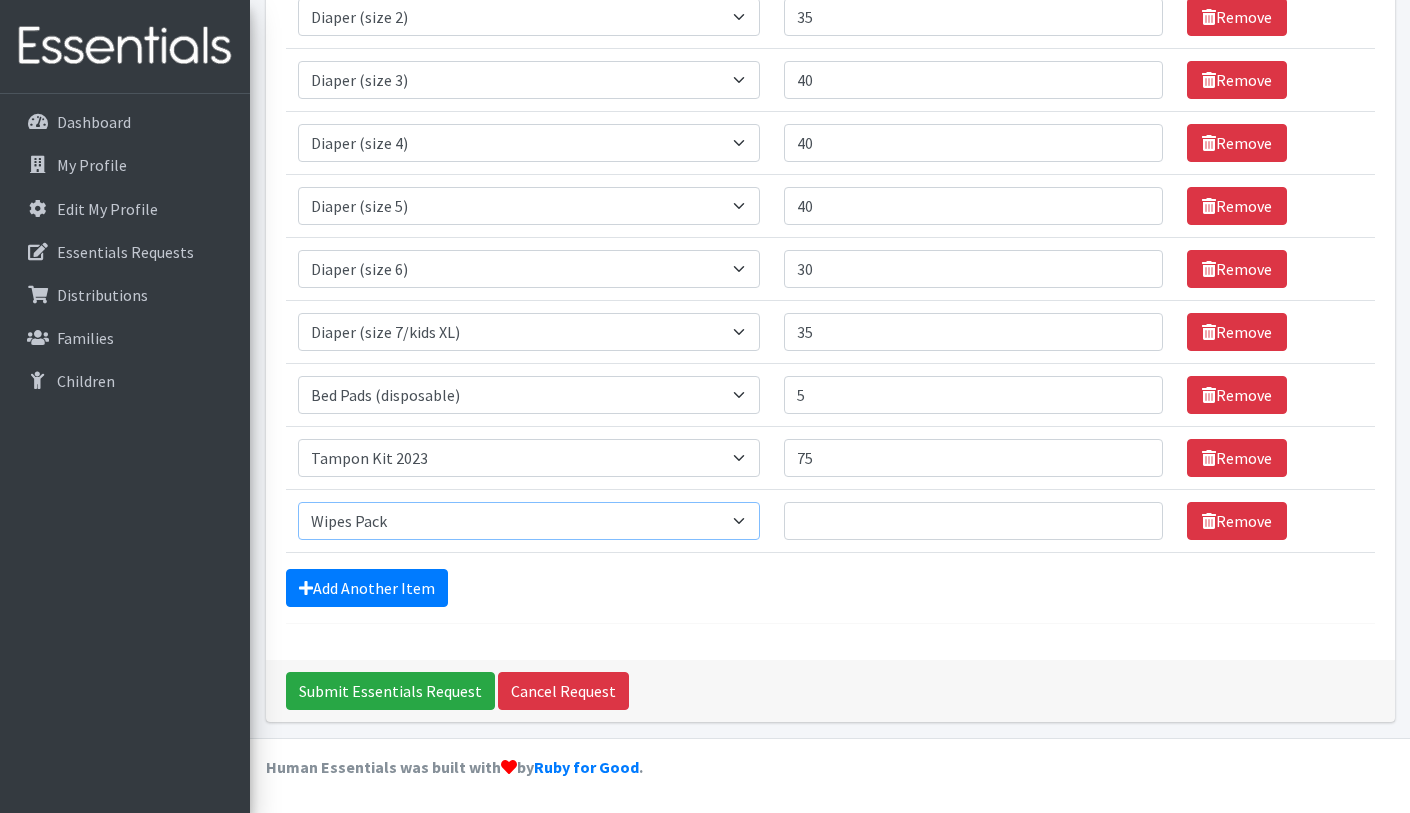 click on "Select an item
Adult Briefs (Medium)
Adult Briefs (XL)
Adult Briefs (XS)
Adult Briefs (XXL)
Adult Briefs (large)
Adult Briefs (small)
Adult Incontinence Underwear Liners
Bed Pads (disposable)
Diaper (size 1)
Diaper (size 2)
Diaper (size 3)
Diaper (size 4)
Diaper (size 5)
Diaper (size 6)
Diaper (size 7/kids XL)
Diaper (size newborn)
Diaper (size preemie)
Pad Kit 2023
Swim Diaper
Tampon Kit 2023
Training Pants (size 2T/3T)
Training Pants (size 3T/4T)
Training Pants (size 4T/5T)
Wipes Pack
Youth Diaper L/XL (60-125 lbs)
Youth Diaper S/M (43-68 lbs)" at bounding box center (529, 521) 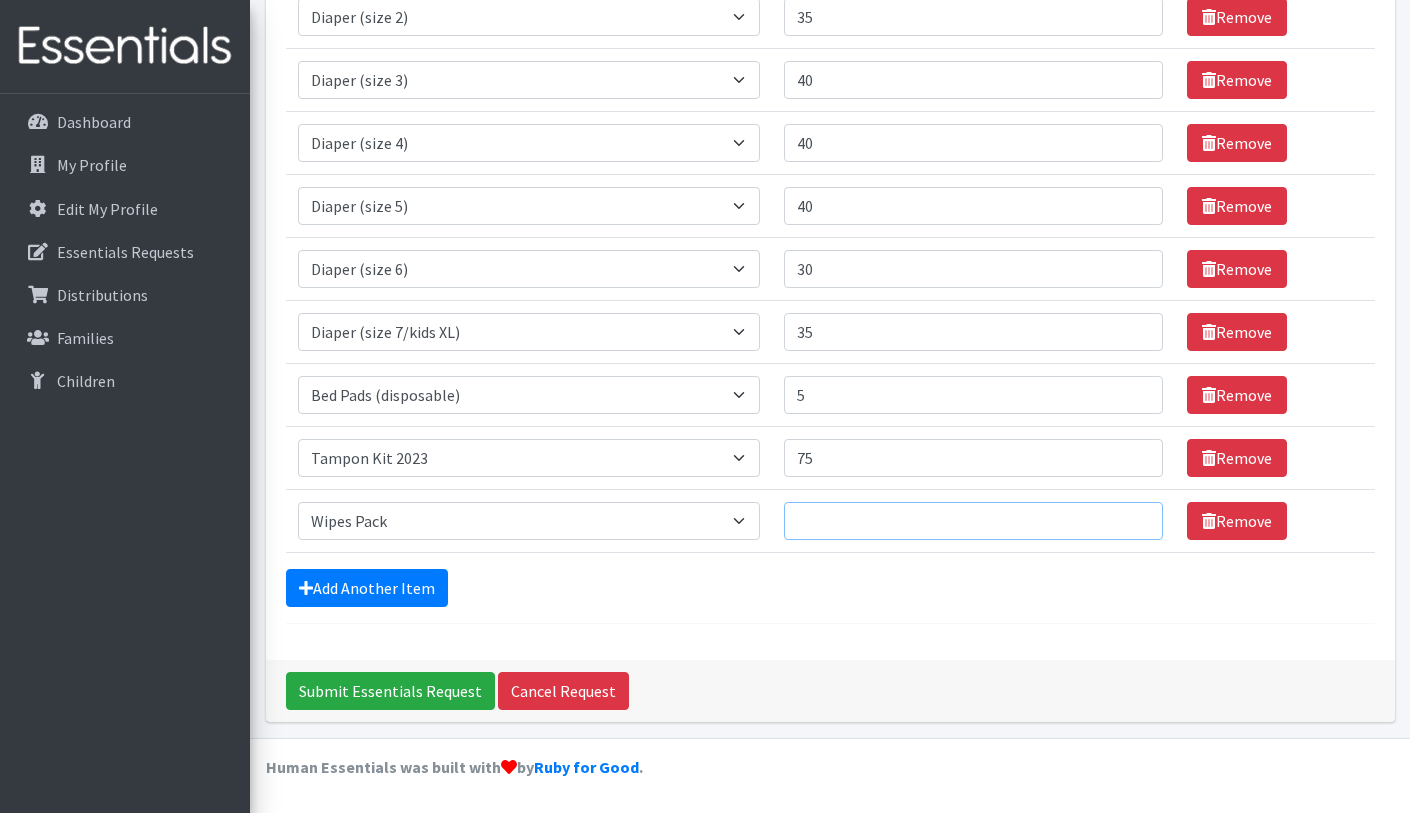 click on "Quantity" at bounding box center [973, 521] 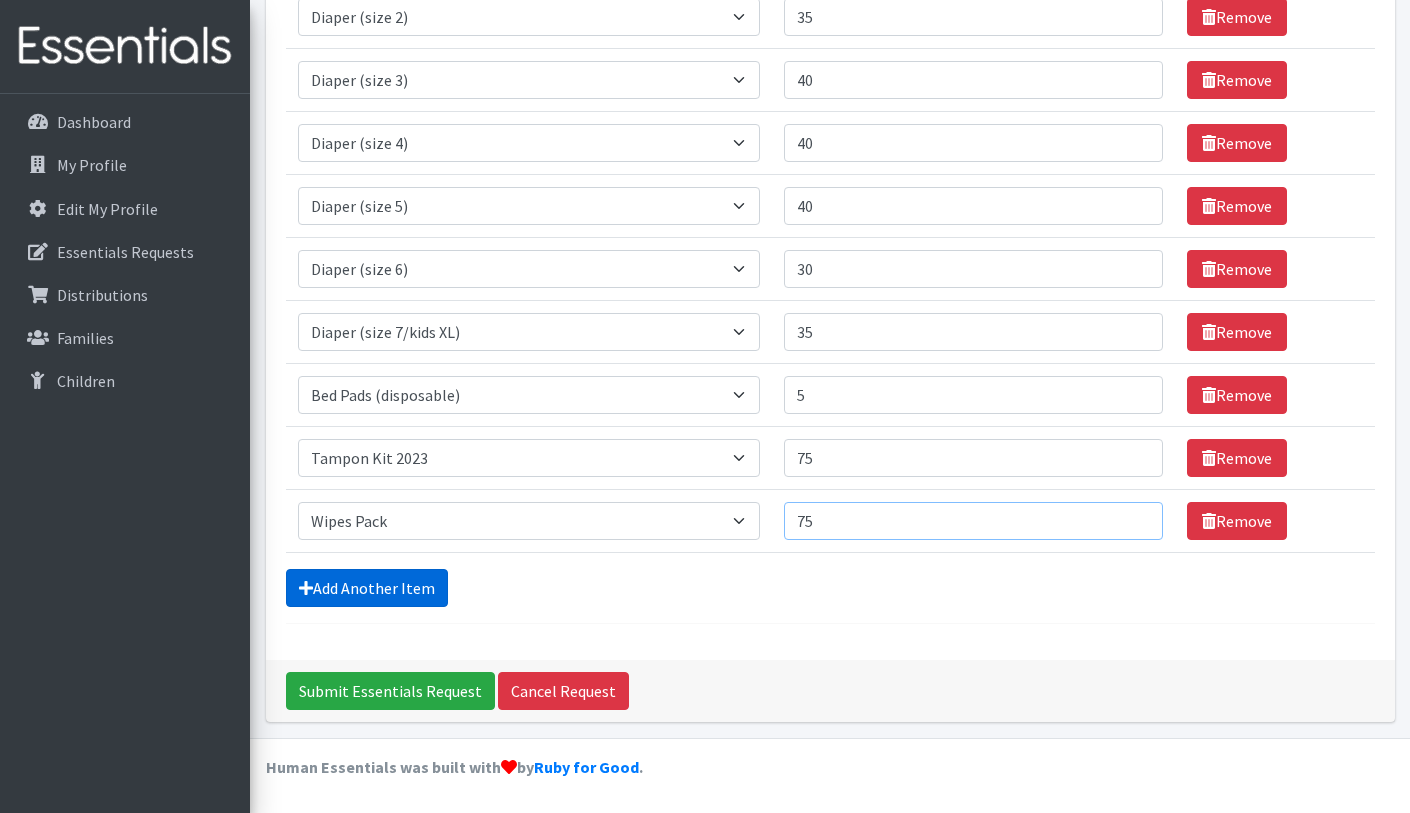 type on "75" 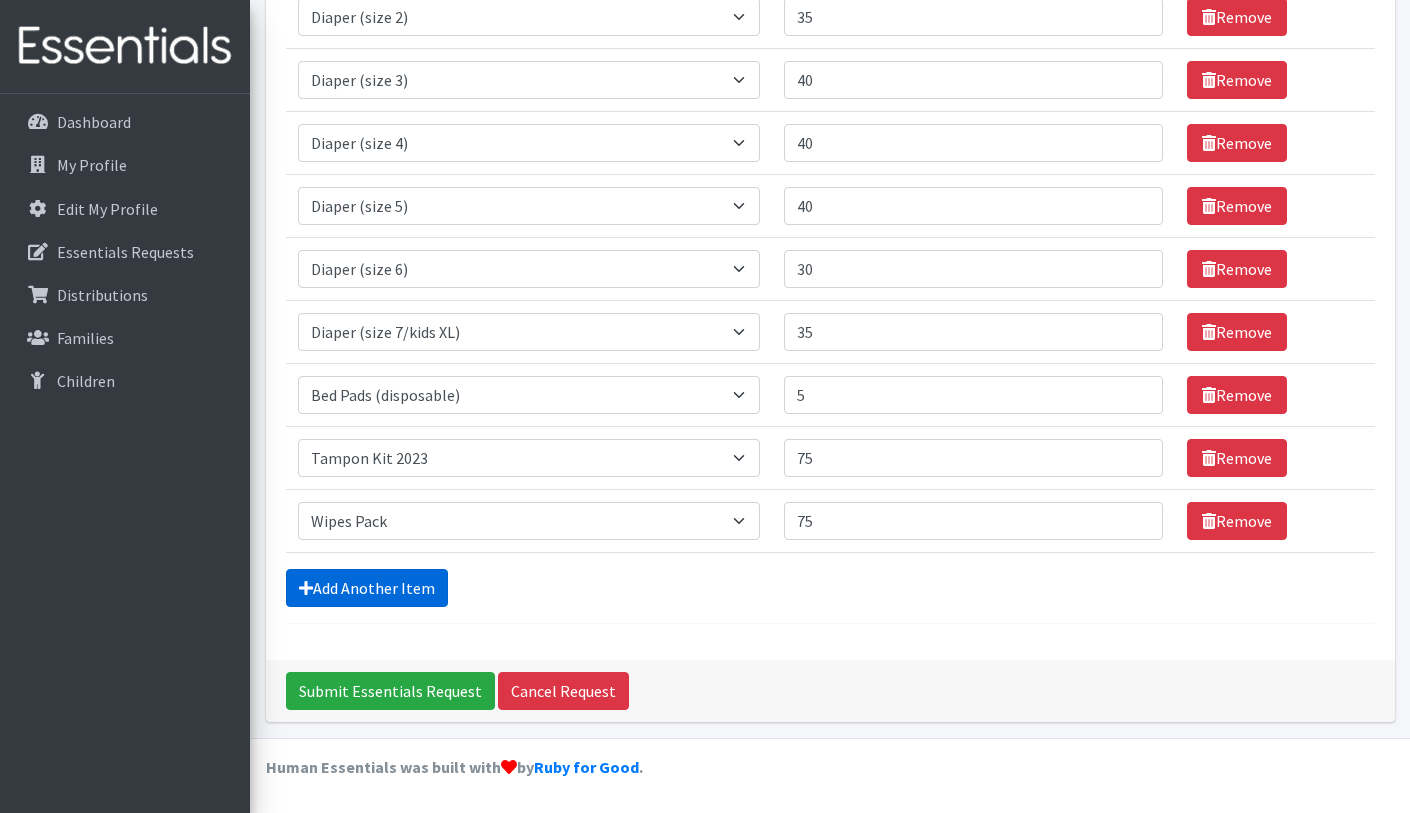 click on "Add Another Item" at bounding box center [367, 588] 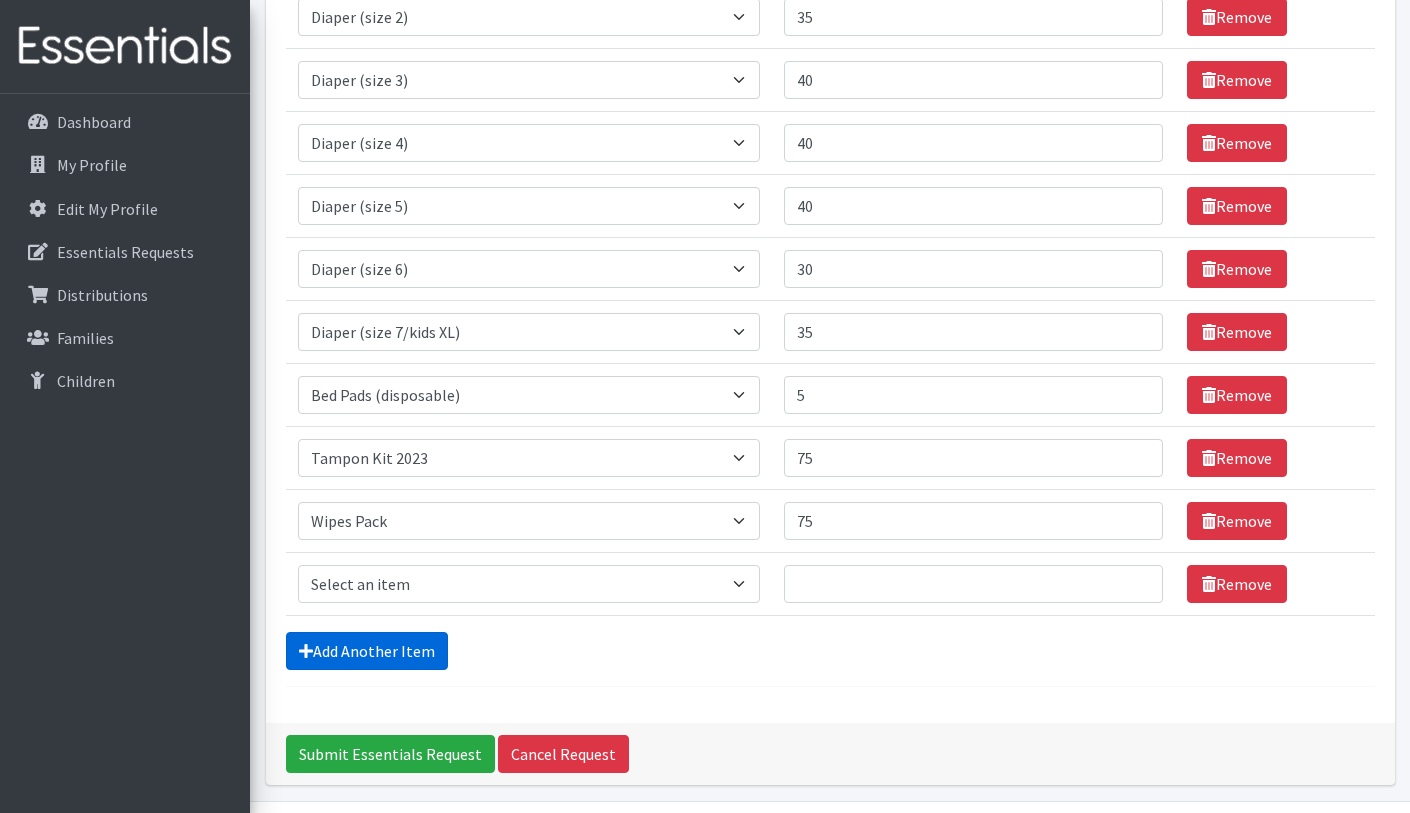 scroll, scrollTop: 514, scrollLeft: 0, axis: vertical 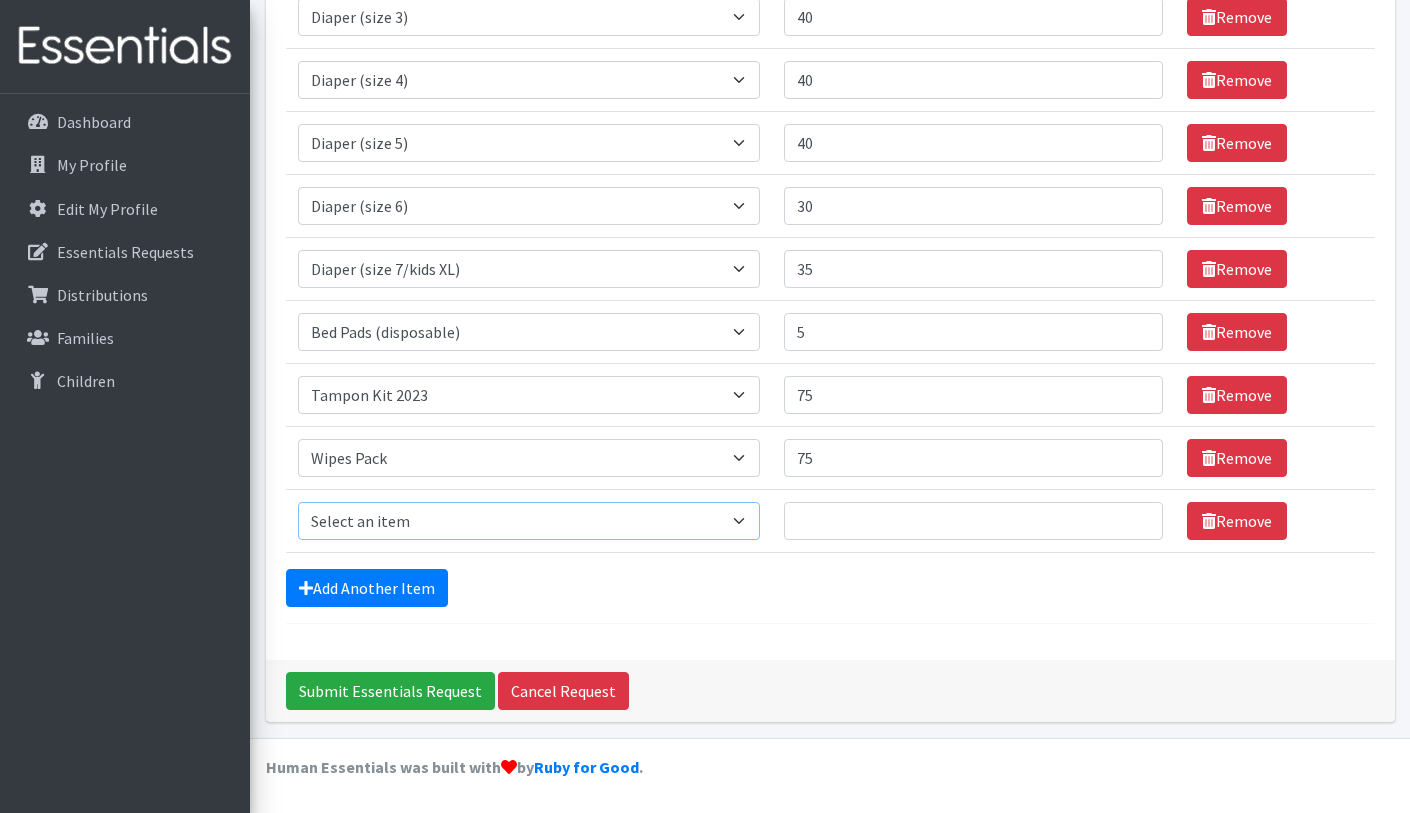 click on "Select an item
Adult Briefs (Medium)
Adult Briefs (XL)
Adult Briefs (XS)
Adult Briefs (XXL)
Adult Briefs (large)
Adult Briefs (small)
Adult Incontinence Underwear Liners
Bed Pads (disposable)
Diaper (size 1)
Diaper (size 2)
Diaper (size 3)
Diaper (size 4)
Diaper (size 5)
Diaper (size 6)
Diaper (size 7/kids XL)
Diaper (size newborn)
Diaper (size preemie)
Pad Kit 2023
Swim Diaper
Tampon Kit 2023
Training Pants (size 2T/3T)
Training Pants (size 3T/4T)
Training Pants (size 4T/5T)
Wipes Pack
Youth Diaper L/XL (60-125 lbs)
Youth Diaper S/M (43-68 lbs)" at bounding box center [529, 521] 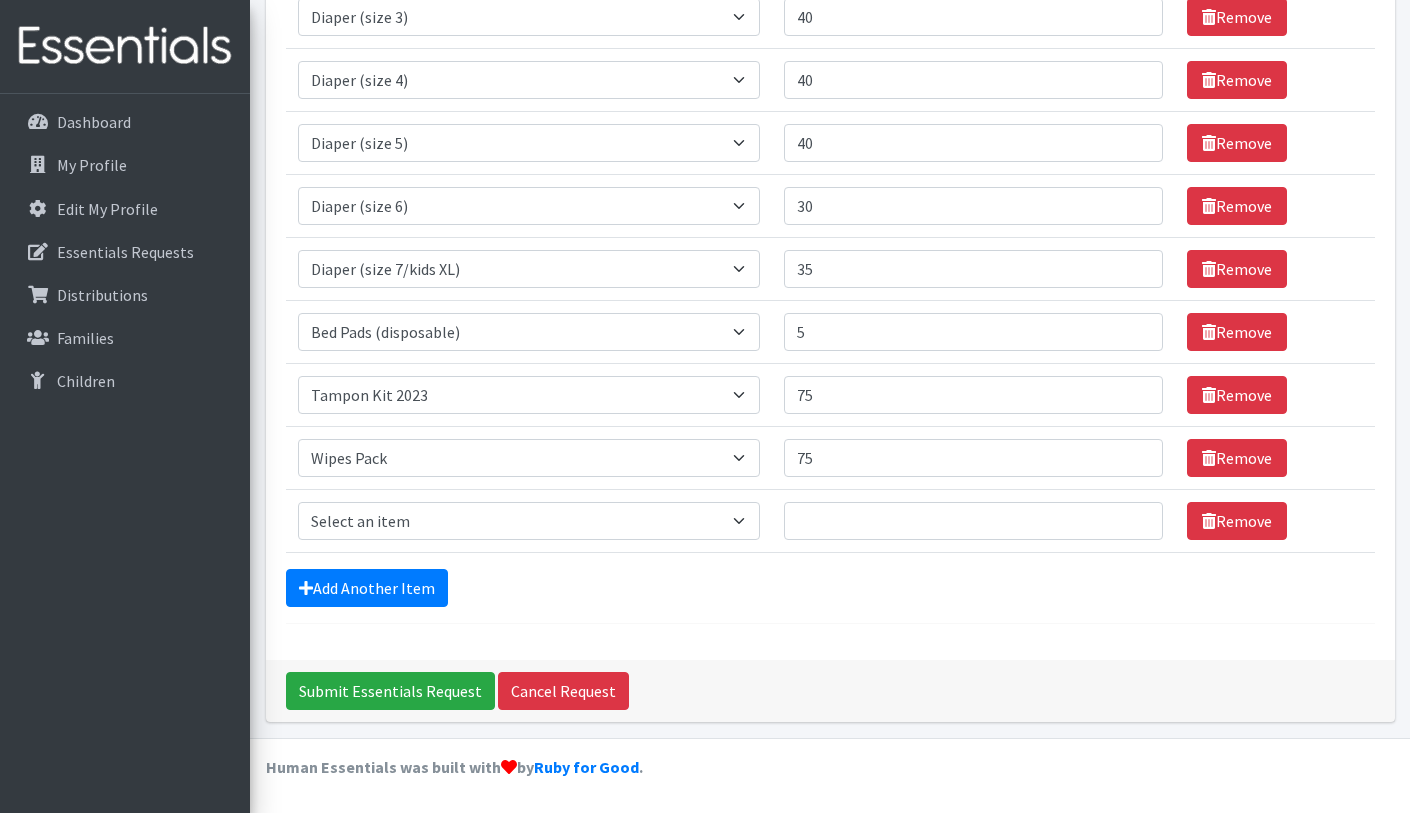 click on "Comments:
Item Requested
Quantity
Item Requested
Select an item
Adult Briefs (Medium)
Adult Briefs (XL)
Adult Briefs (XS)
Adult Briefs (XXL)
Adult Briefs (large)
Adult Briefs (small)
Adult Incontinence Underwear Liners
Bed Pads (disposable)
Diaper (size 1)
Diaper (size 2)
Diaper (size 3)
Diaper (size 4)
Diaper (size 5)
Diaper (size 6)
Diaper (size 7/kids XL)
Diaper (size newborn)
Diaper (size preemie)
Pad Kit 2023
Swim Diaper
Tampon Kit 2023
Training Pants (size 2T/3T)
Training Pants (size 3T/4T)
Training Pants (size 4T/5T)
Wipes Pack
Youth Diaper L/XL (60-125 lbs)
Youth Diaper S/M (43-68 lbs)
Quantity
35
Remove
Item Requested" at bounding box center [830, 138] 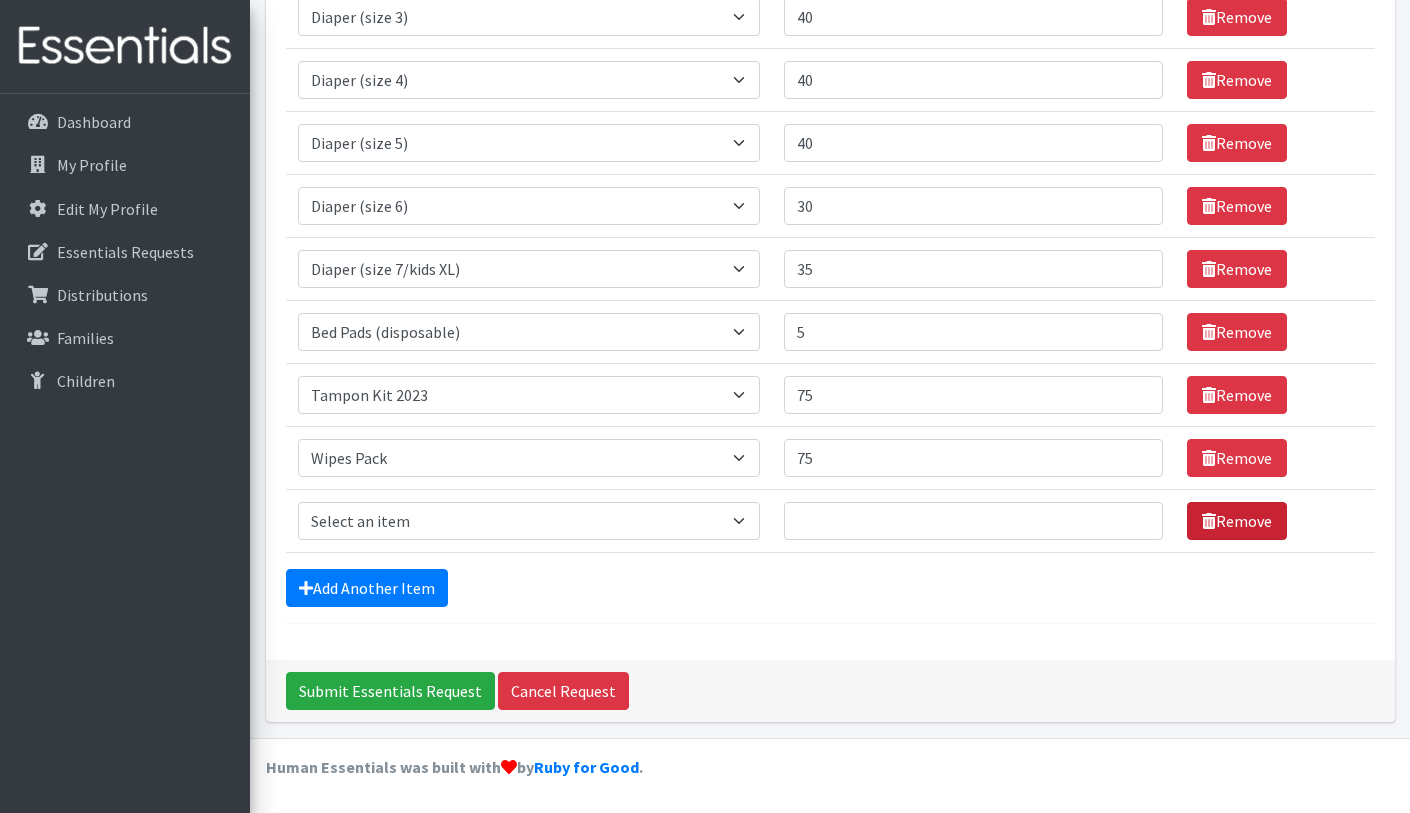 click on "Remove" at bounding box center (1237, 521) 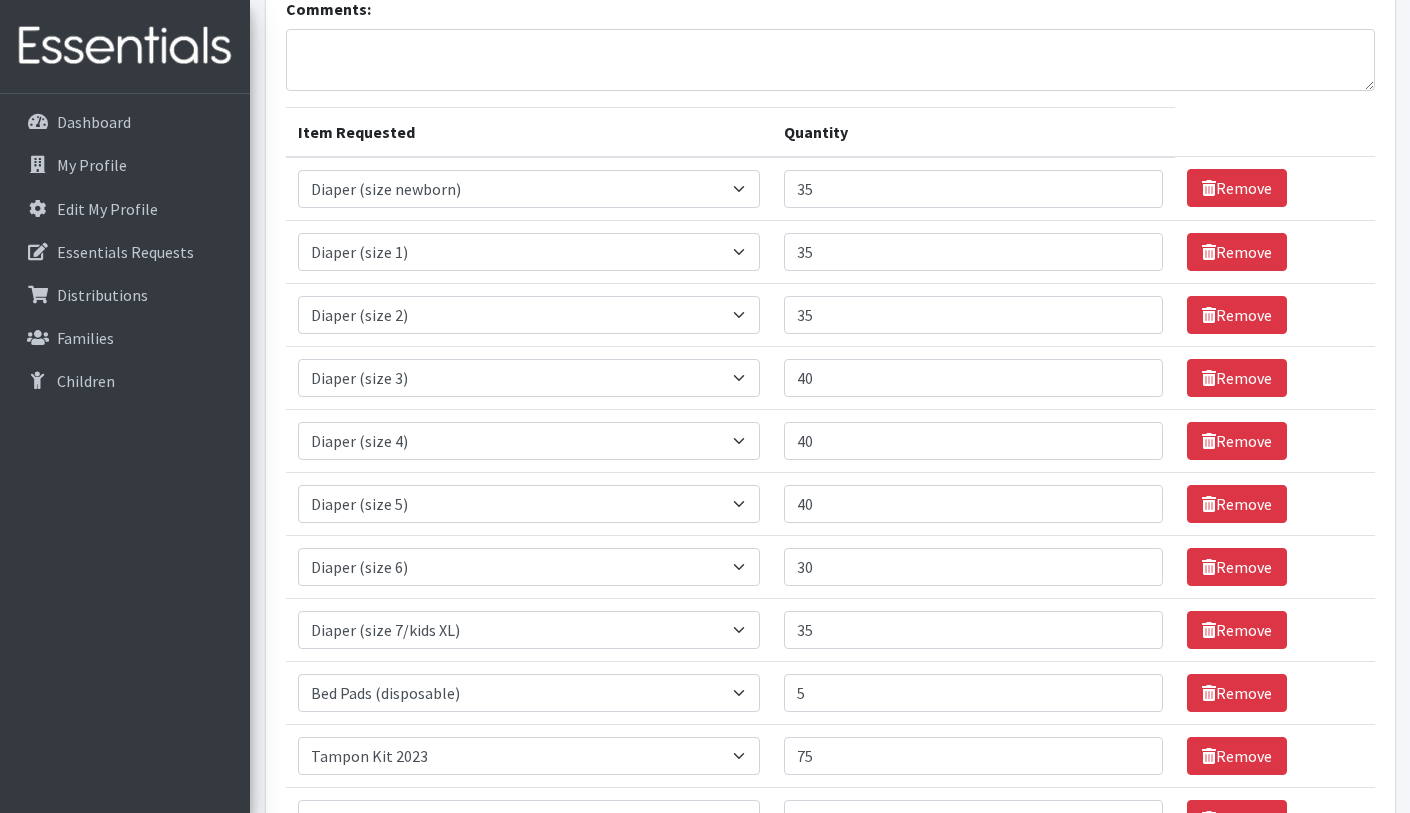 scroll, scrollTop: 451, scrollLeft: 0, axis: vertical 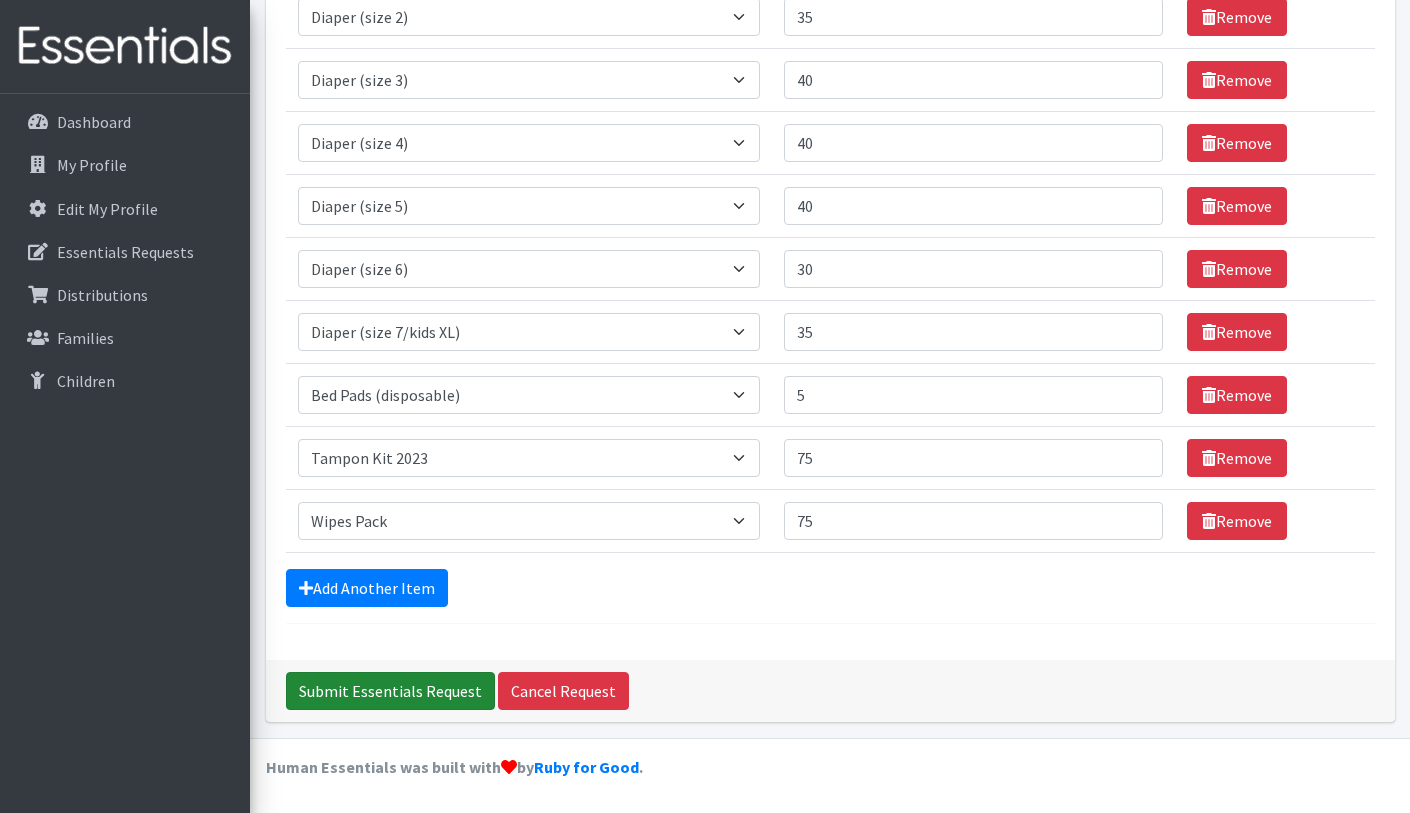 click on "Submit Essentials Request" at bounding box center (390, 691) 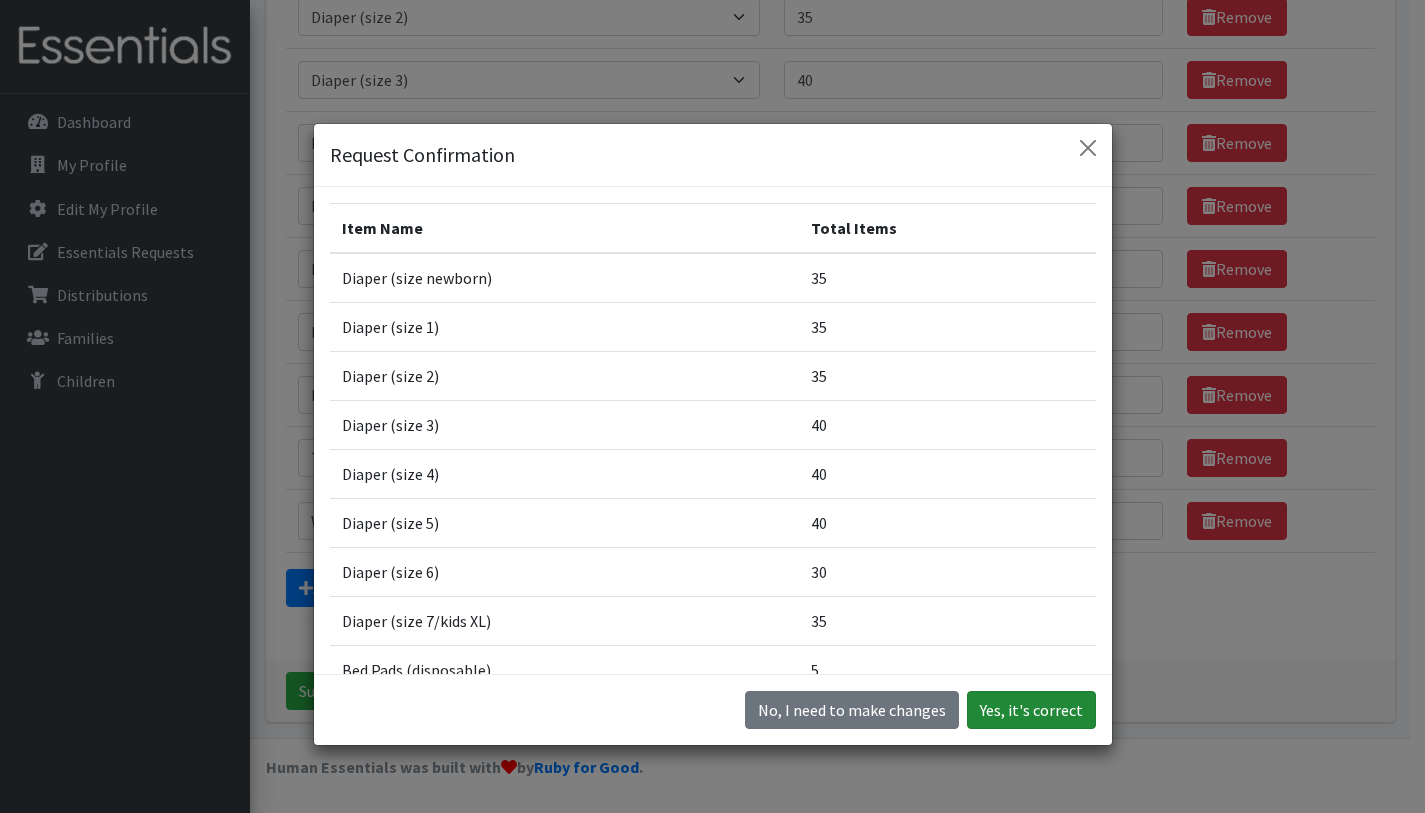 click on "Yes, it's correct" at bounding box center [1031, 710] 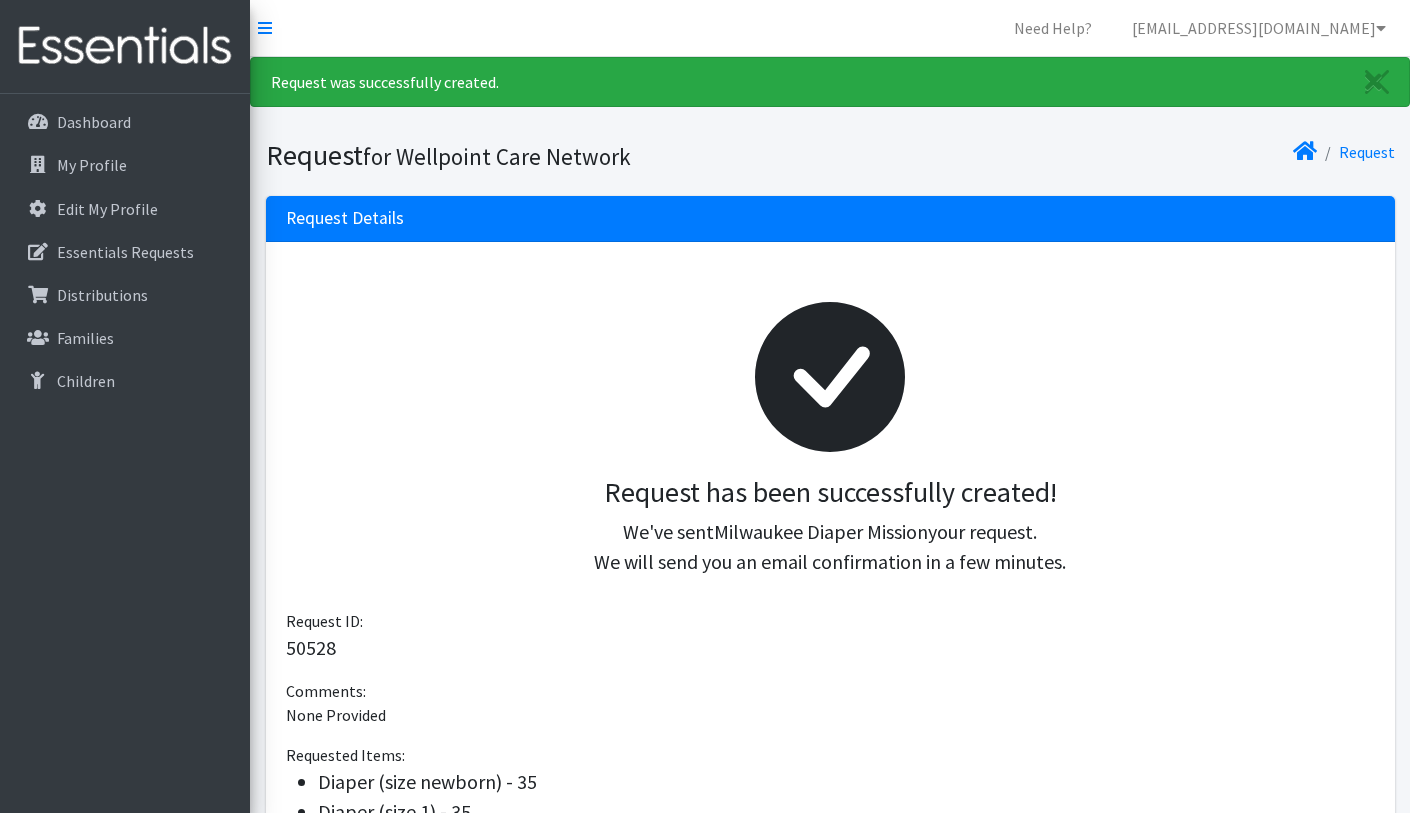 scroll, scrollTop: 0, scrollLeft: 0, axis: both 